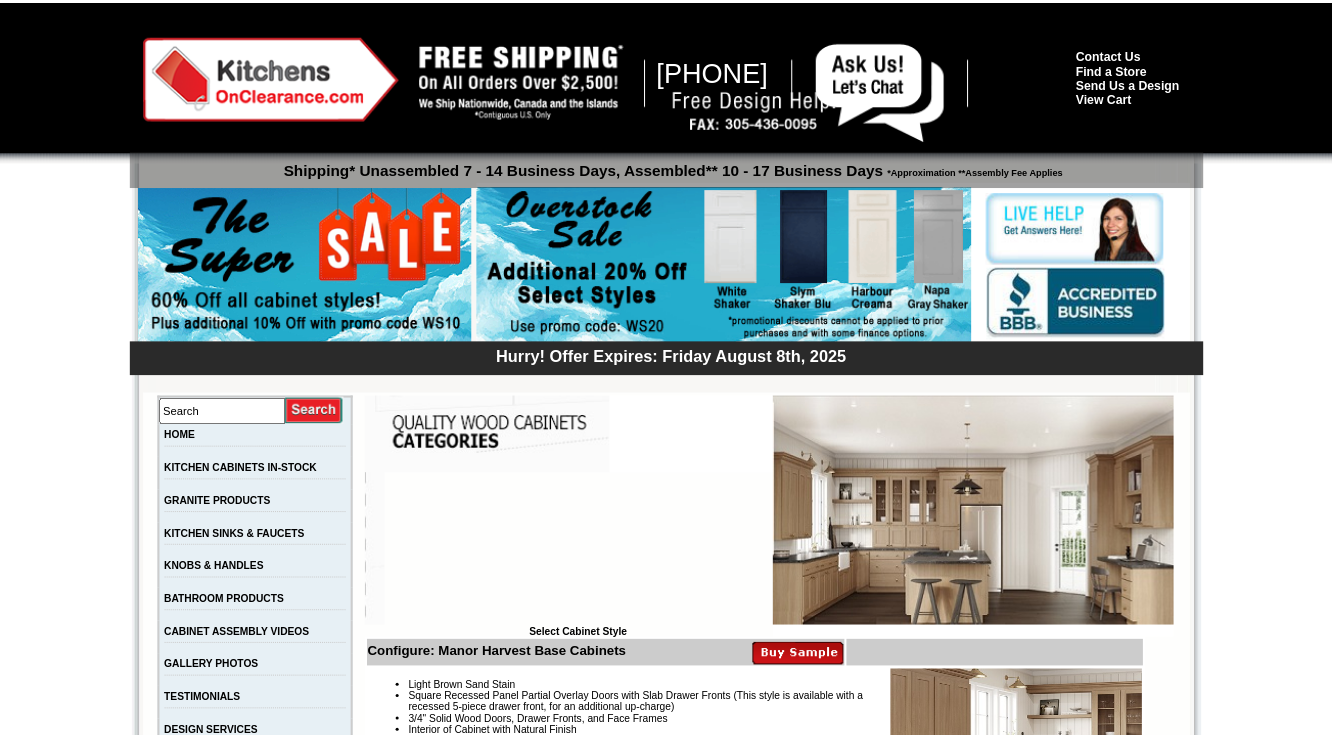 scroll, scrollTop: 0, scrollLeft: 0, axis: both 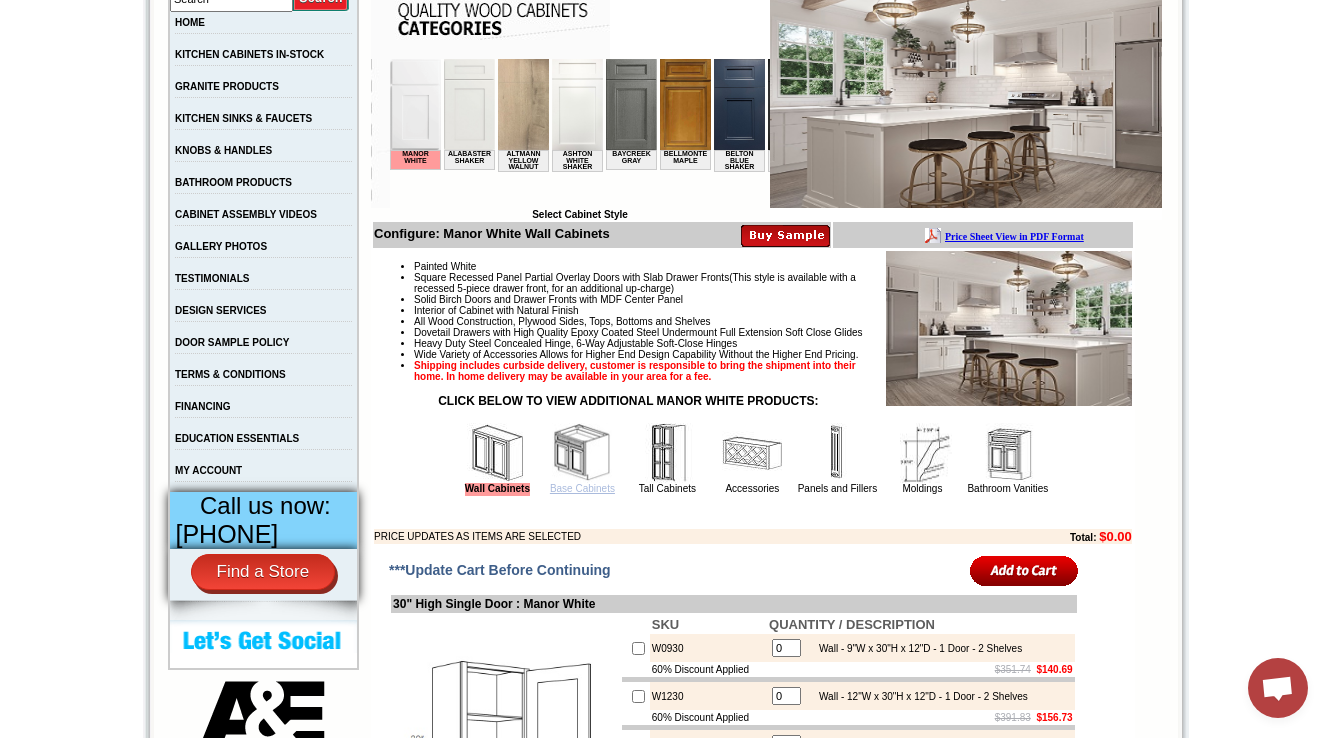 click on "Base Cabinets" at bounding box center (582, 488) 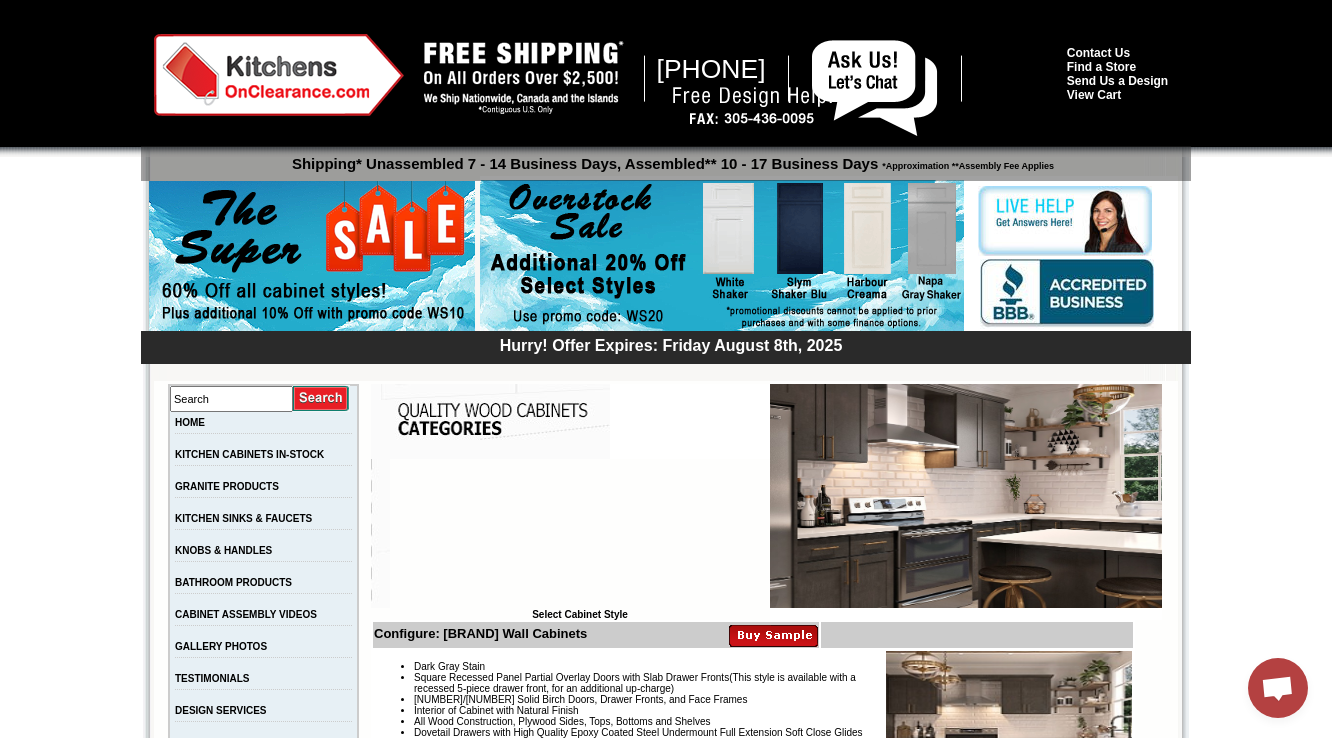 scroll, scrollTop: 0, scrollLeft: 0, axis: both 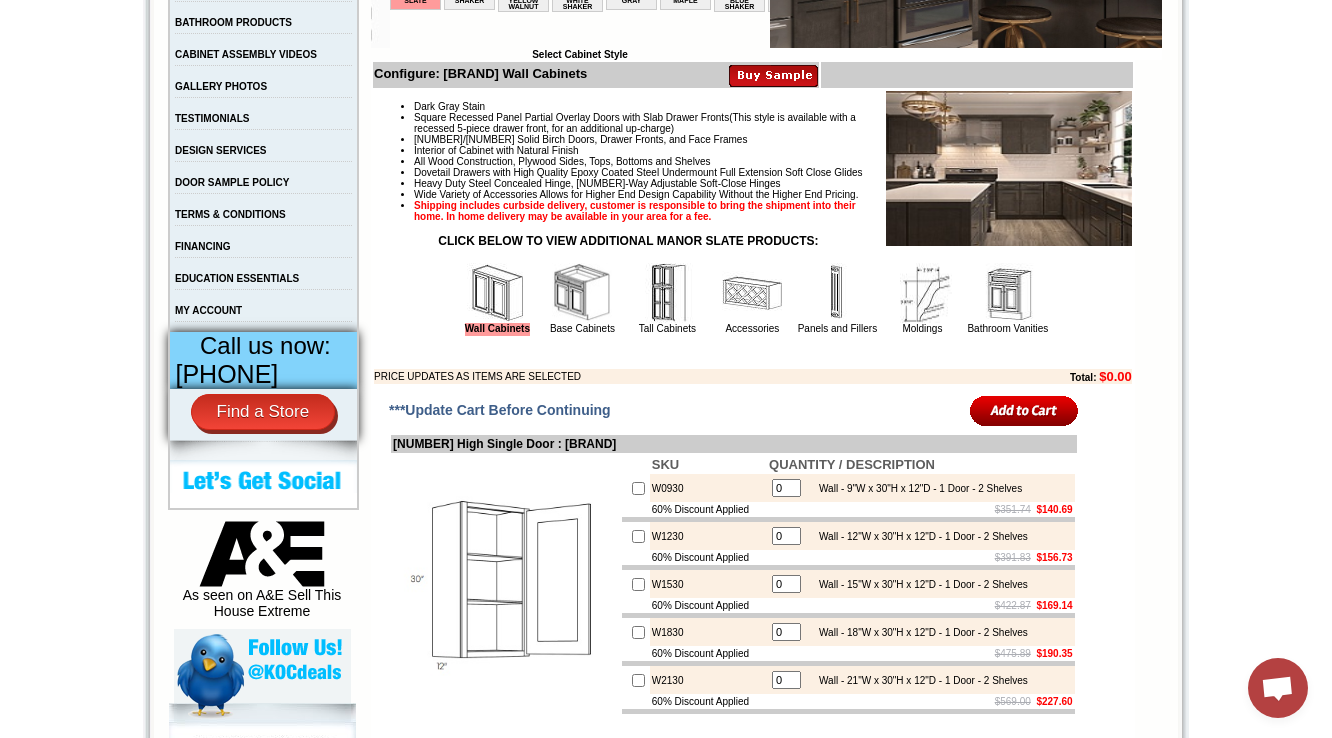 click at bounding box center (582, 293) 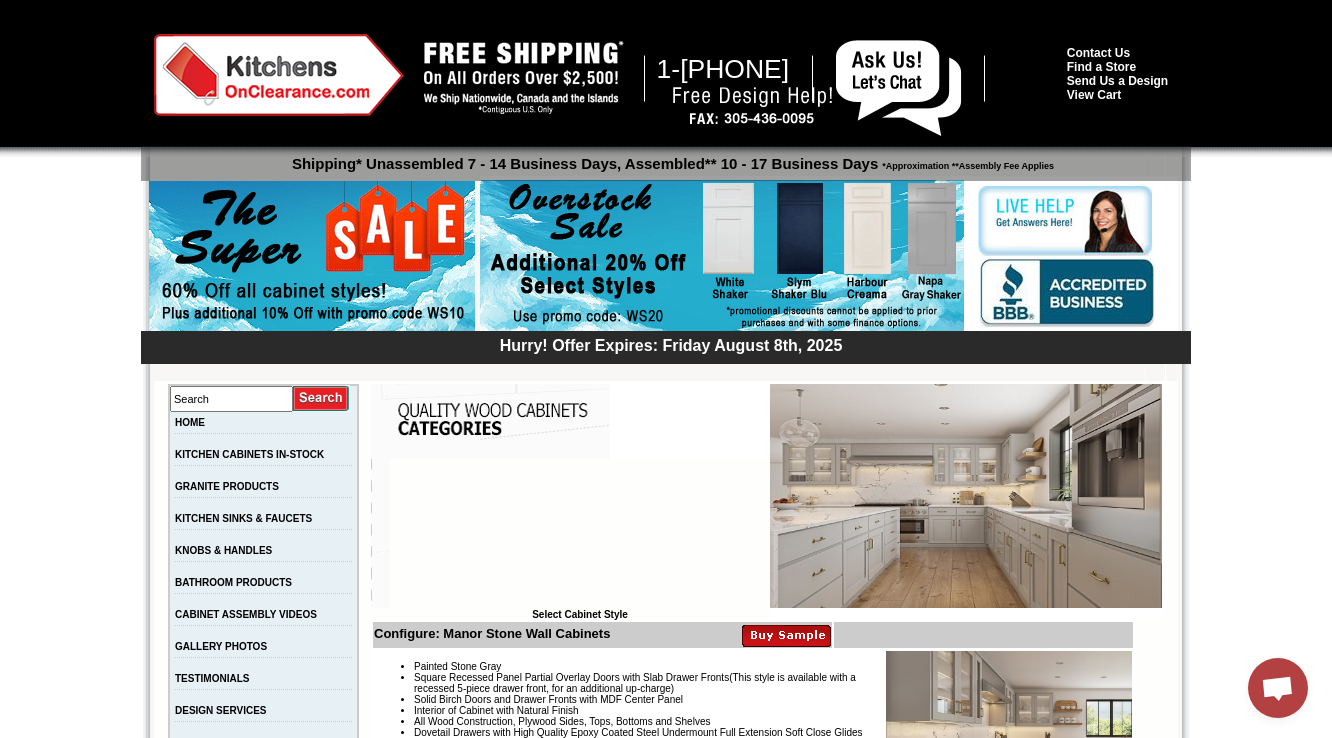 scroll, scrollTop: 0, scrollLeft: 0, axis: both 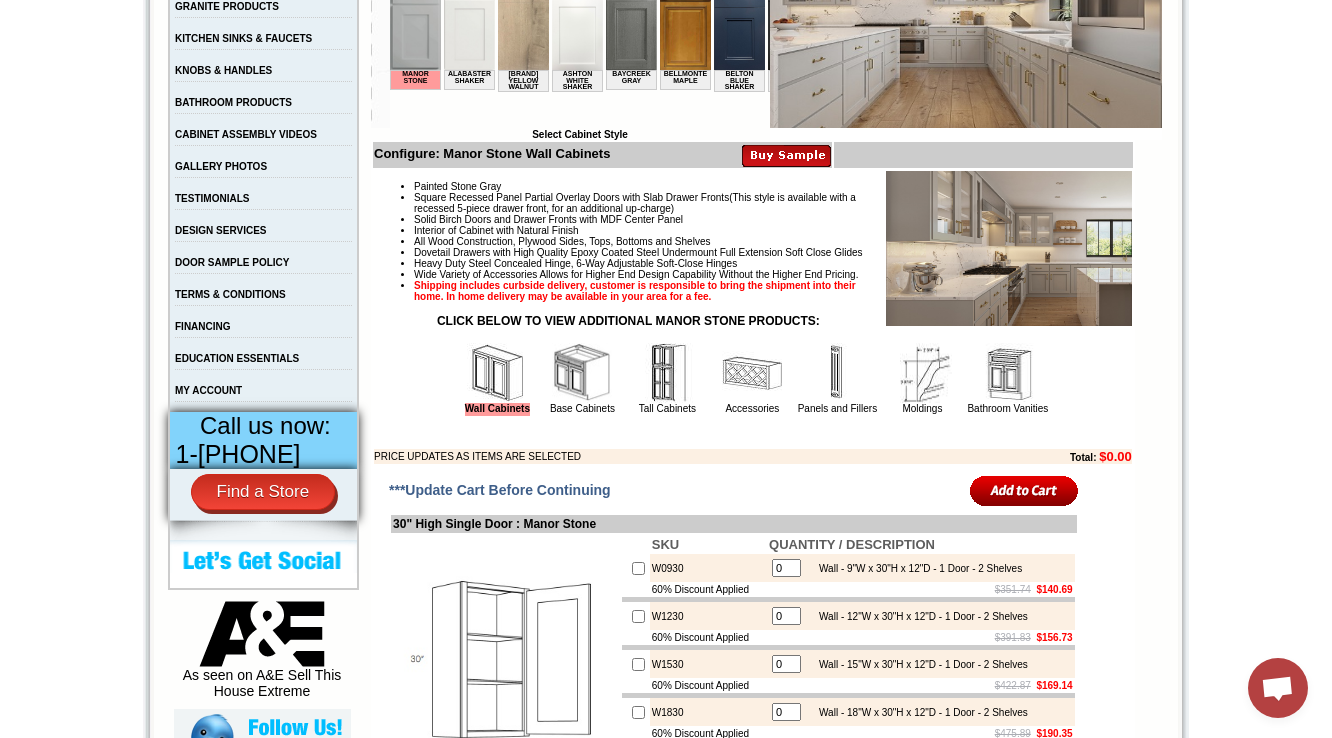 click at bounding box center [582, 373] 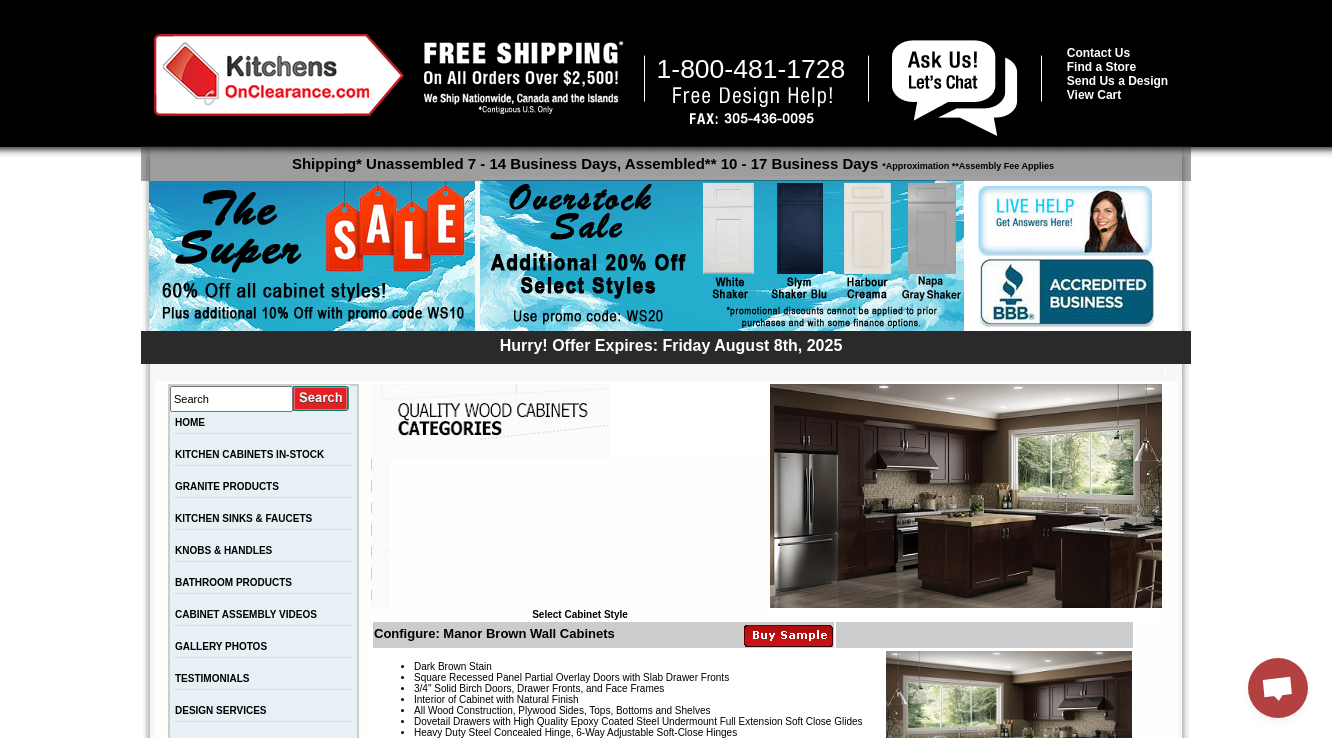 scroll, scrollTop: 0, scrollLeft: 0, axis: both 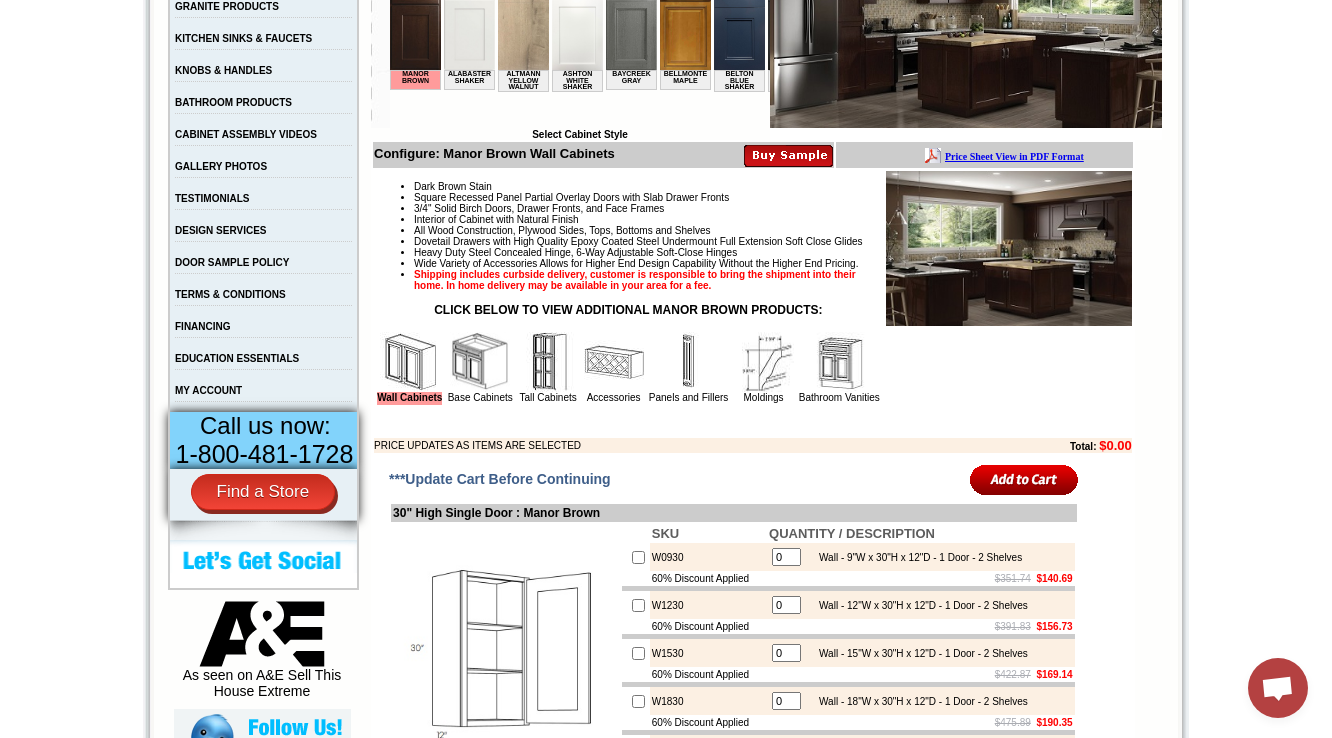 click at bounding box center [480, 362] 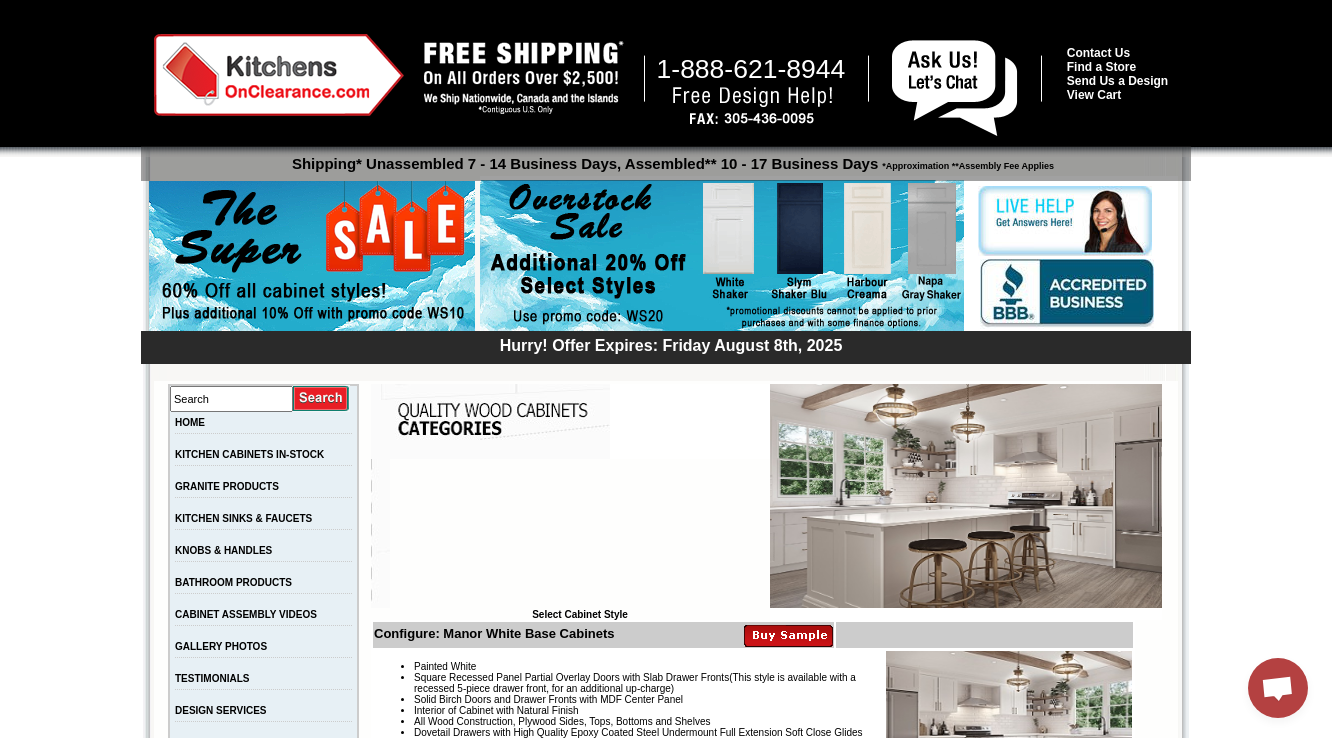 scroll, scrollTop: 4, scrollLeft: 0, axis: vertical 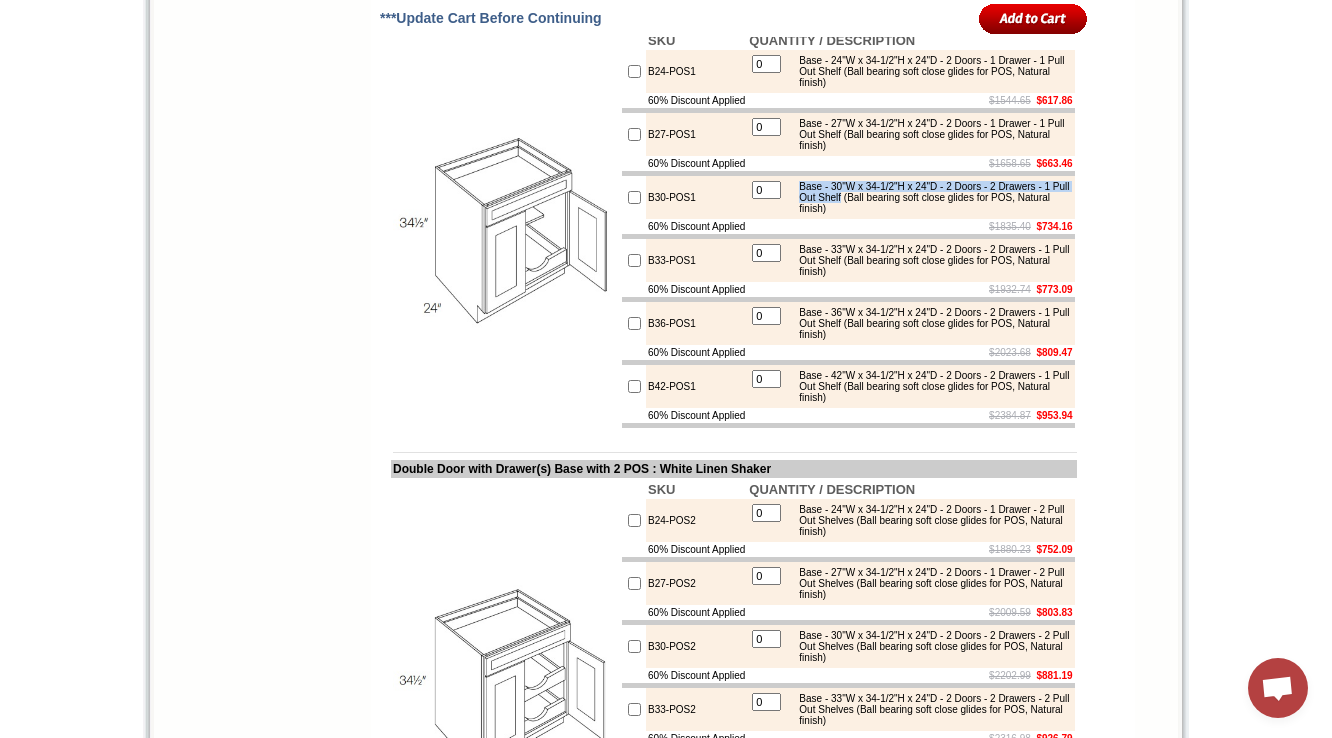 drag, startPoint x: 818, startPoint y: 356, endPoint x: 949, endPoint y: 371, distance: 131.85599 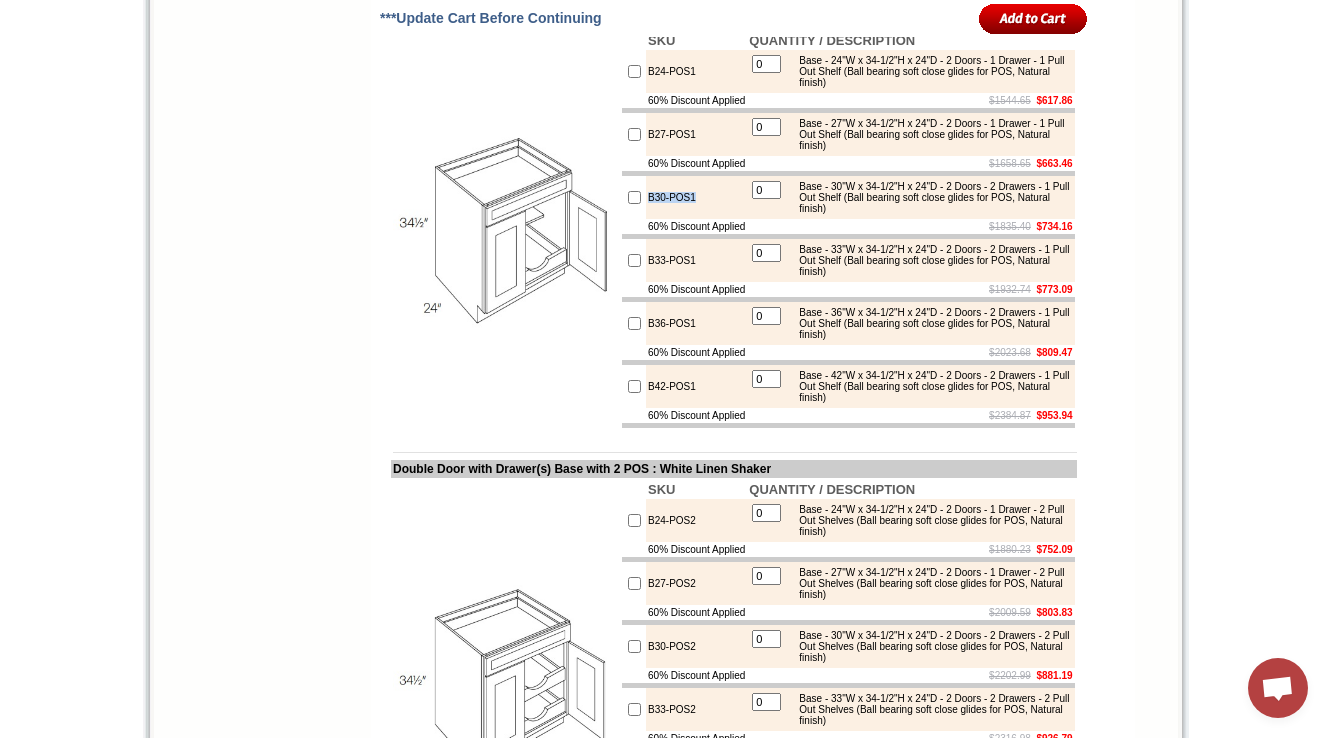 scroll, scrollTop: 2528, scrollLeft: 0, axis: vertical 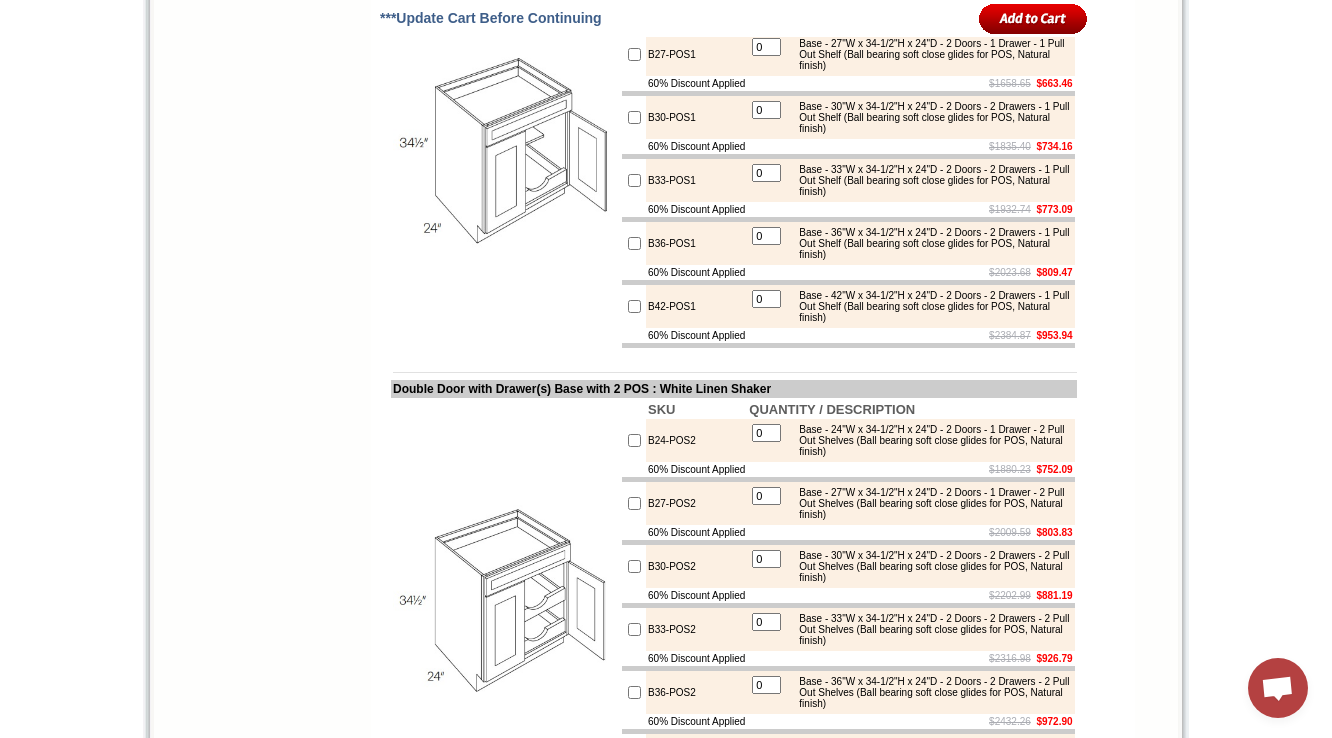 click on "Search
HOME
KITCHEN CABINETS IN-STOCK
GRANITE PRODUCTS
KITCHEN SINKS & FAUCETS
KNOBS & HANDLES
BATHROOM PRODUCTS
CABINET ASSEMBLY VIDEOS
GALLERY PHOTOS
TESTIMONIALS
DESIGN SERVICES
DOOR SAMPLE POLICY
TERMS & CONDITIONS
FINANCING
EDUCATION ESSENTIALS
MY ACCOUNT
Call us now:
1-888-620-7947
Find a Store
As seen on A&E Sell This House Extreme" at bounding box center (262, 3859) 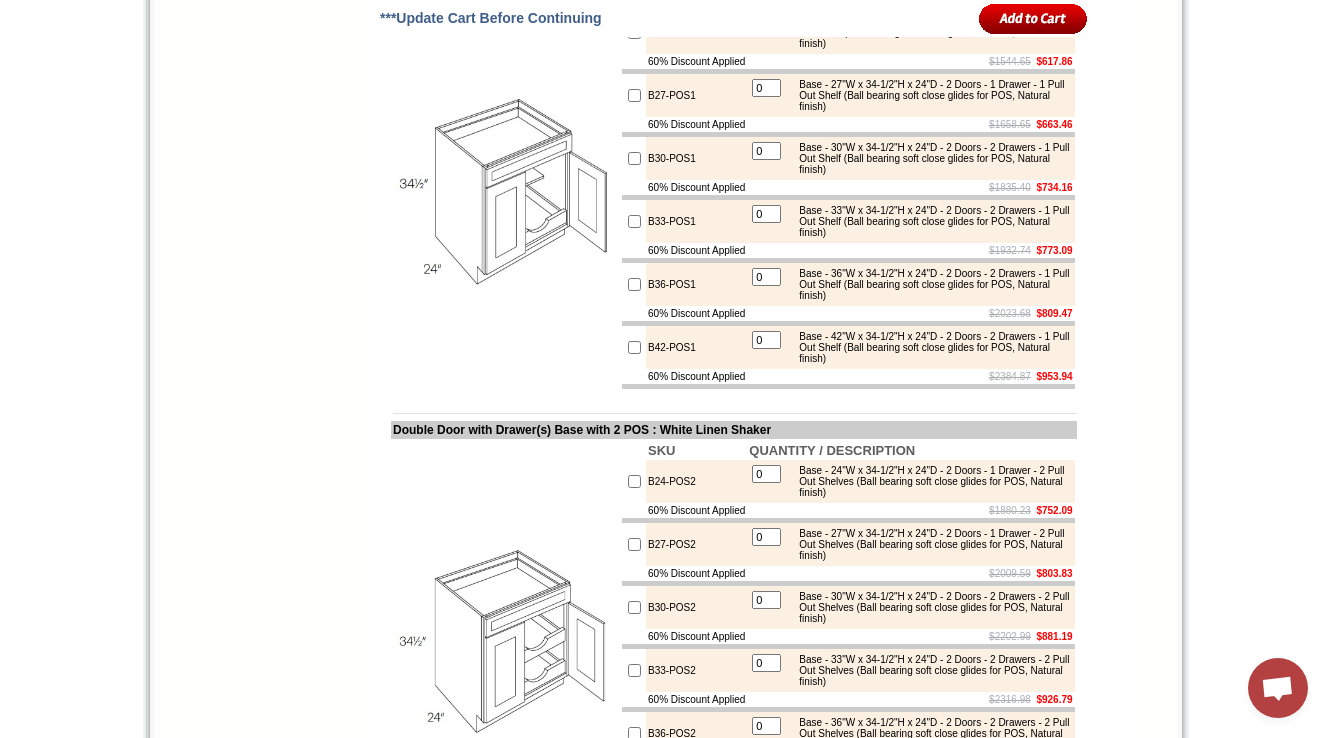scroll, scrollTop: 2448, scrollLeft: 0, axis: vertical 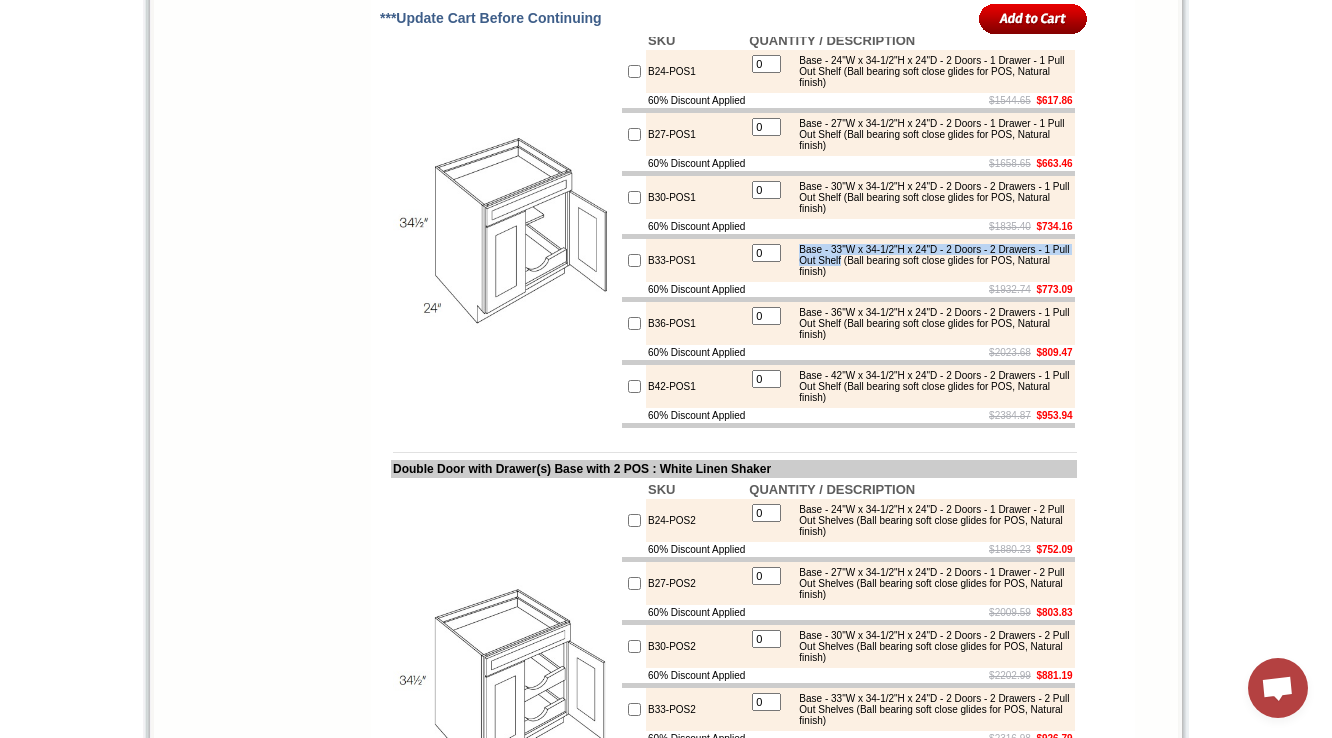 drag, startPoint x: 819, startPoint y: 424, endPoint x: 951, endPoint y: 436, distance: 132.54433 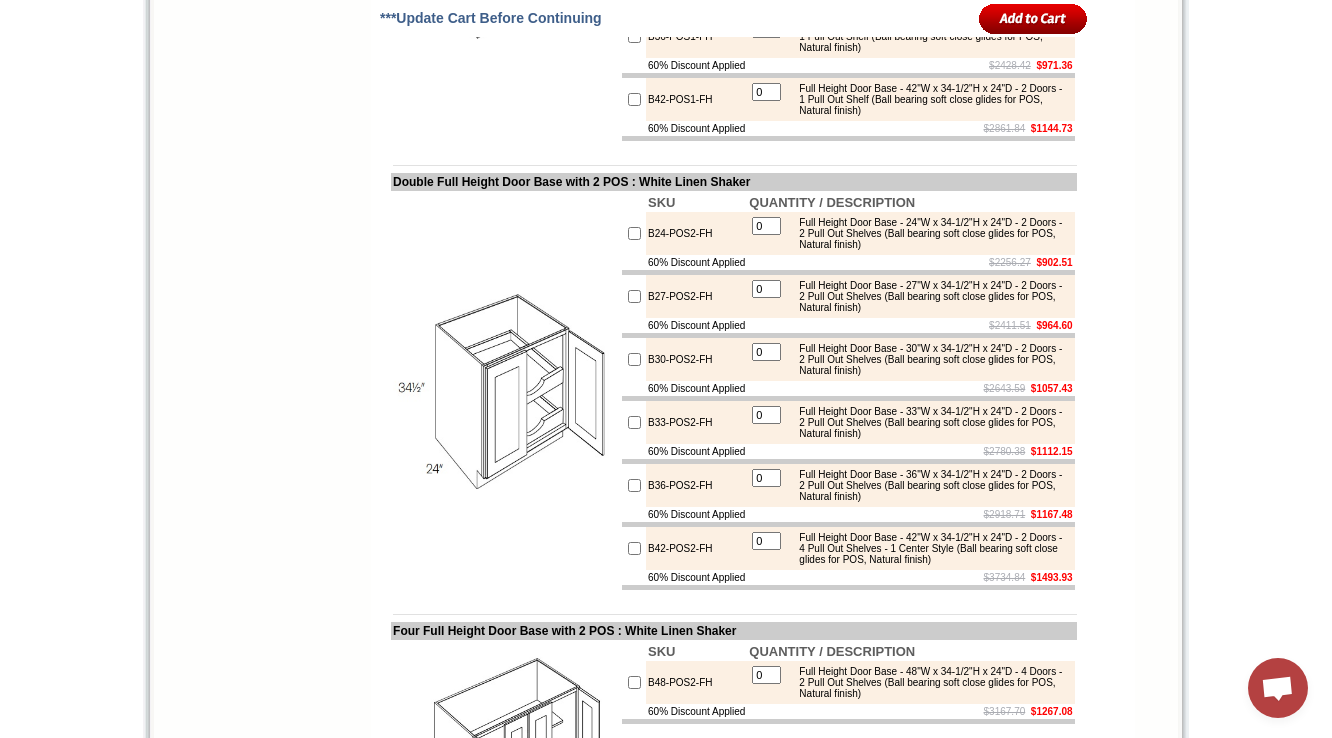 scroll, scrollTop: 2587, scrollLeft: 0, axis: vertical 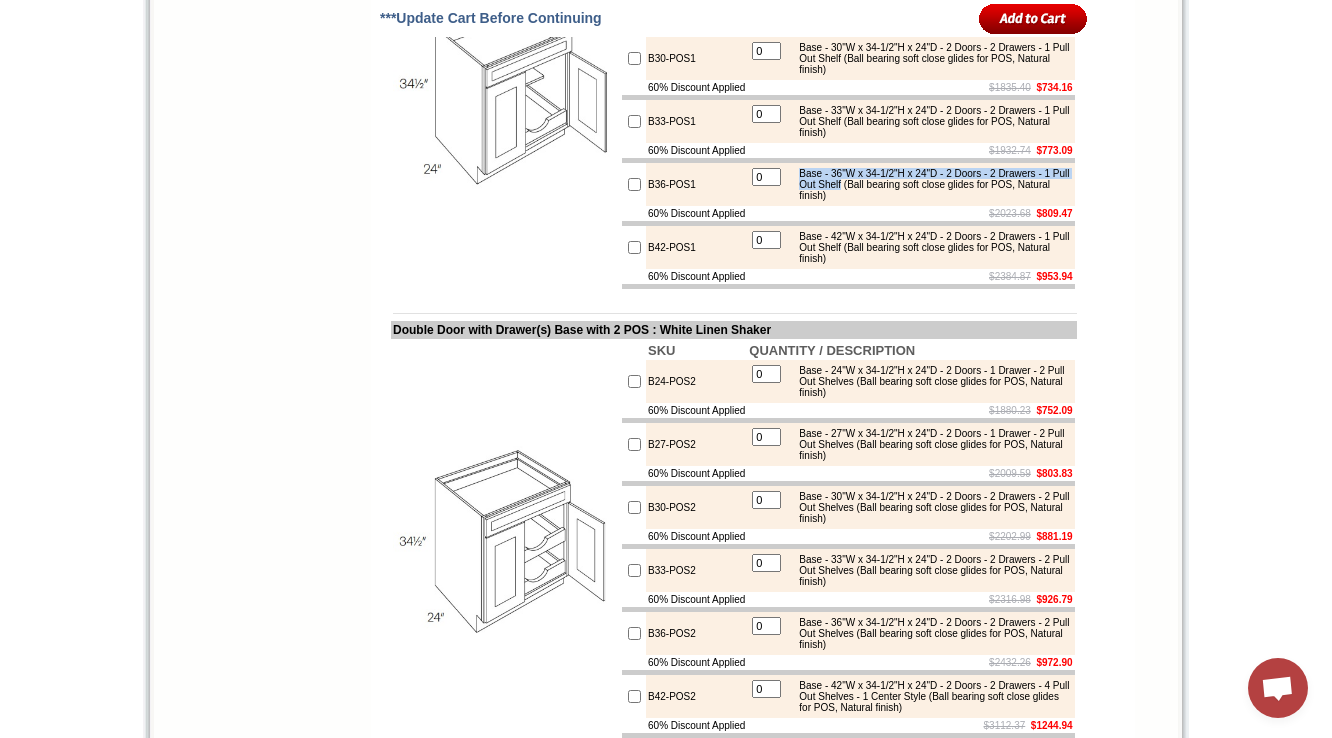 drag, startPoint x: 826, startPoint y: 359, endPoint x: 949, endPoint y: 373, distance: 123.79418 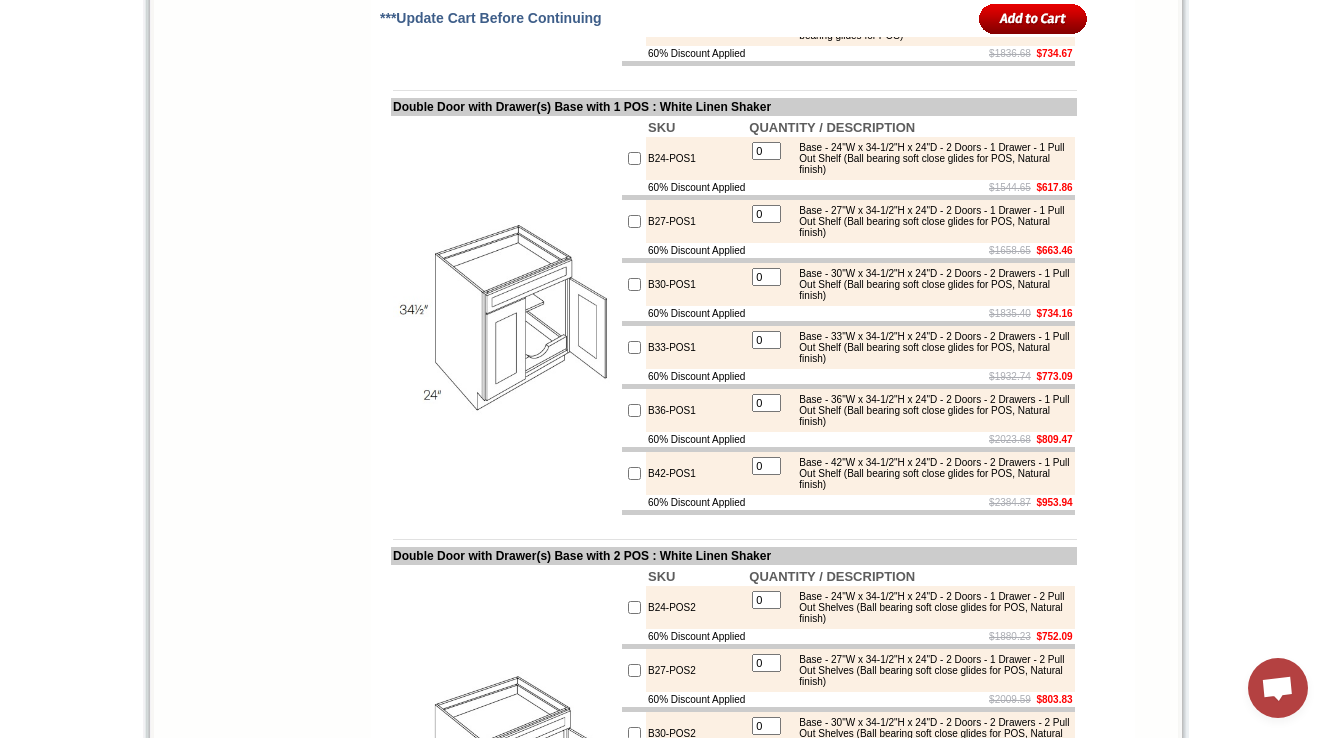 scroll, scrollTop: 2460, scrollLeft: 0, axis: vertical 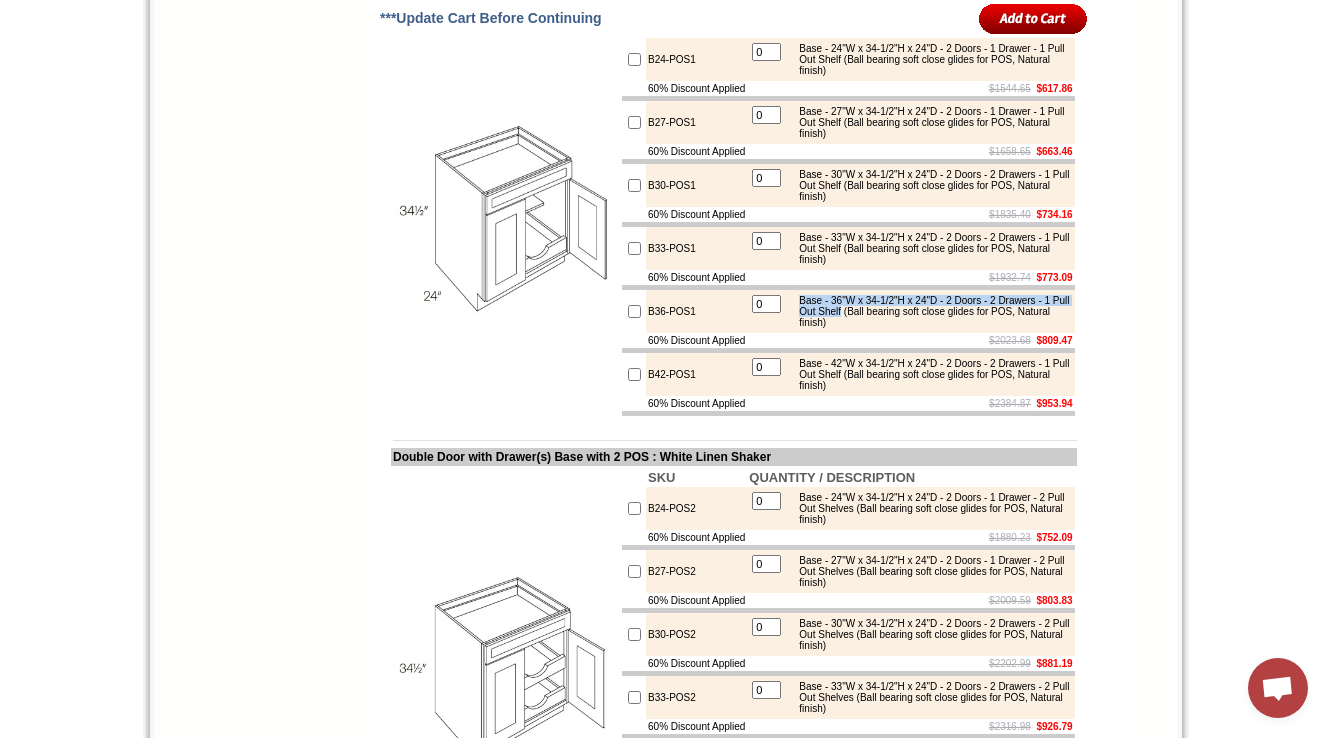 drag, startPoint x: 821, startPoint y: 480, endPoint x: 950, endPoint y: 495, distance: 129.86917 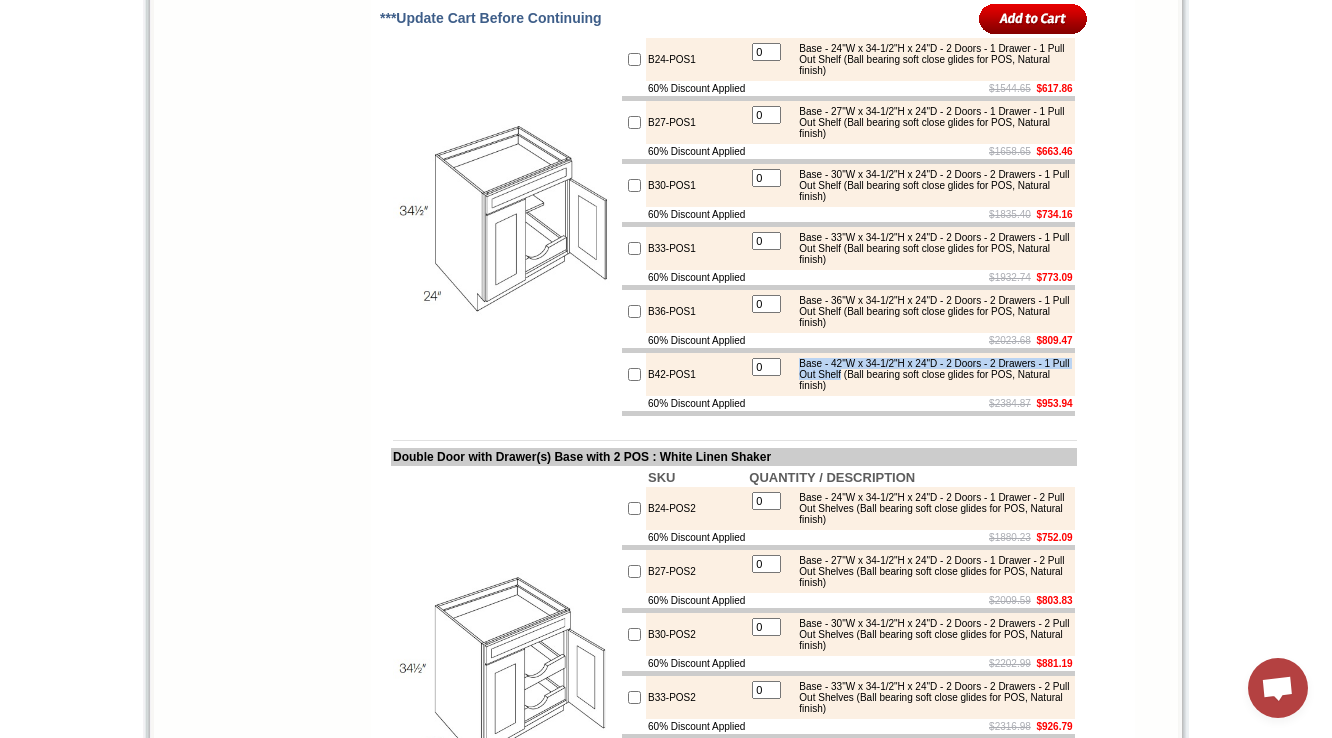 drag, startPoint x: 817, startPoint y: 552, endPoint x: 949, endPoint y: 568, distance: 132.96616 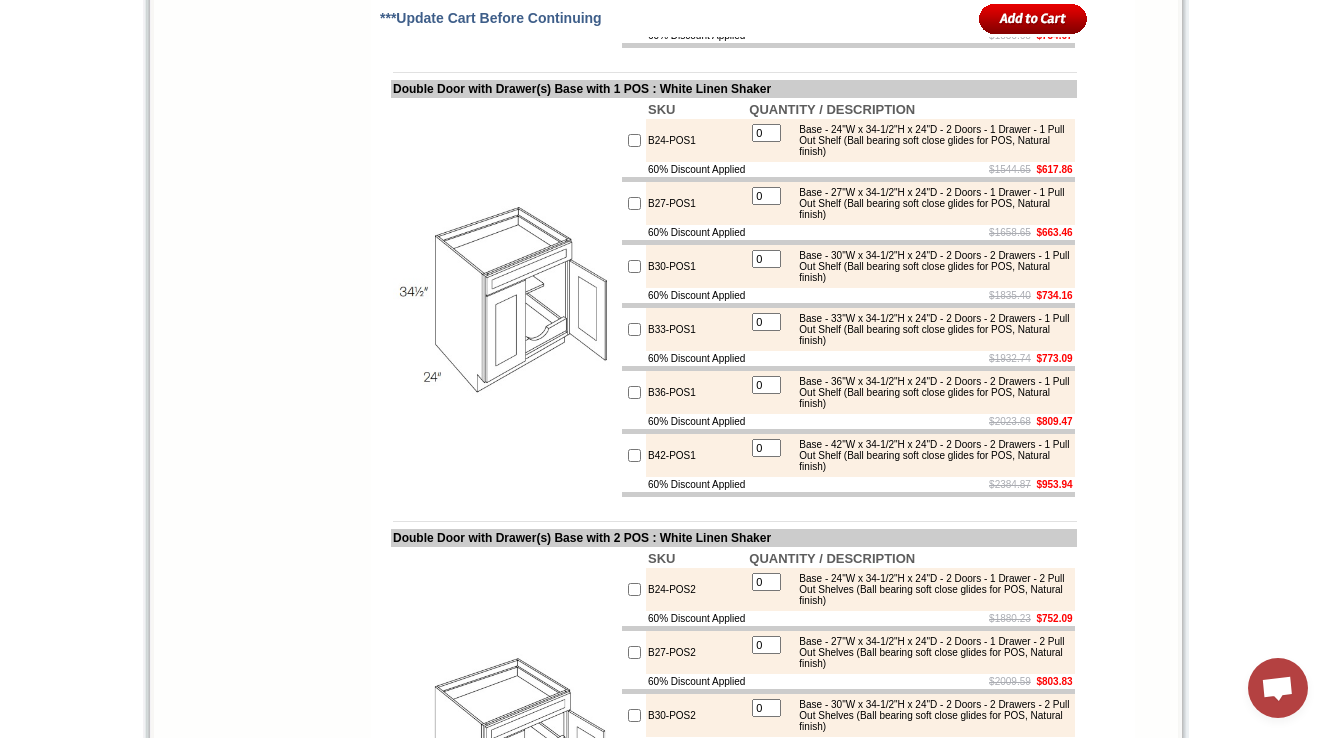 scroll, scrollTop: 2459, scrollLeft: 0, axis: vertical 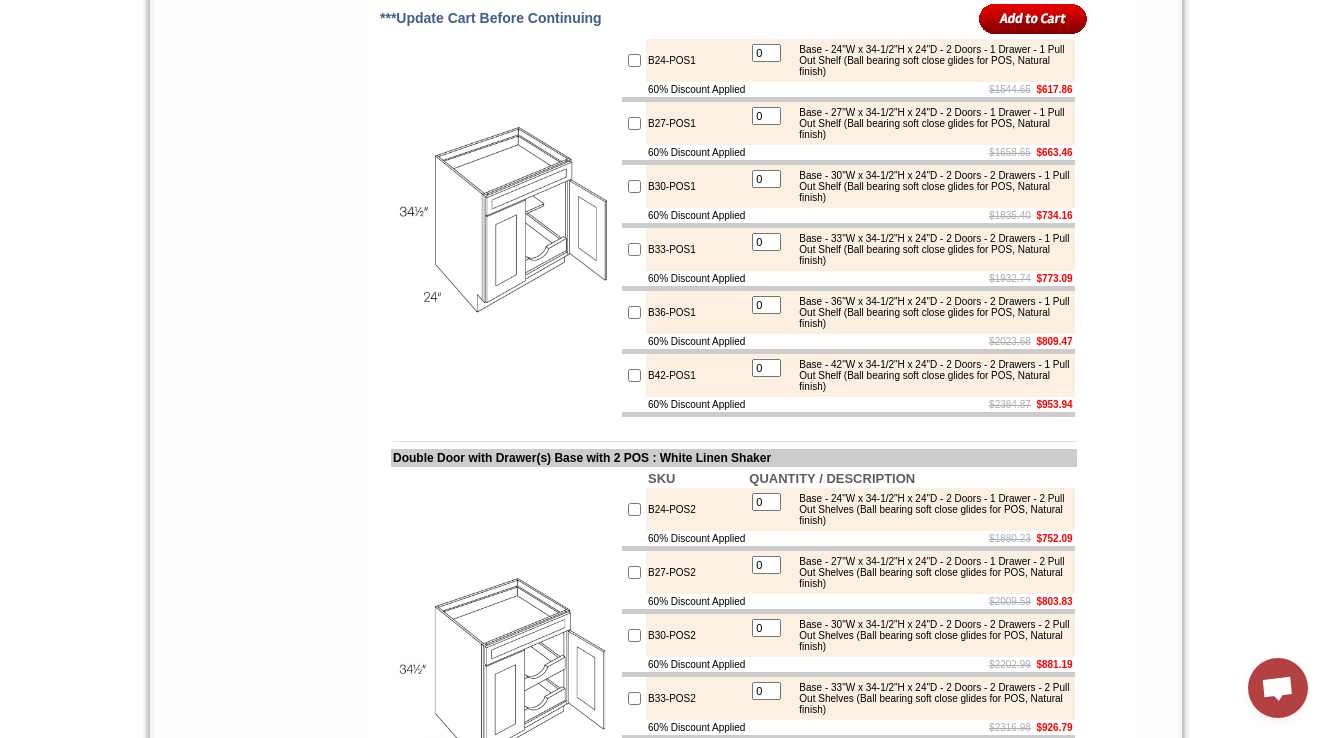 click at bounding box center (505, 218) 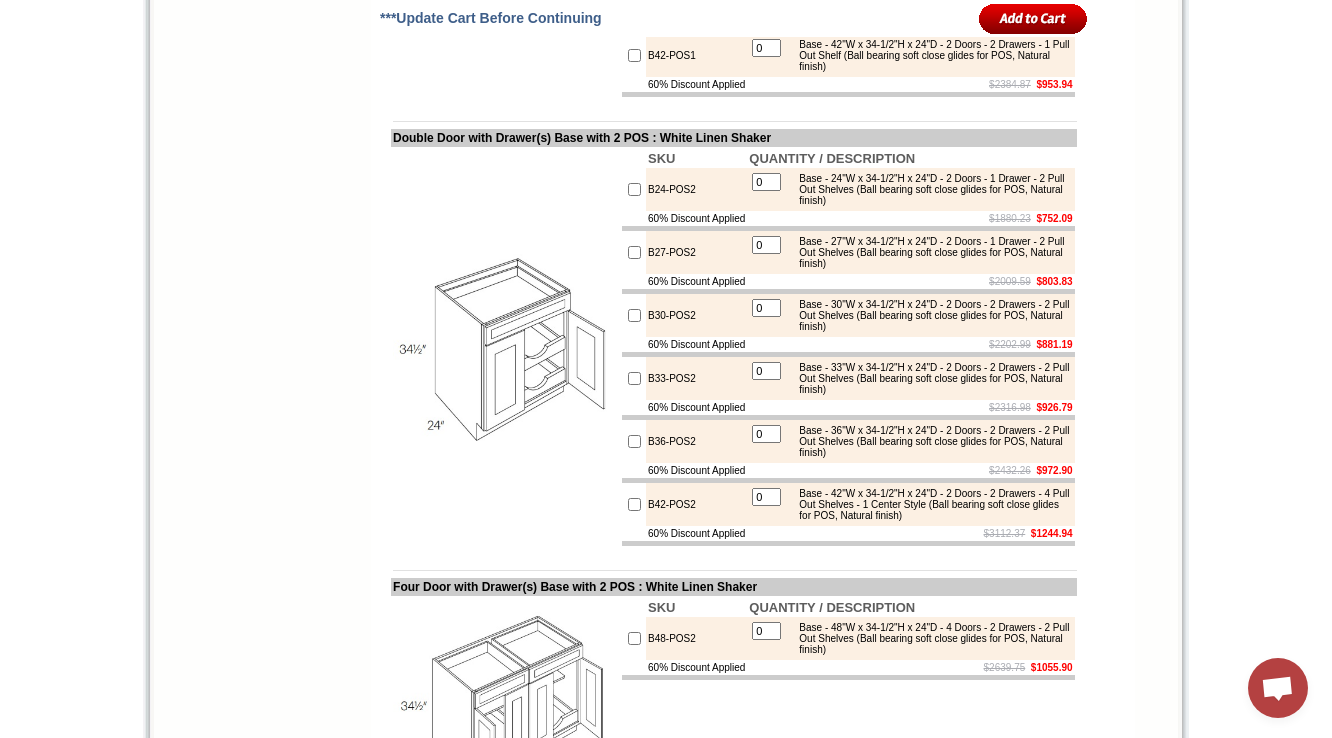 scroll, scrollTop: 3019, scrollLeft: 0, axis: vertical 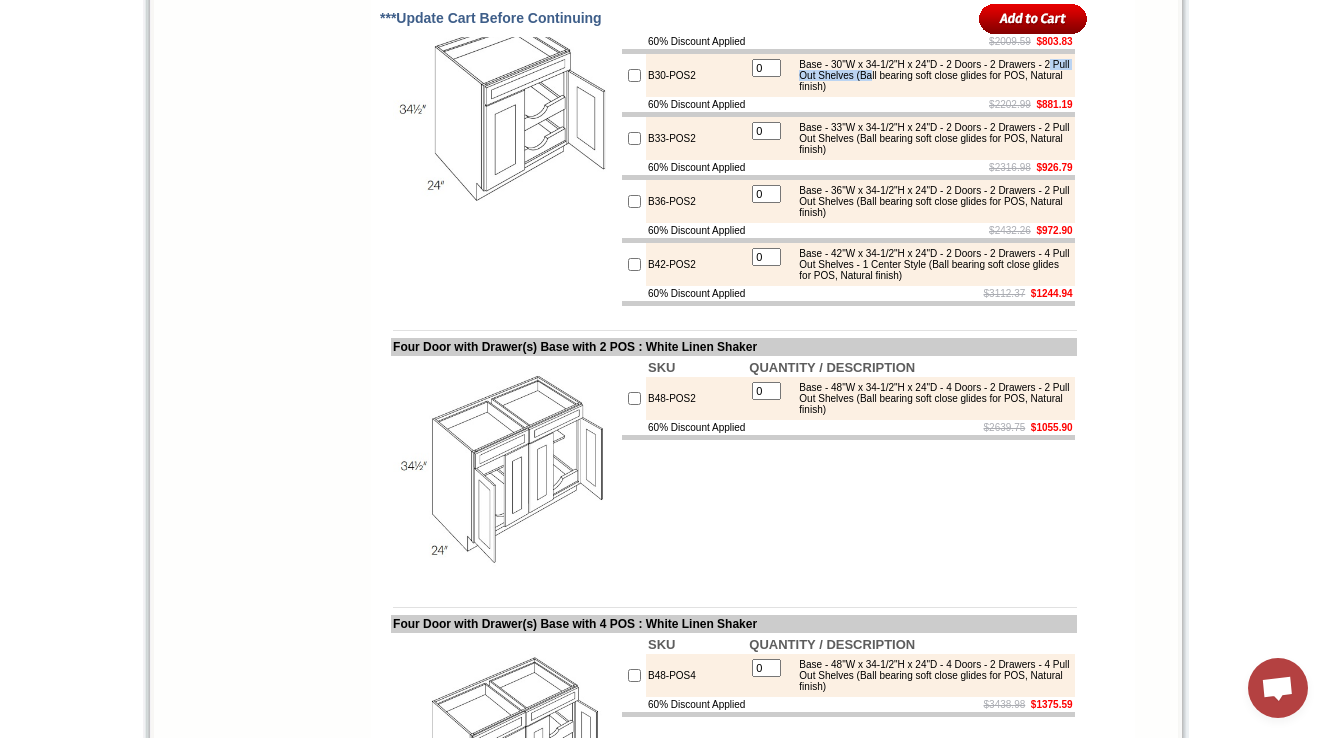 drag, startPoint x: 887, startPoint y: 284, endPoint x: 958, endPoint y: 309, distance: 75.272835 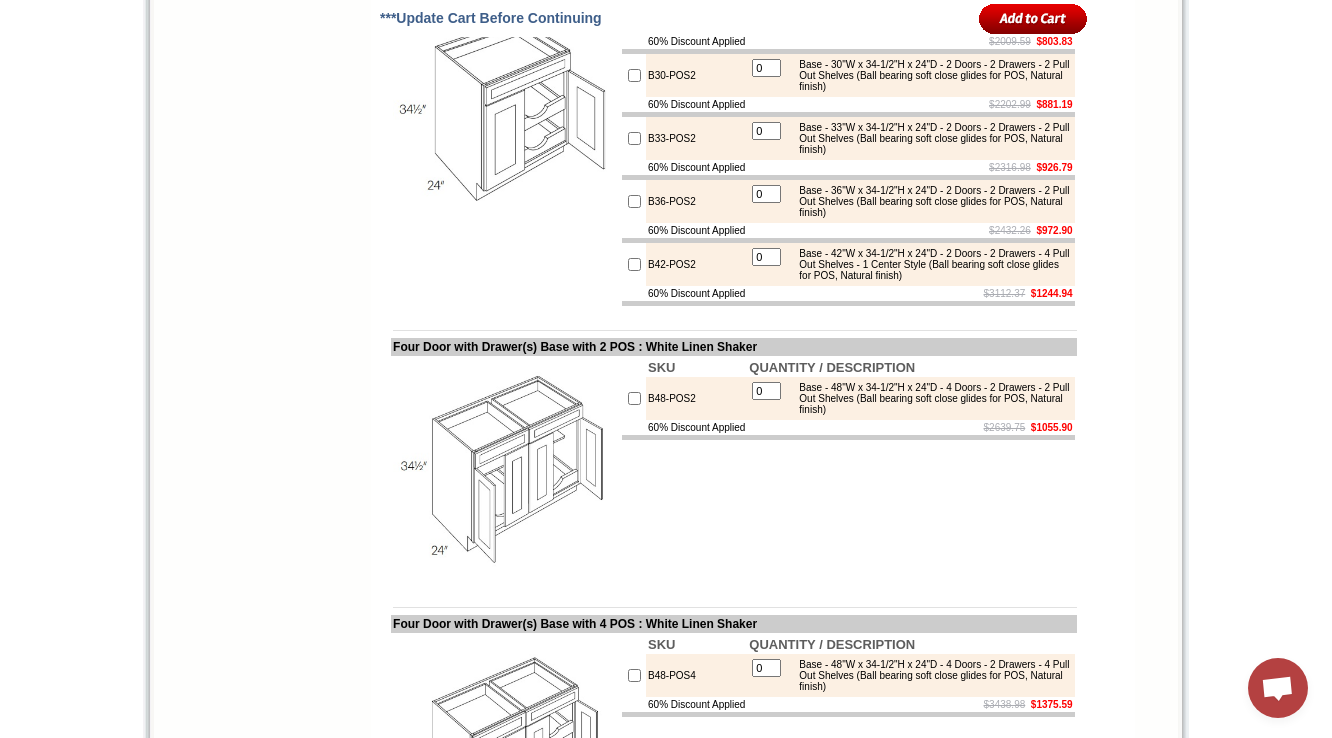 click on "0 Base - 30"W x 34-1/2"H x 24"D - 2 Doors - 2 Drawers - 2 Pull Out Shelves (Ball bearing soft close glides for POS, Natural finish)" at bounding box center (910, 75) 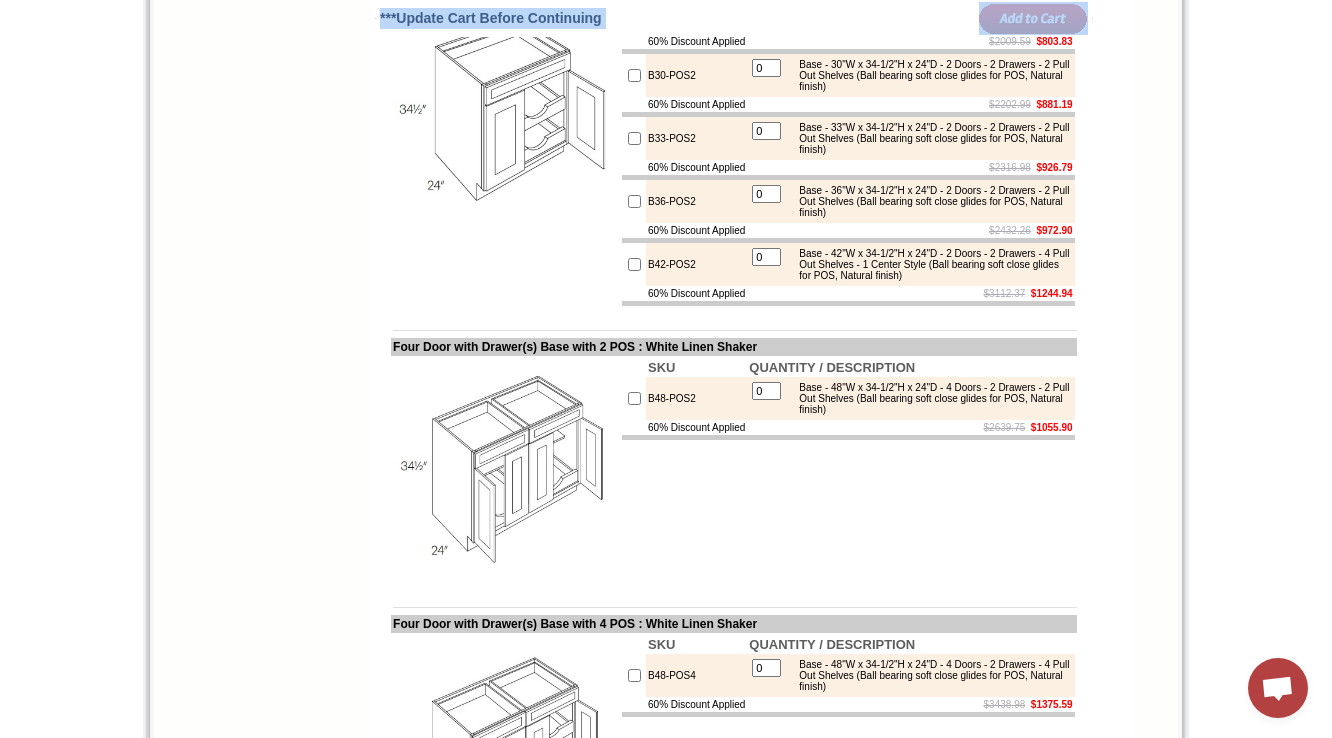 drag, startPoint x: 393, startPoint y: 95, endPoint x: 352, endPoint y: 104, distance: 41.976185 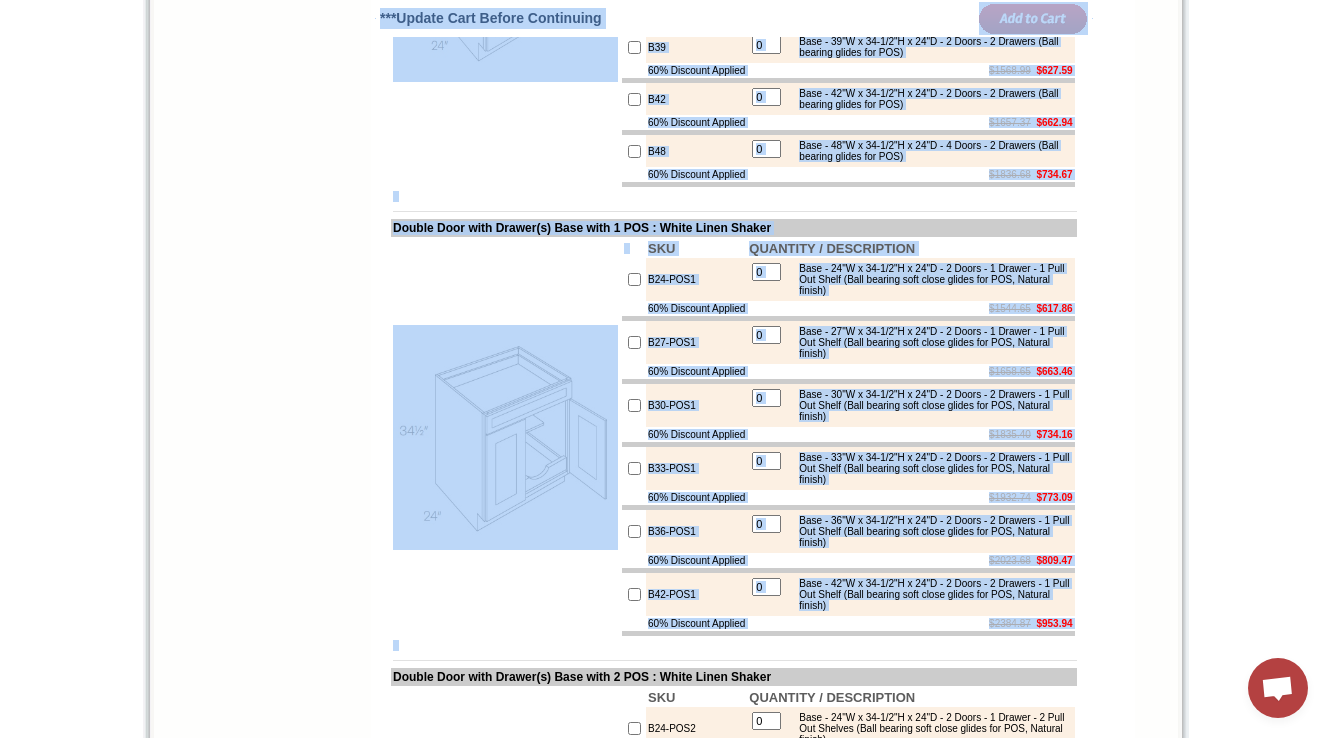 scroll, scrollTop: 2219, scrollLeft: 0, axis: vertical 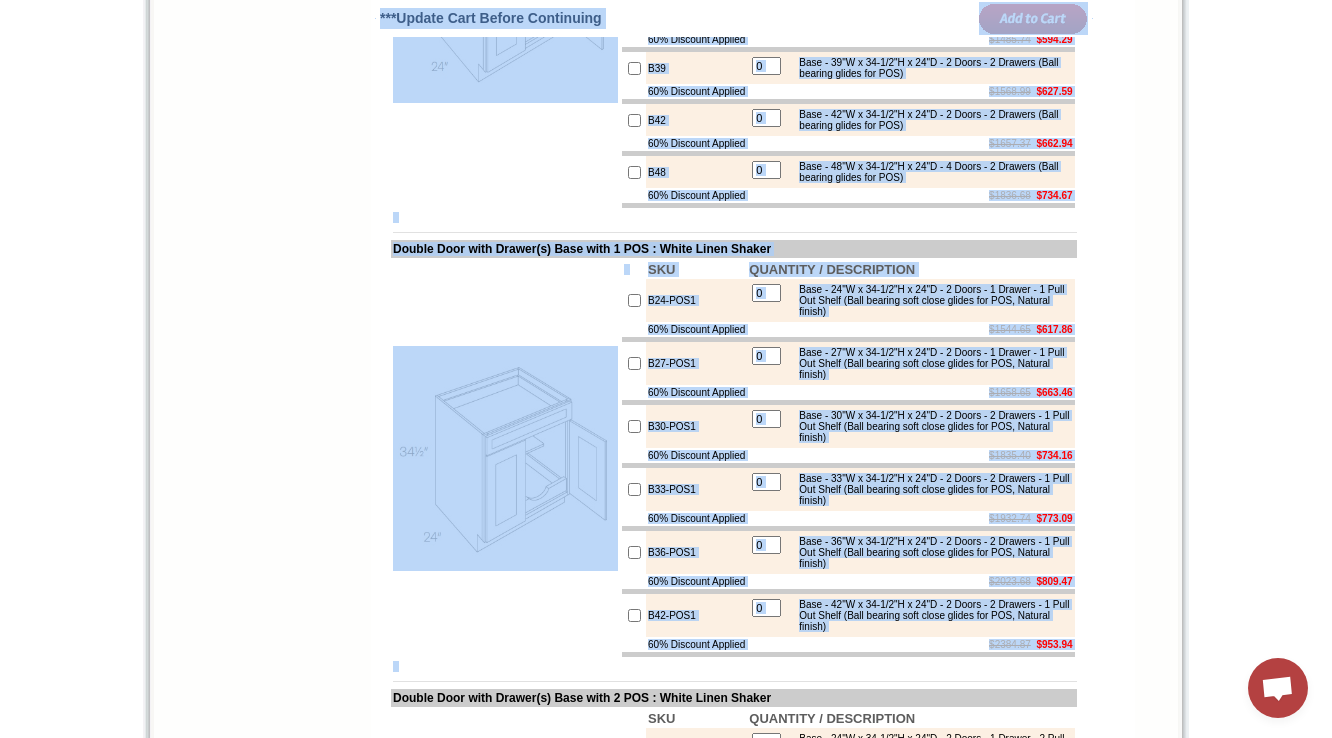 click at bounding box center [505, 458] 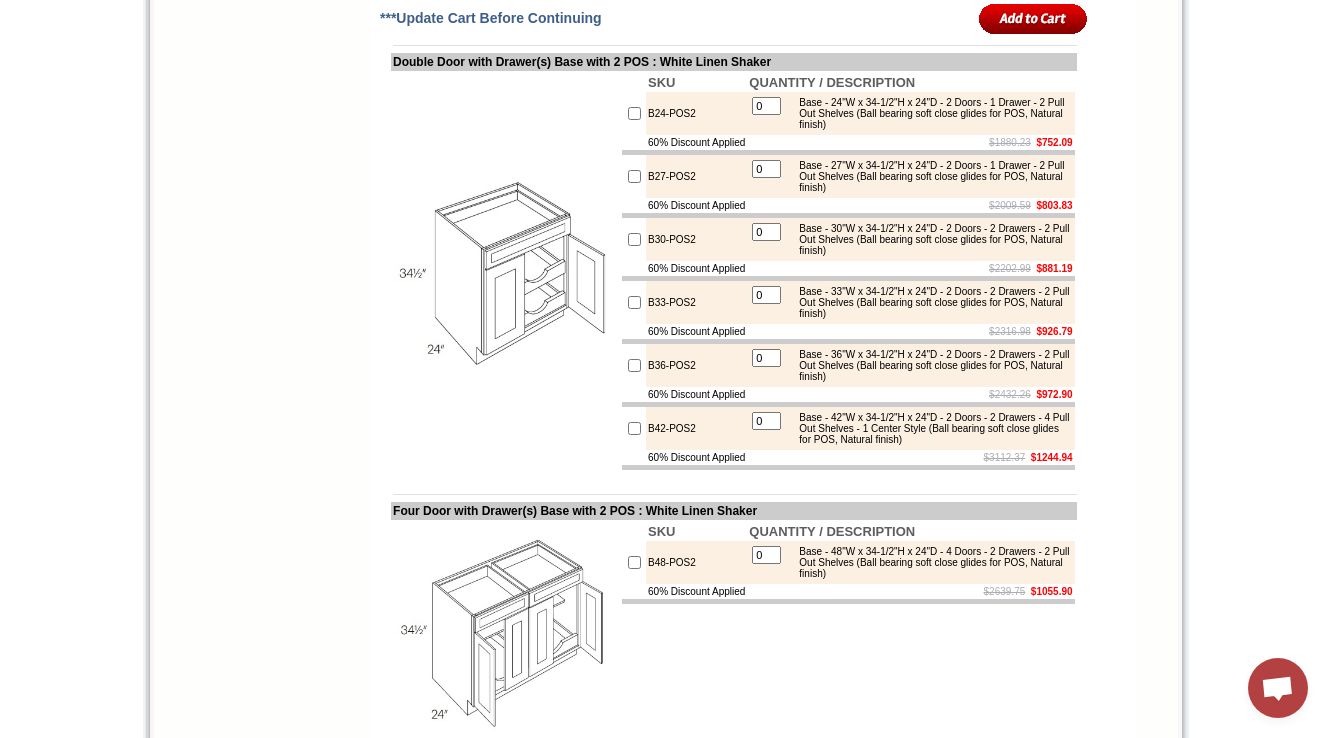 scroll, scrollTop: 2859, scrollLeft: 0, axis: vertical 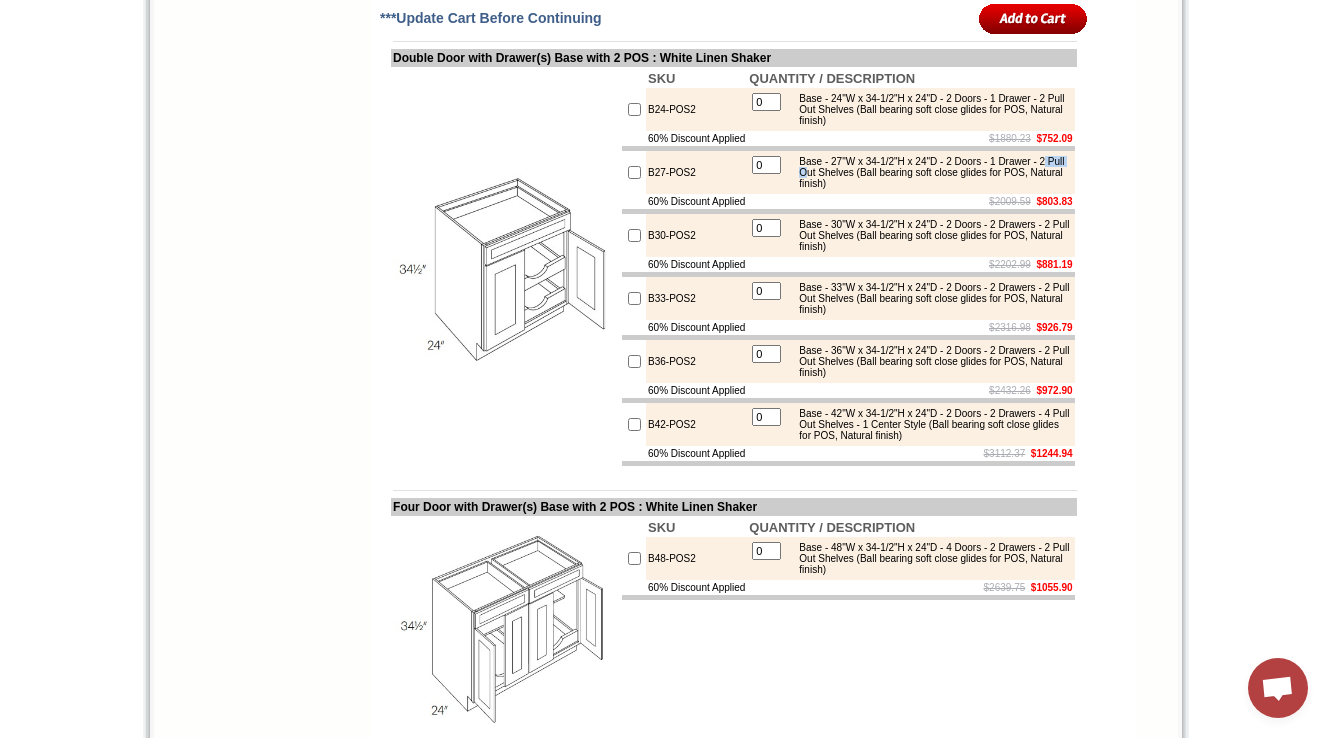drag, startPoint x: 884, startPoint y: 376, endPoint x: 906, endPoint y: 376, distance: 22 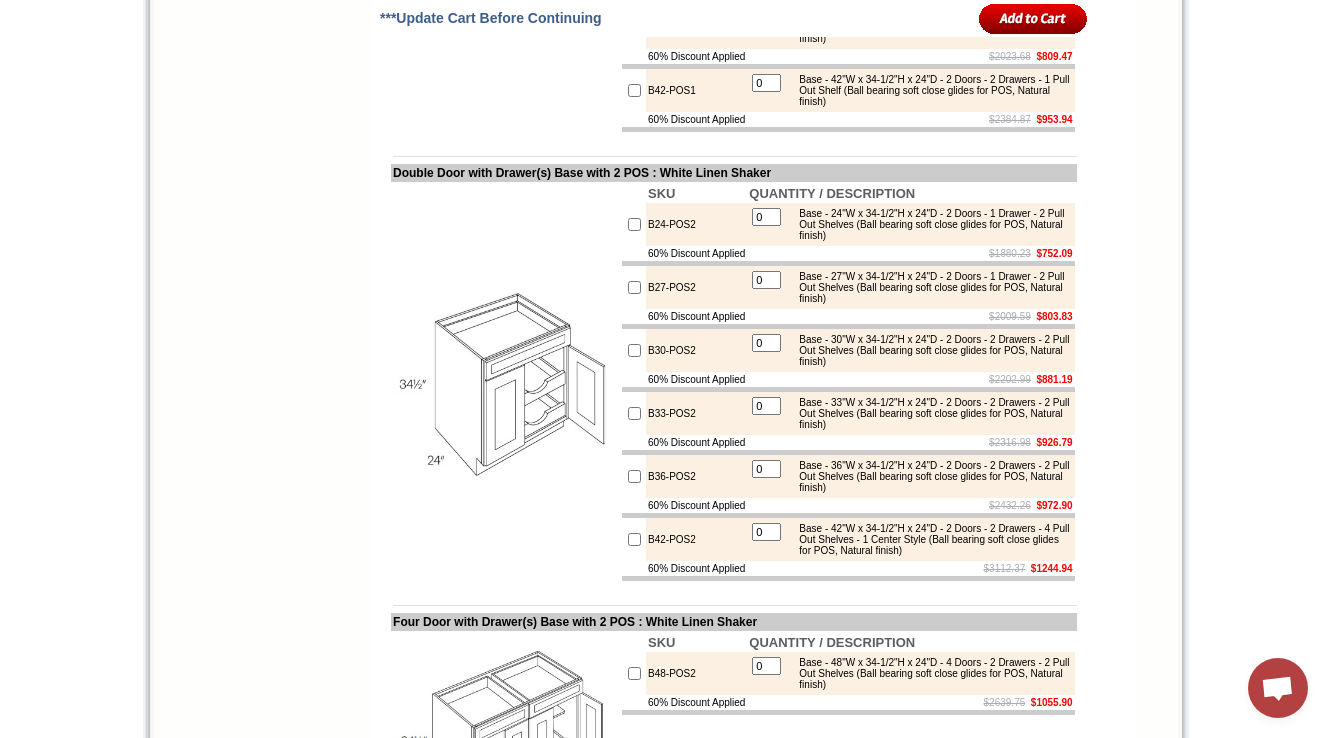 scroll, scrollTop: 2699, scrollLeft: 0, axis: vertical 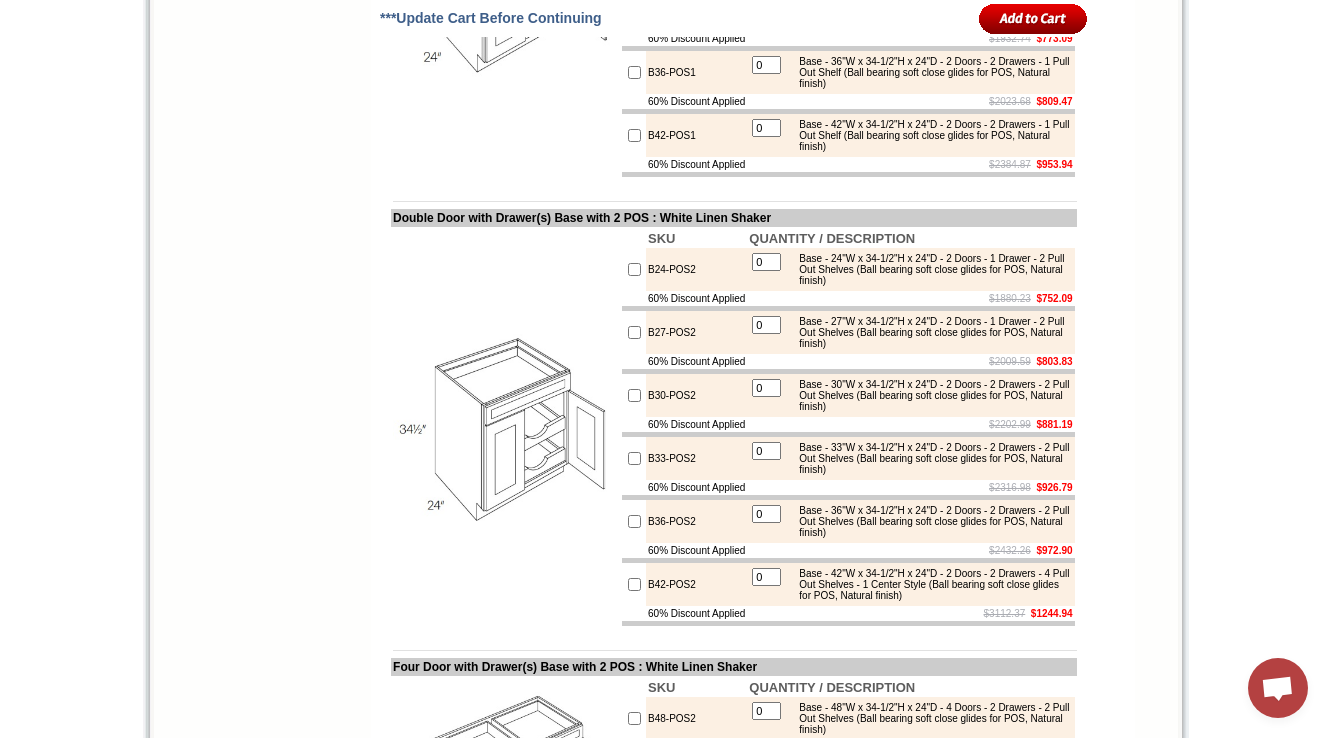drag, startPoint x: 873, startPoint y: 189, endPoint x: 943, endPoint y: 189, distance: 70 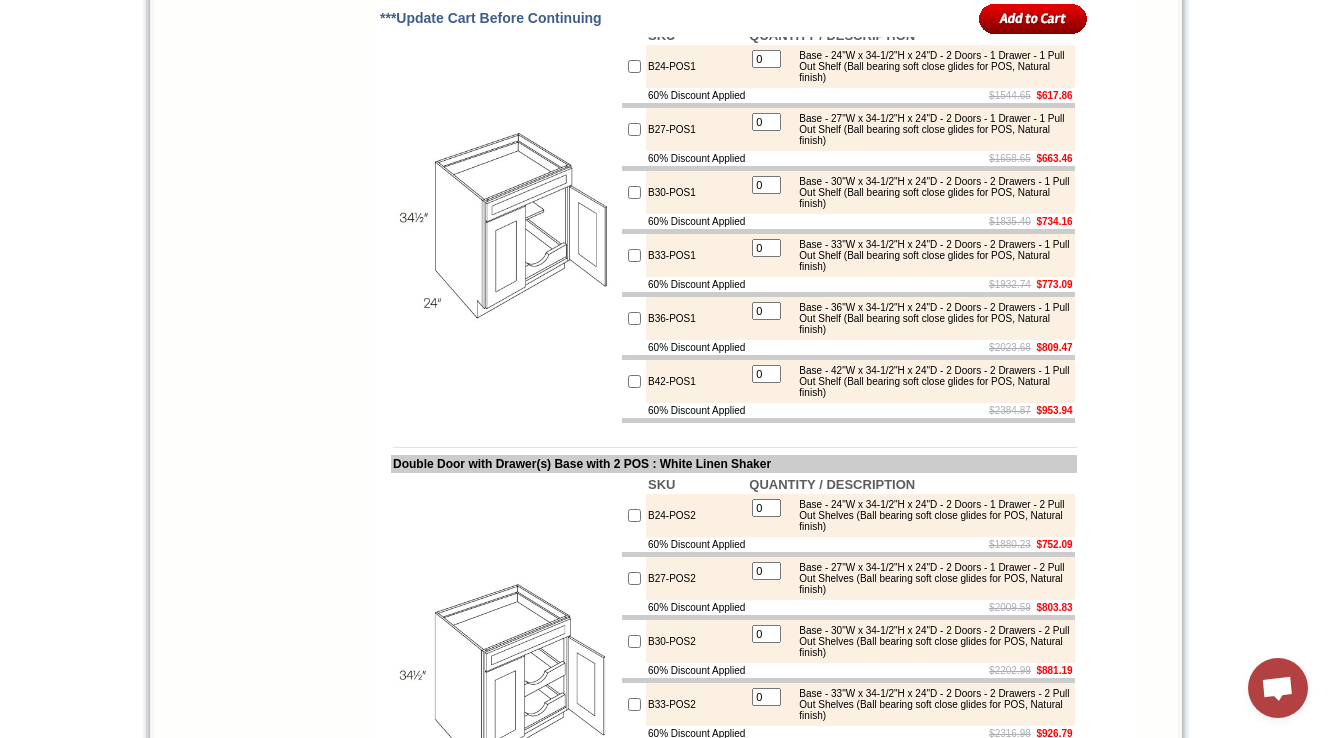 scroll, scrollTop: 2299, scrollLeft: 0, axis: vertical 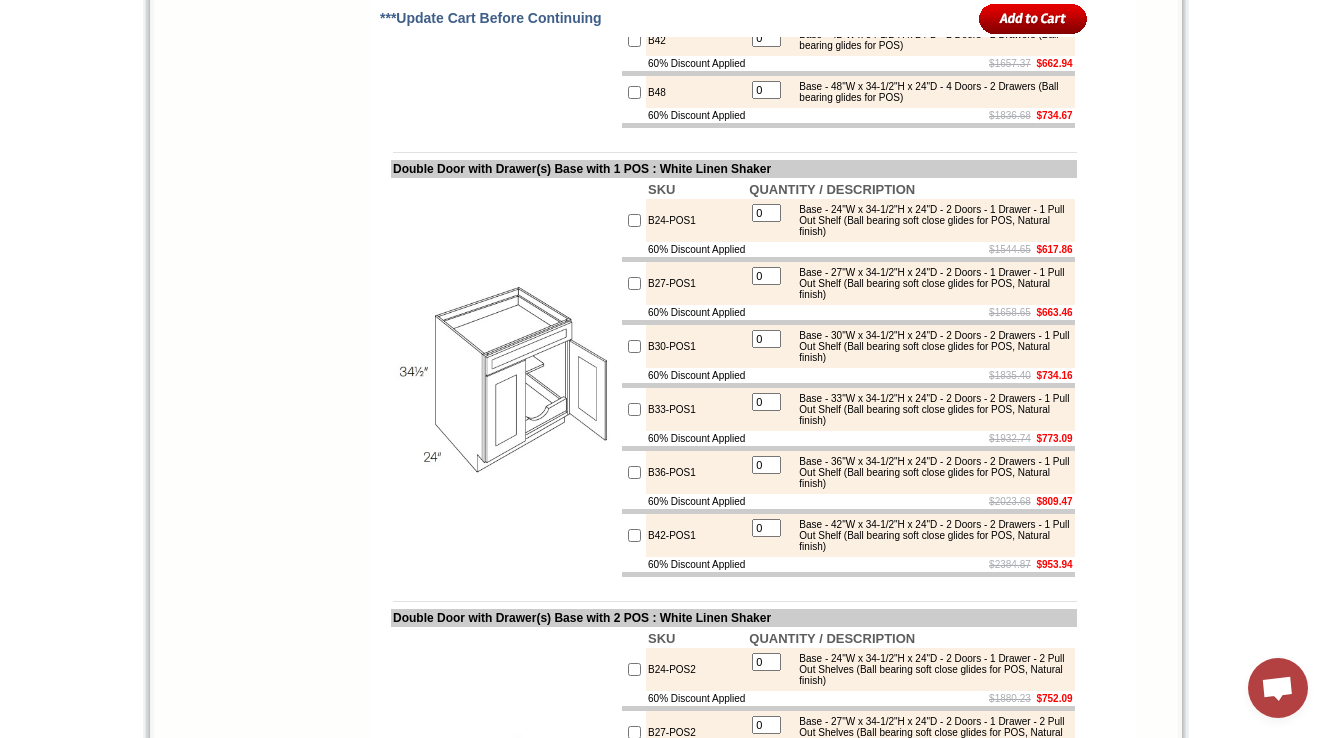 click on "B27-POS1" at bounding box center [696, 283] 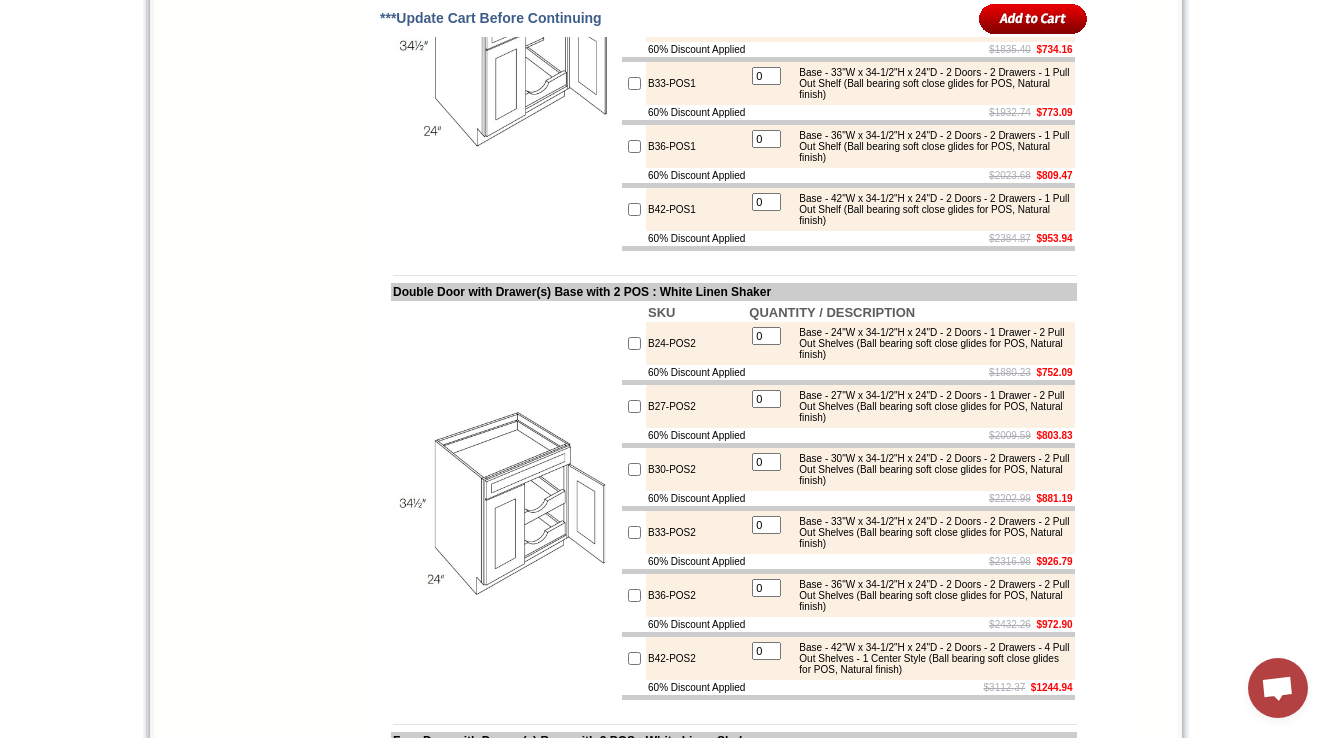 scroll, scrollTop: 2619, scrollLeft: 0, axis: vertical 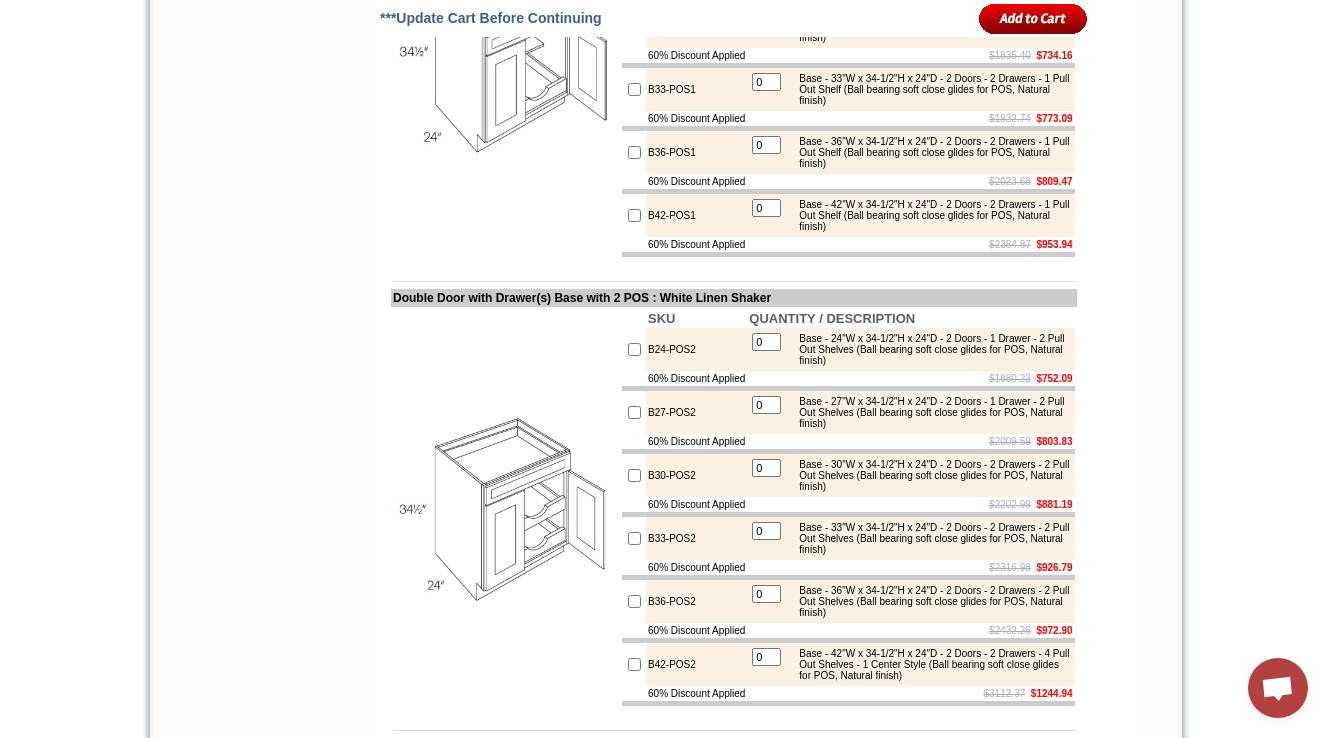 drag, startPoint x: 864, startPoint y: 331, endPoint x: 940, endPoint y: 343, distance: 76.941536 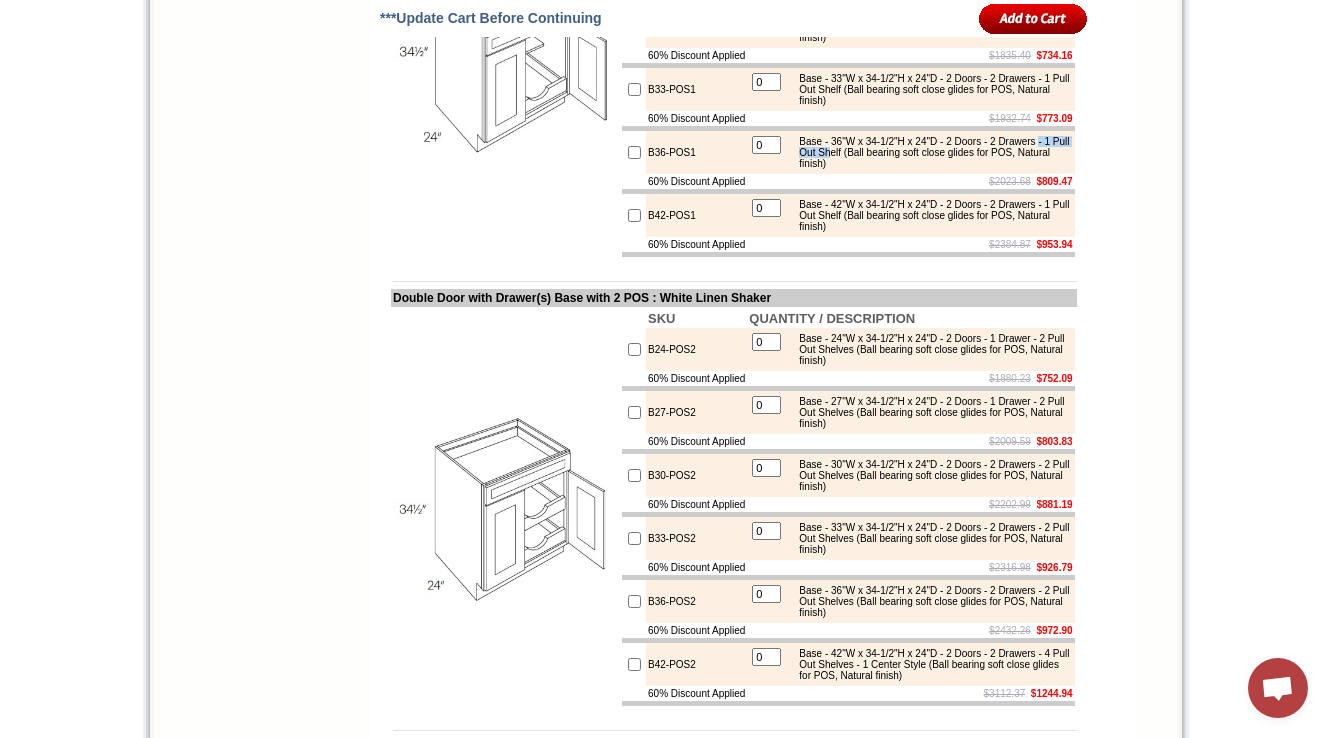 click on "$2023.68    $809.47" at bounding box center [910, 181] 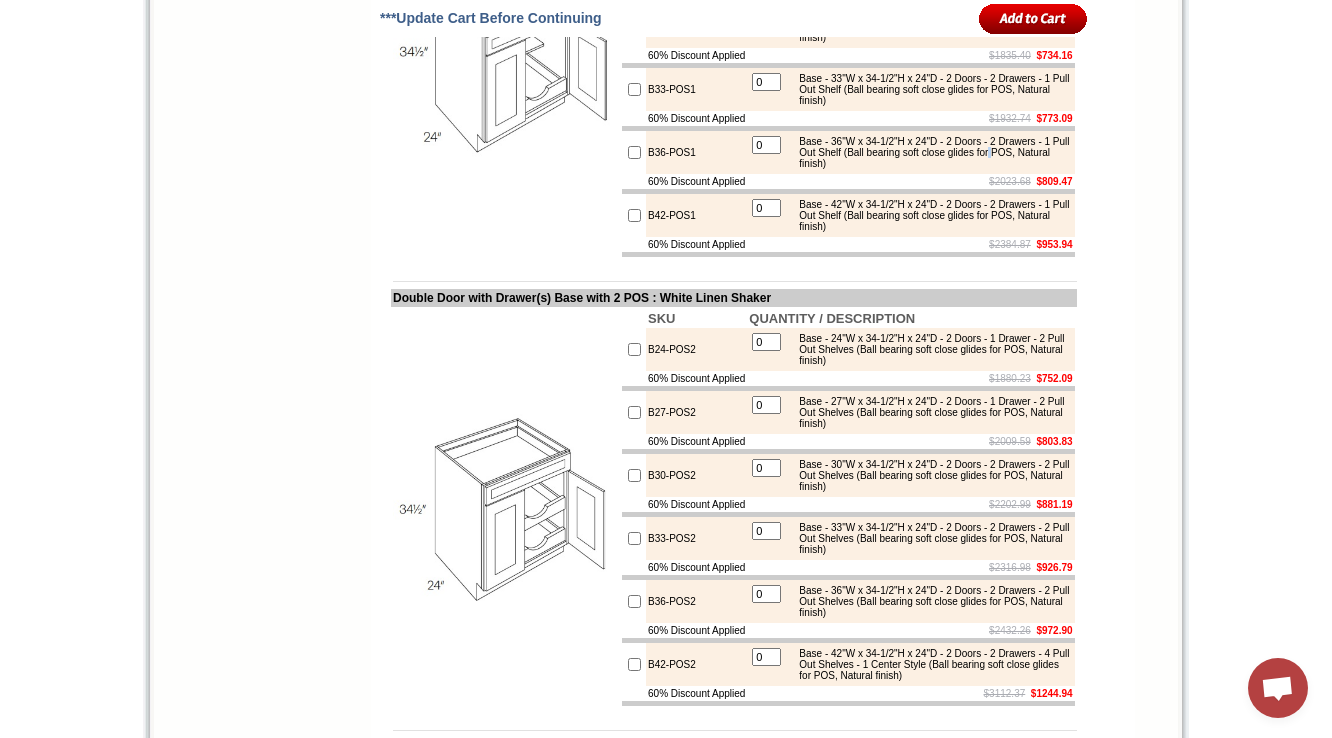 drag, startPoint x: 896, startPoint y: 344, endPoint x: 939, endPoint y: 346, distance: 43.046486 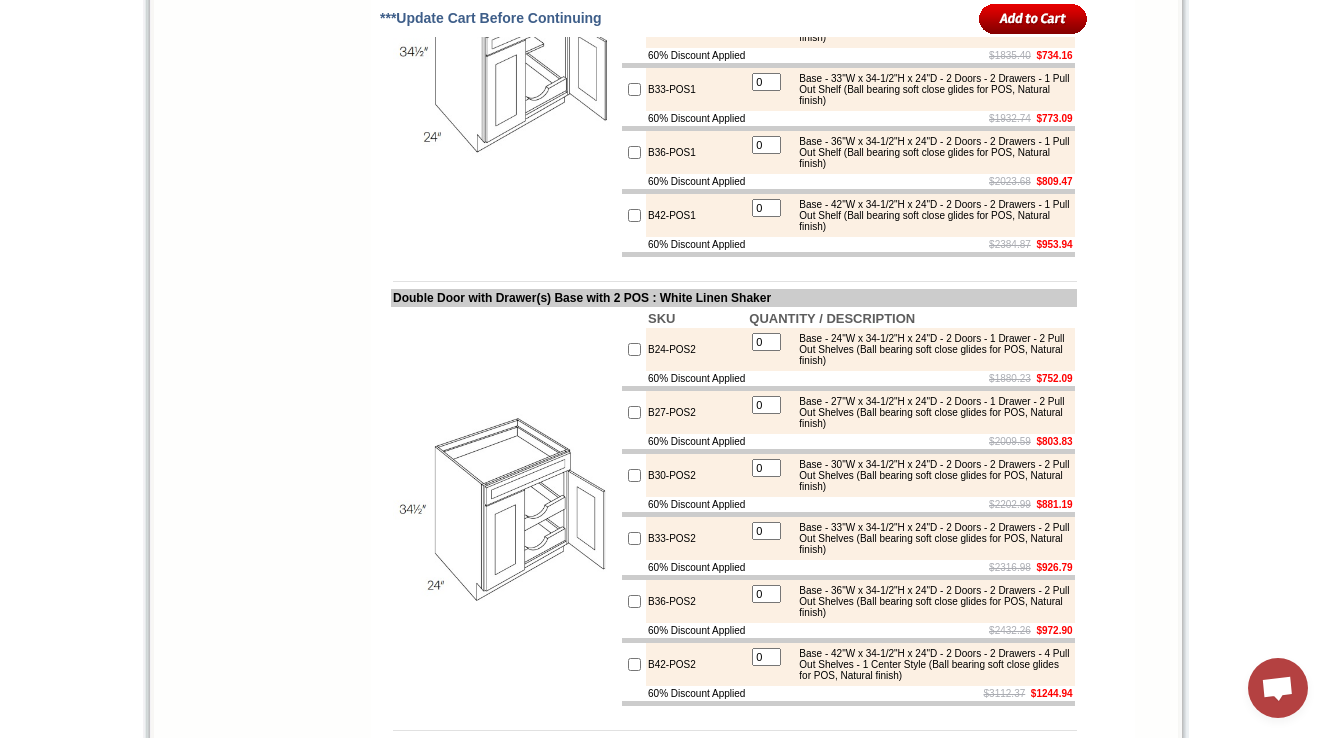 click on "Base - 36"W x 34-1/2"H x 24"D - 2 Doors - 2 Drawers - 1 Pull Out Shelf (Ball bearing soft close glides for POS, Natural finish)" at bounding box center (929, 152) 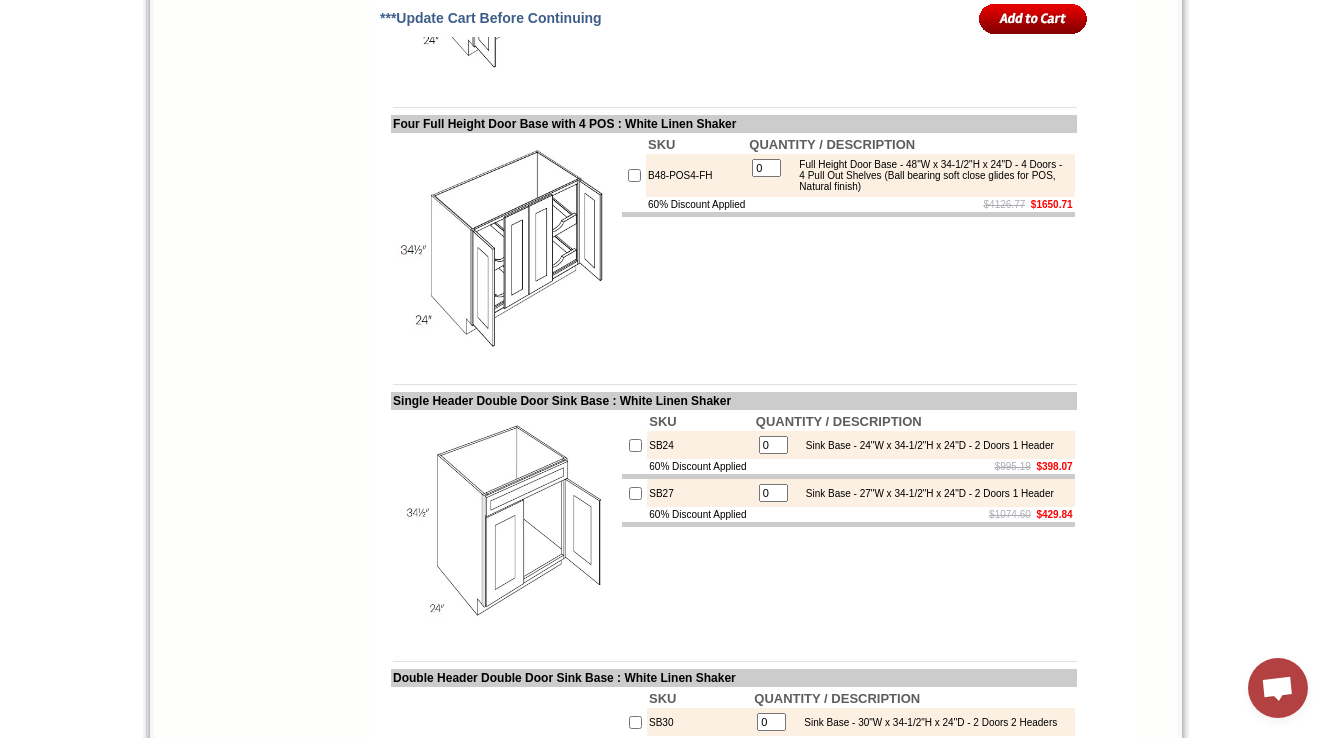 scroll, scrollTop: 3301, scrollLeft: 0, axis: vertical 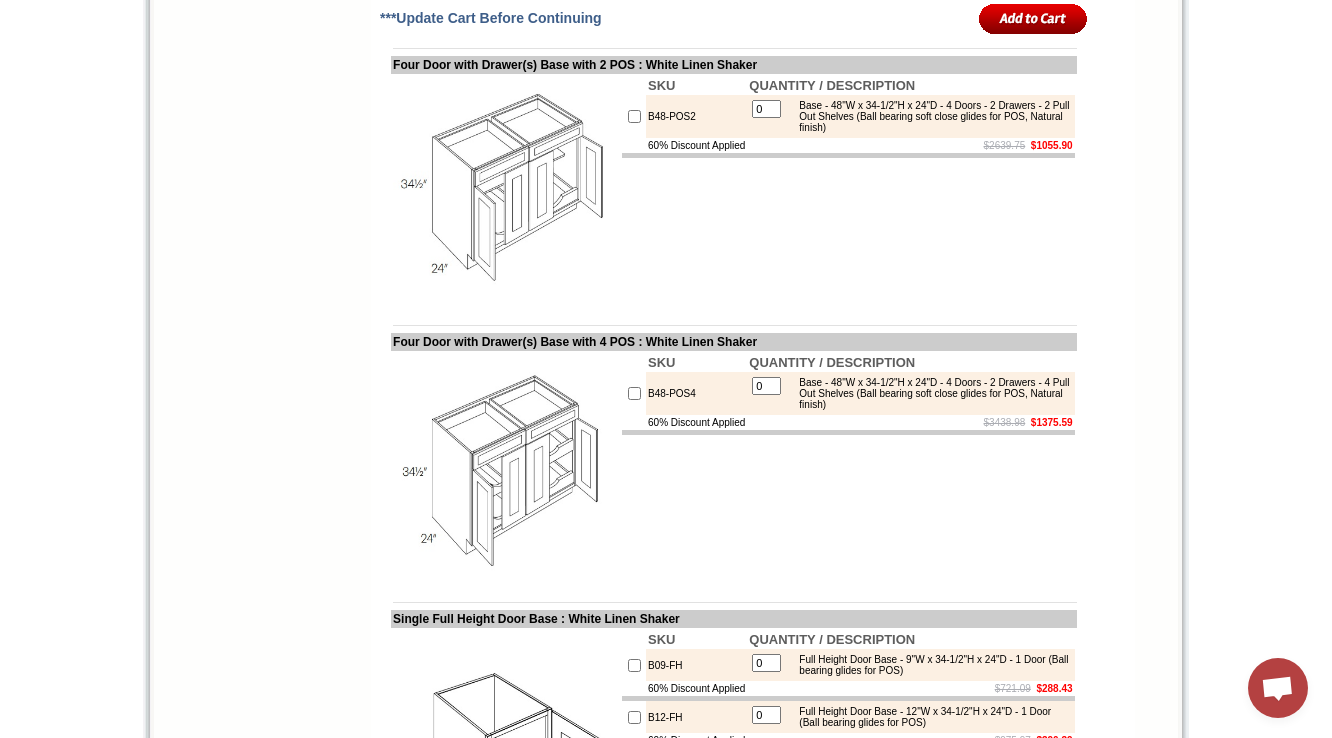 drag, startPoint x: 742, startPoint y: 551, endPoint x: 692, endPoint y: 590, distance: 63.411354 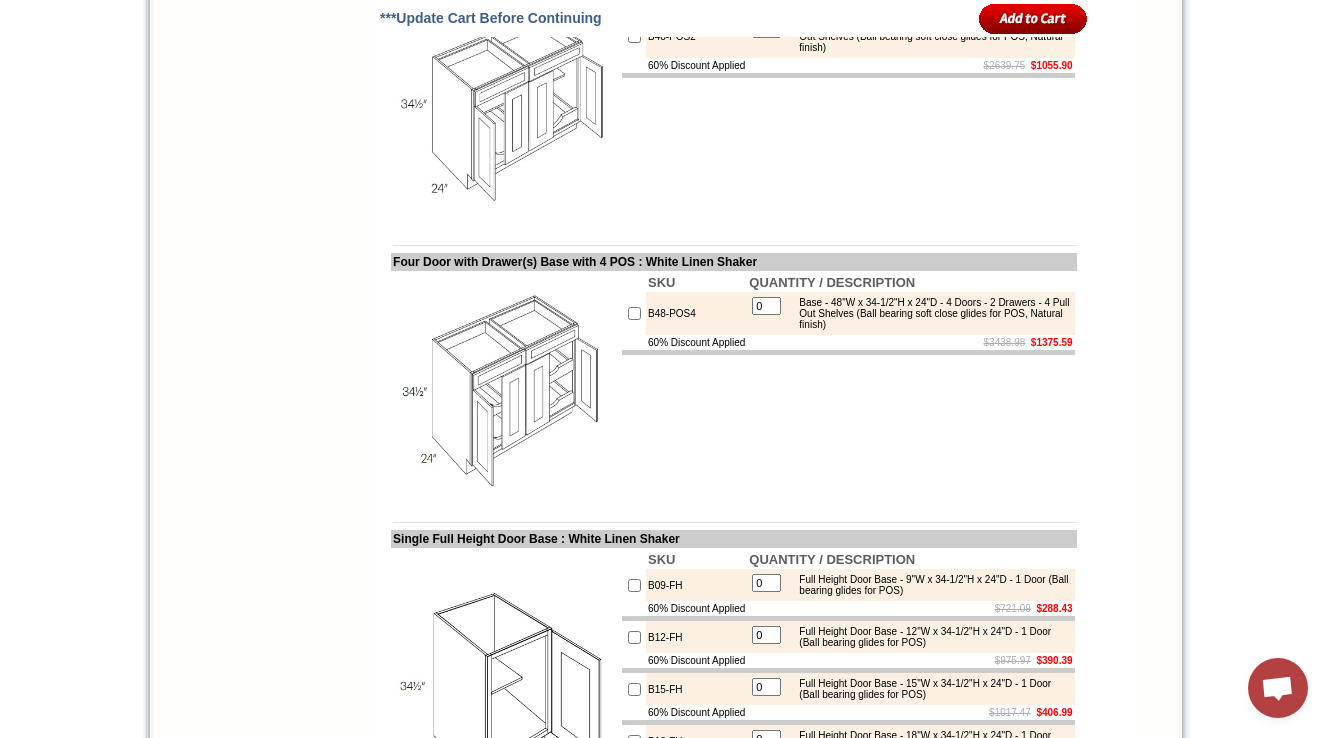 click on "SKU
QUANTITY / DESCRIPTION
B48-POS2
0 Base - 48"W x 34-1/2"H x 24"D - 4 Doors - 2 Drawers - 2 Pull Out Shelves (Ball bearing soft close glides for POS, Natural finish)
60% Discount Applied
$2639.75    $1055.90" at bounding box center [848, 108] 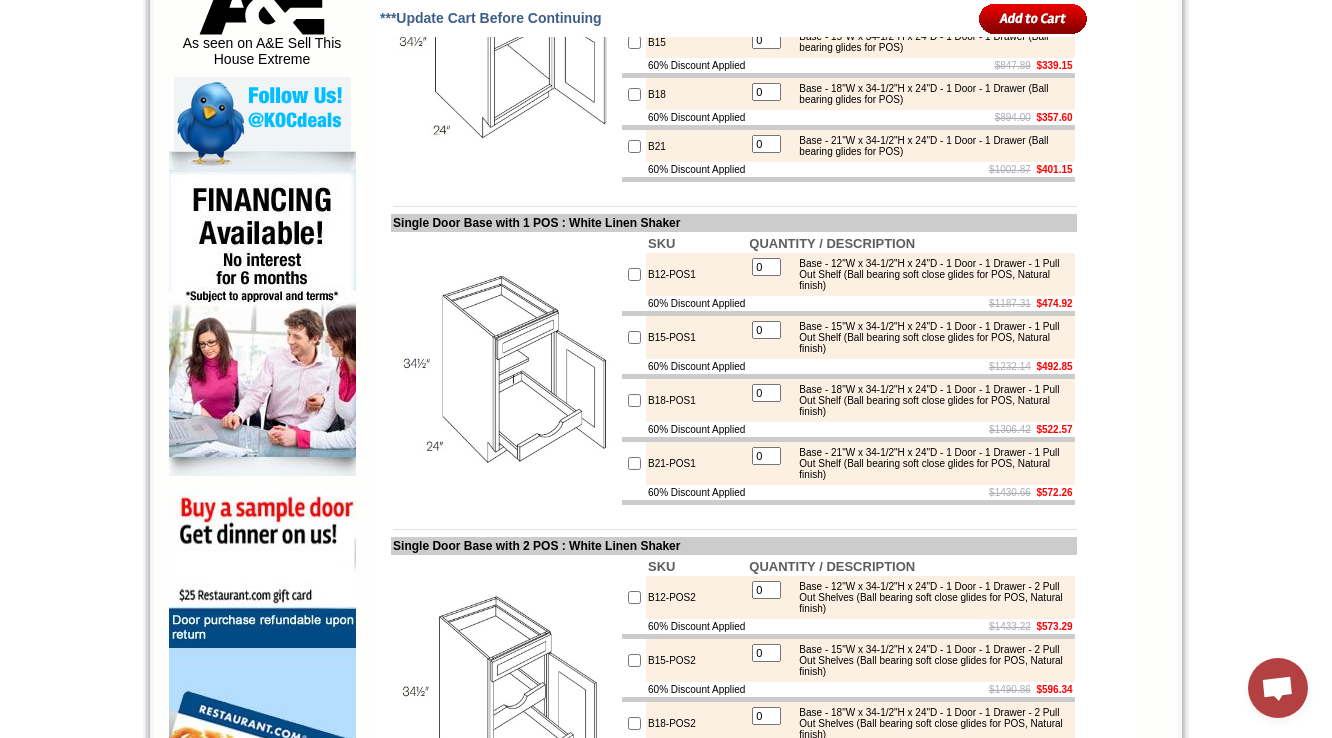 scroll, scrollTop: 1432, scrollLeft: 0, axis: vertical 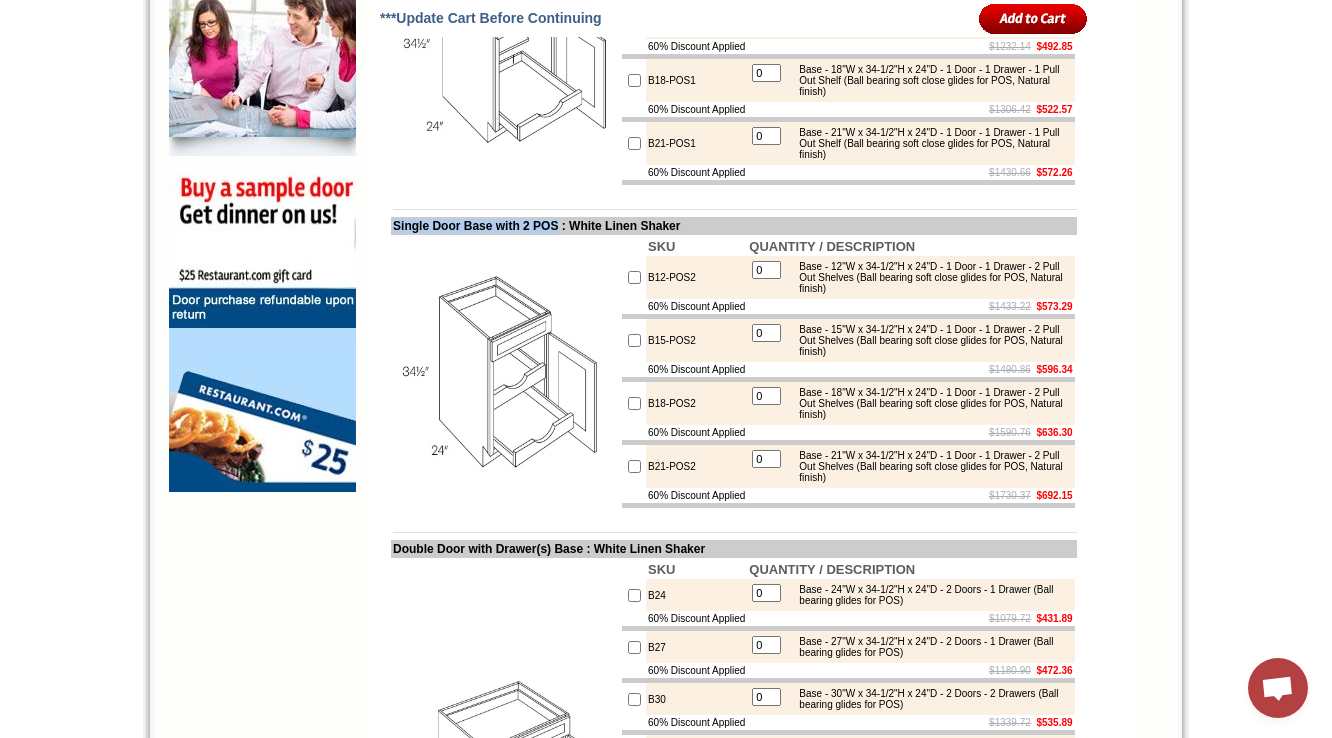 drag, startPoint x: 392, startPoint y: 318, endPoint x: 582, endPoint y: 316, distance: 190.01053 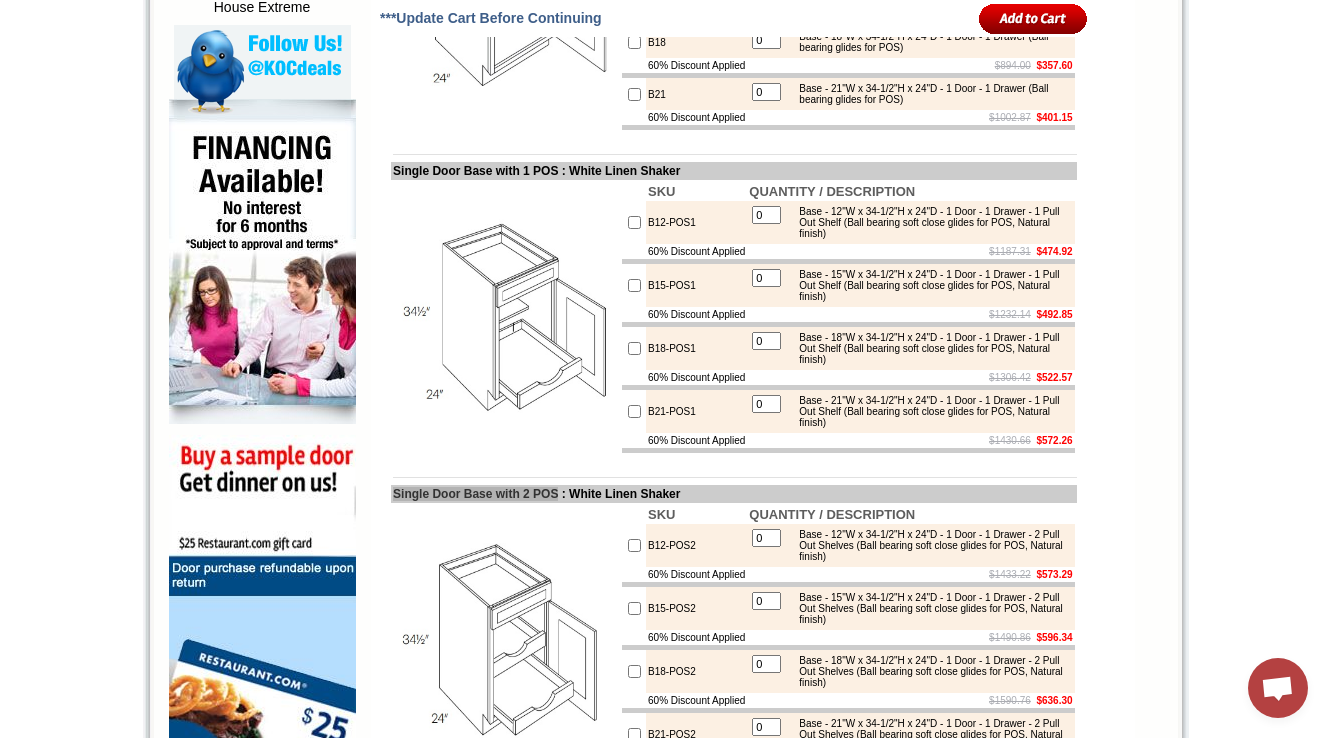 scroll, scrollTop: 1192, scrollLeft: 0, axis: vertical 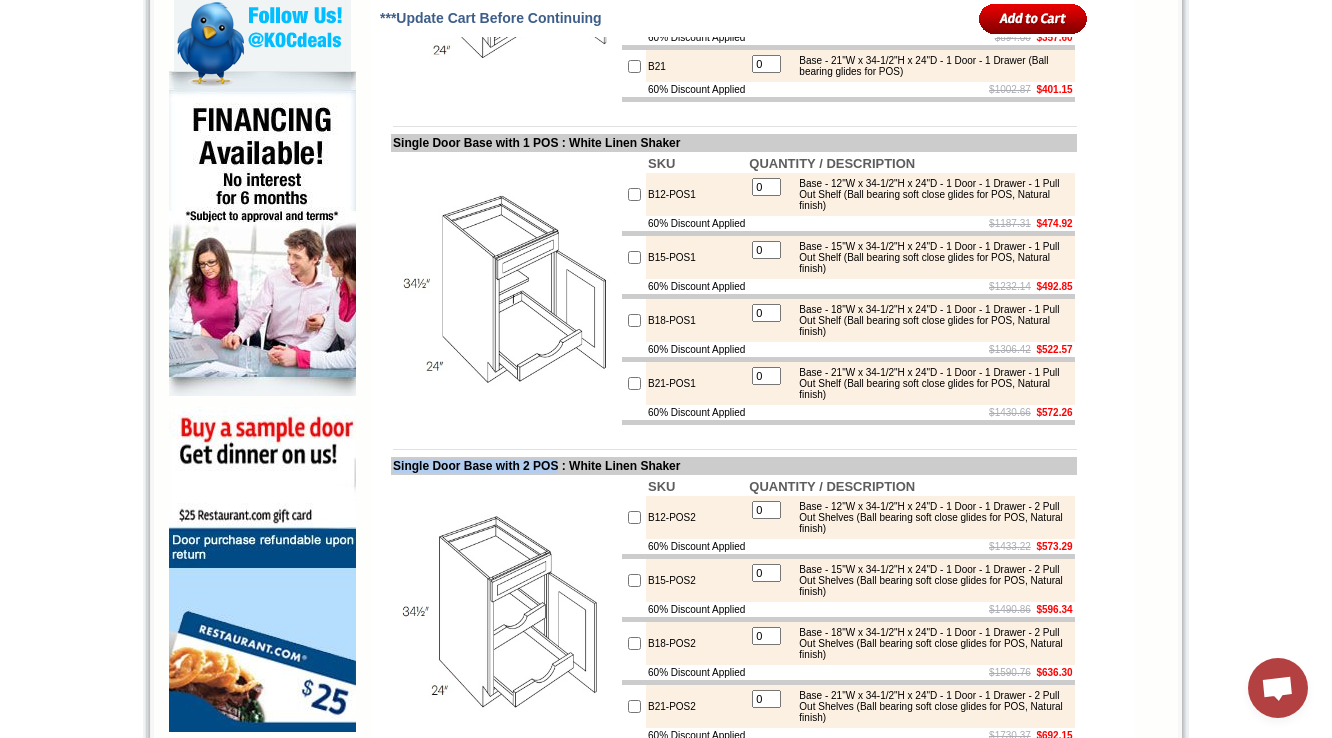 click at bounding box center (505, 612) 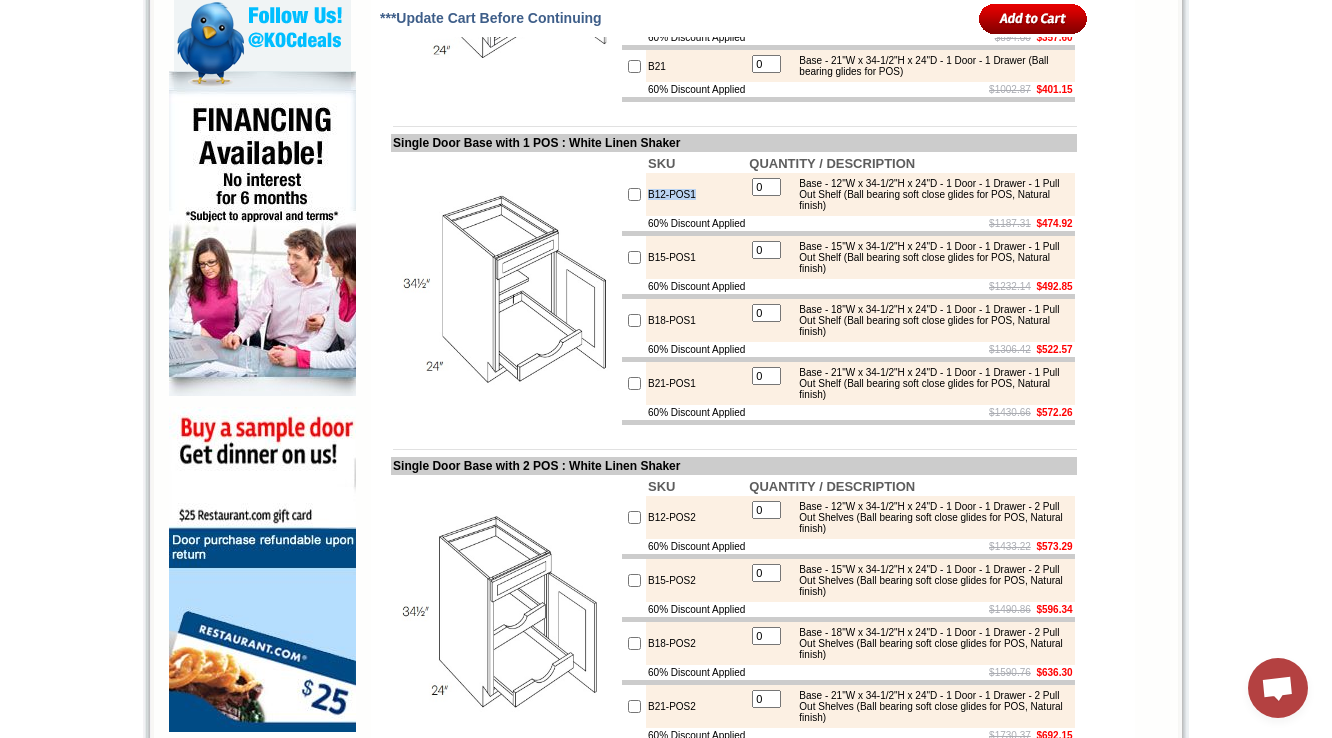drag, startPoint x: 706, startPoint y: 264, endPoint x: 645, endPoint y: 259, distance: 61.204575 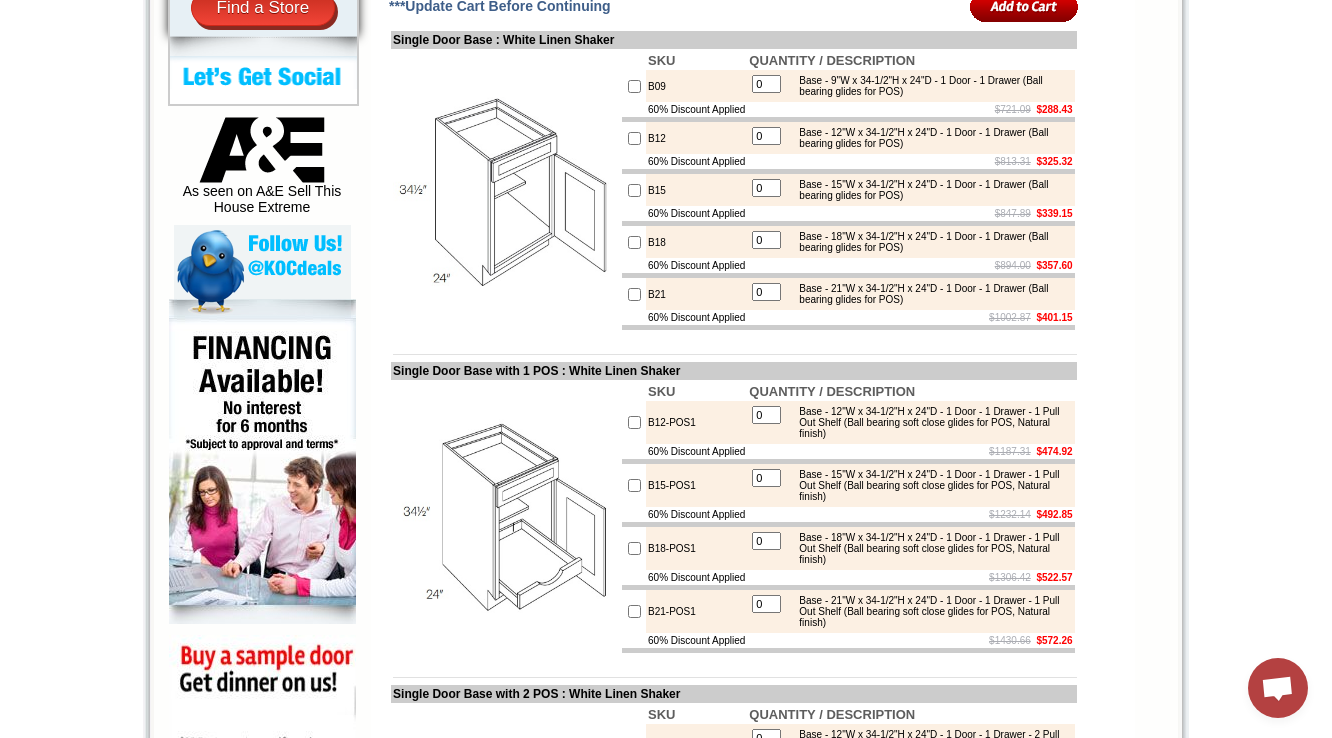 scroll, scrollTop: 1032, scrollLeft: 0, axis: vertical 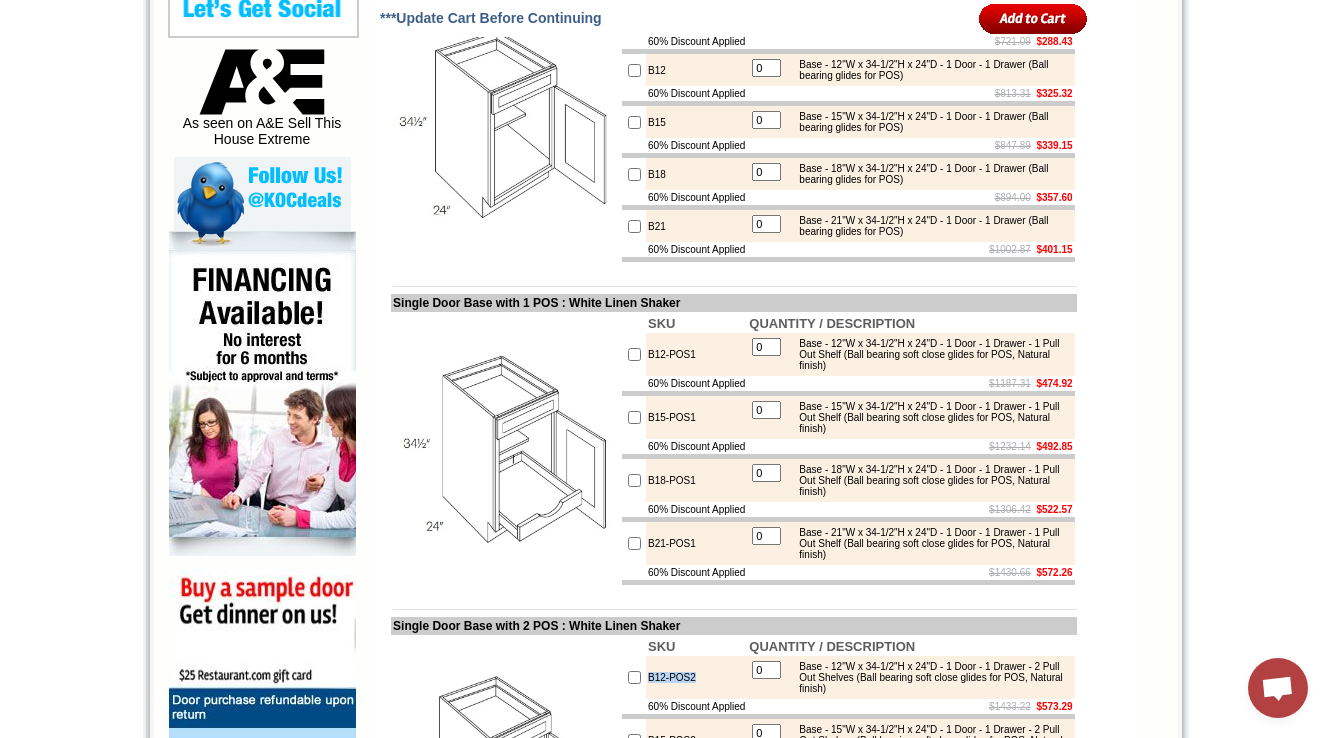 click at bounding box center (505, 122) 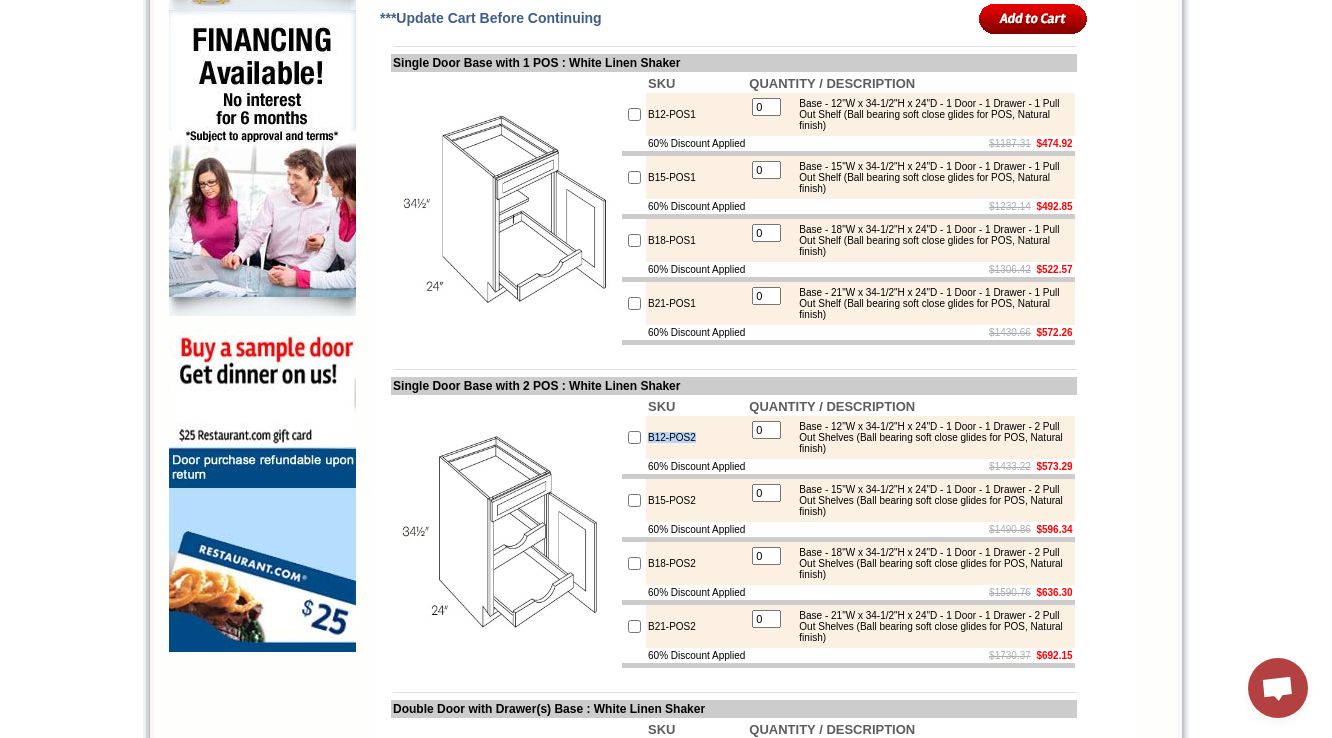scroll, scrollTop: 1432, scrollLeft: 0, axis: vertical 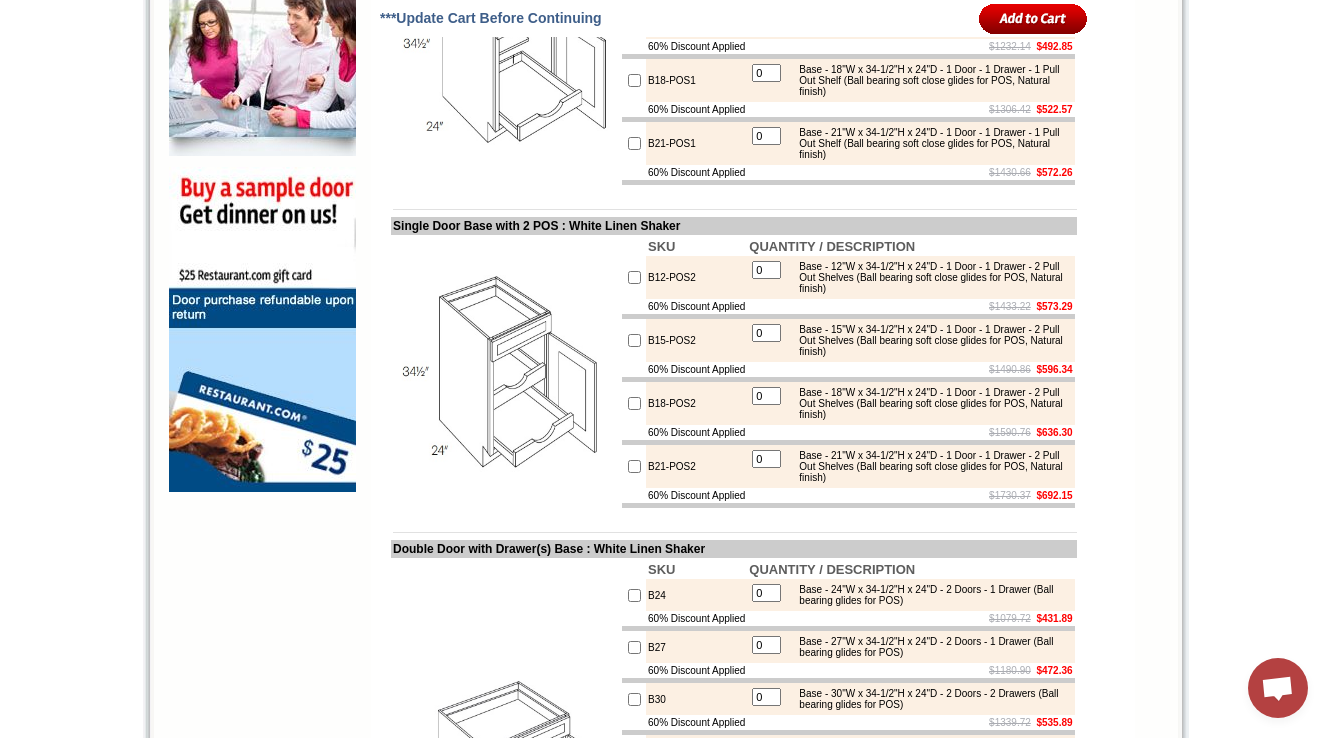 click at bounding box center (505, 372) 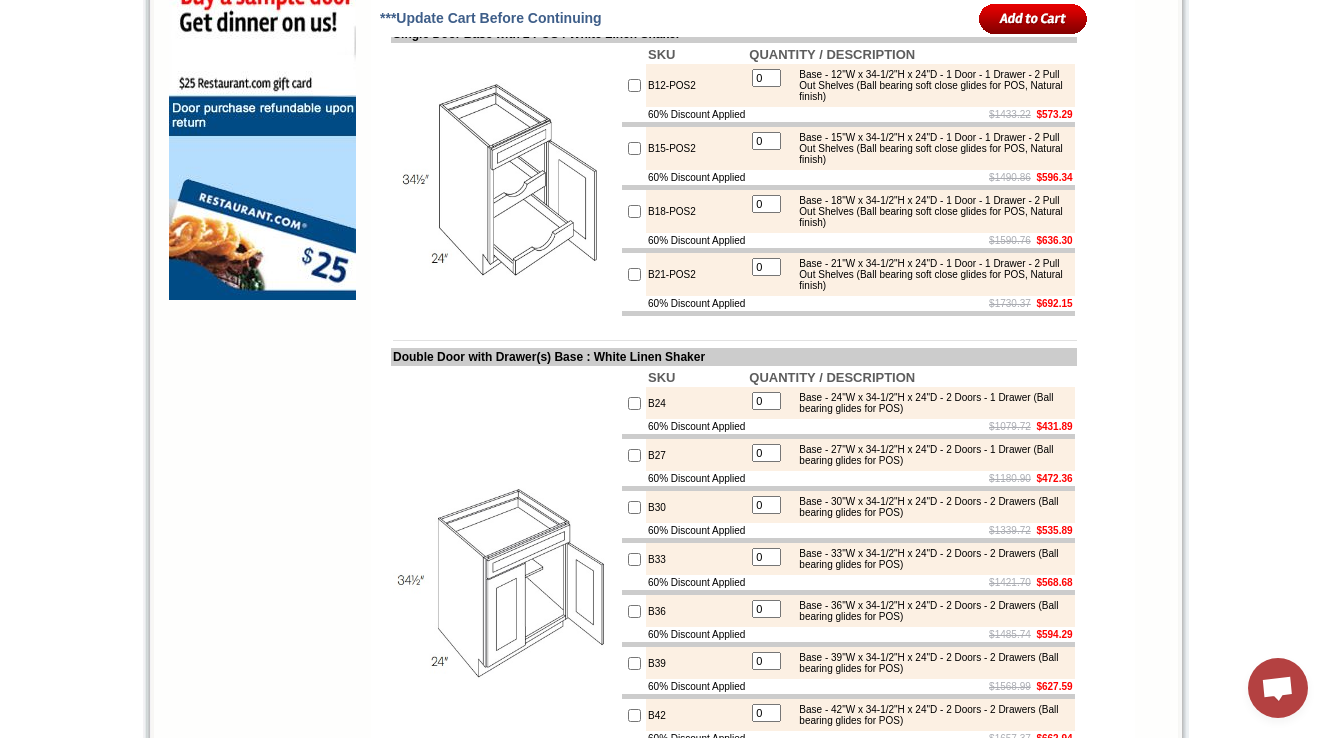 scroll, scrollTop: 1672, scrollLeft: 0, axis: vertical 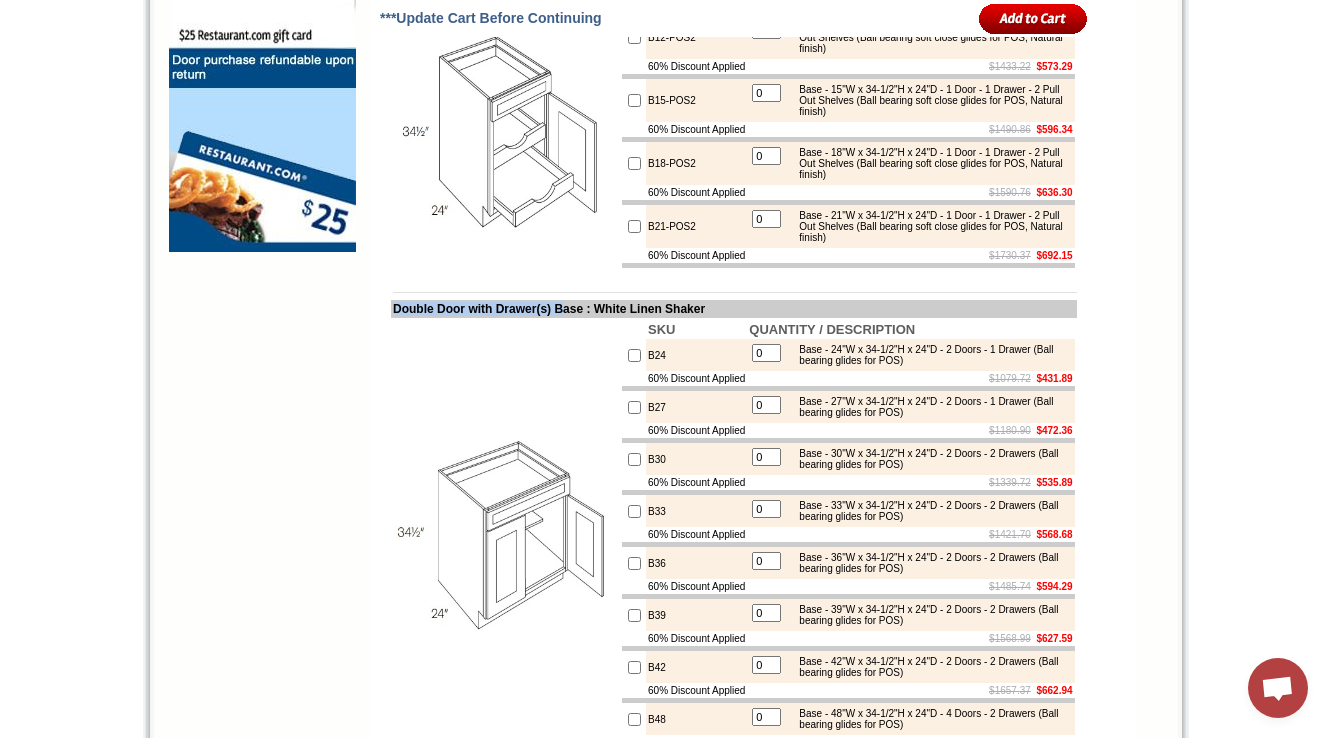 drag, startPoint x: 392, startPoint y: 425, endPoint x: 593, endPoint y: 424, distance: 201.00249 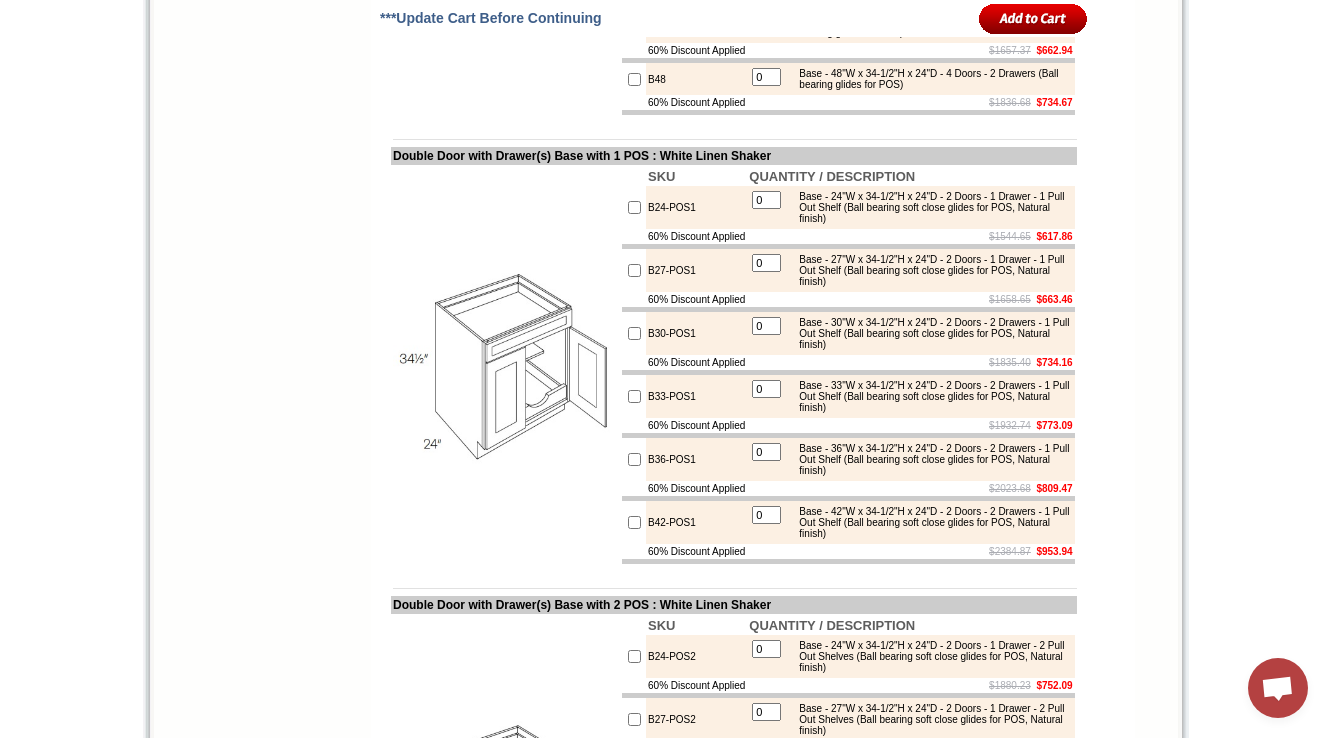 scroll, scrollTop: 2392, scrollLeft: 0, axis: vertical 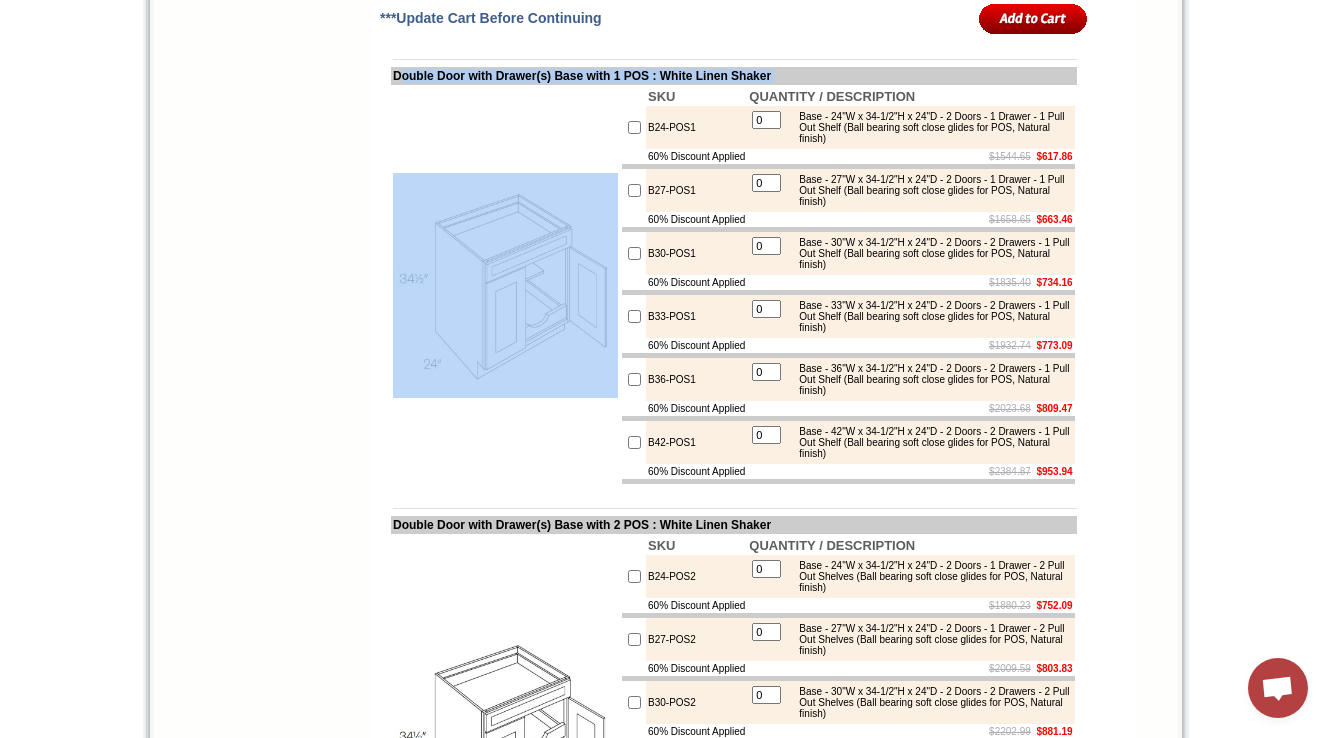 drag, startPoint x: 518, startPoint y: 241, endPoint x: 658, endPoint y: 248, distance: 140.1749 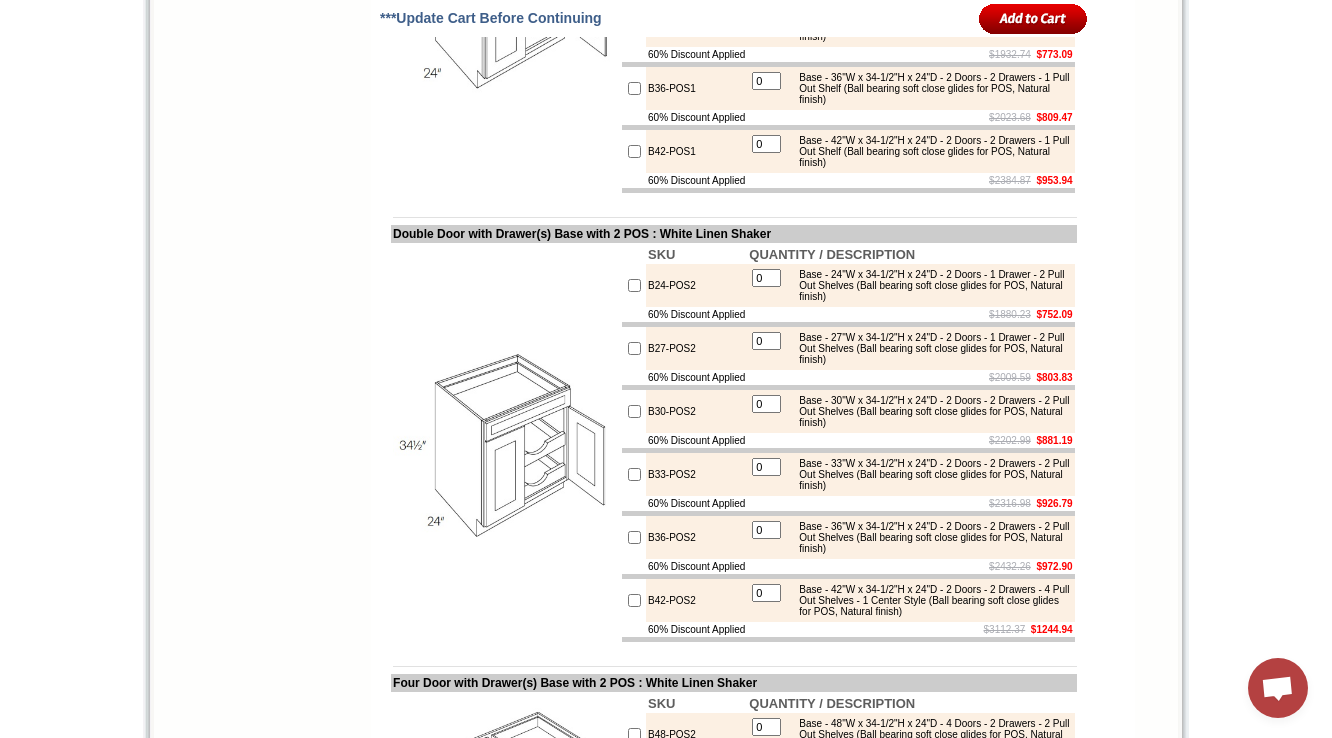 scroll, scrollTop: 2792, scrollLeft: 0, axis: vertical 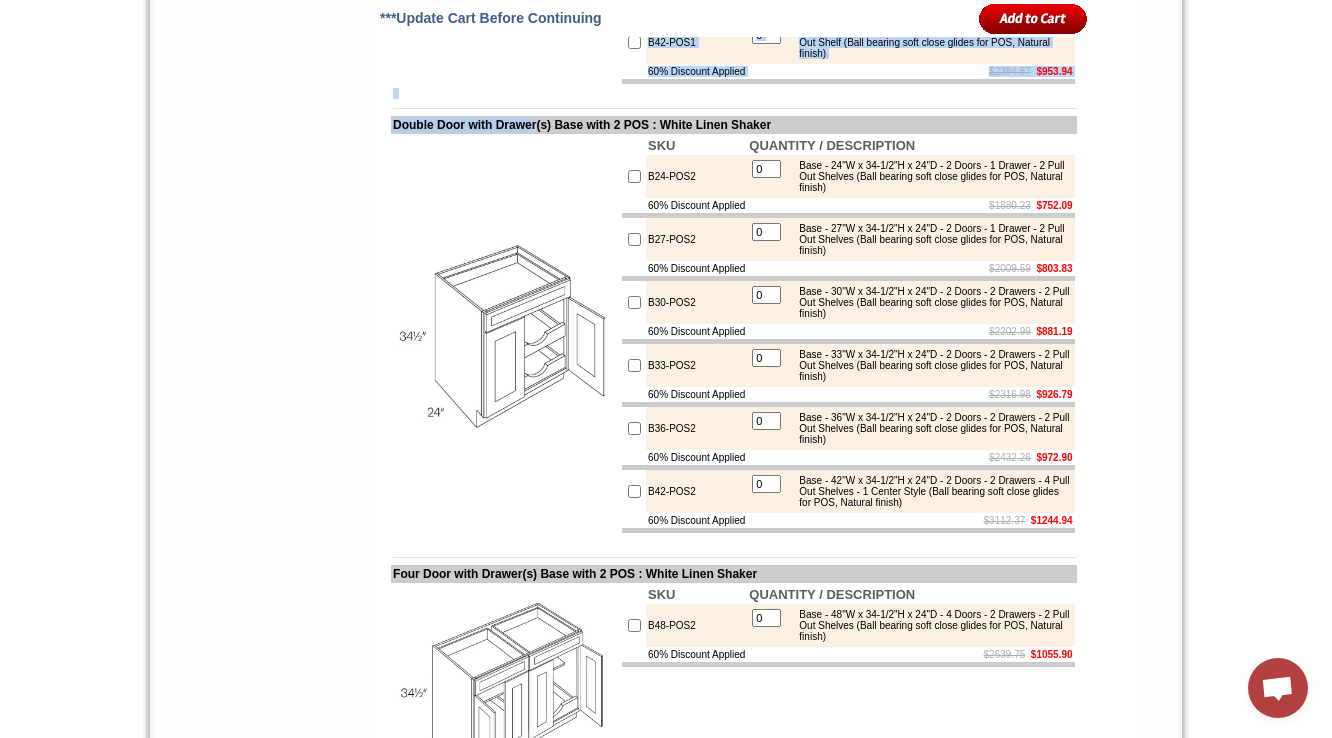 drag, startPoint x: 388, startPoint y: 322, endPoint x: 559, endPoint y: 324, distance: 171.01169 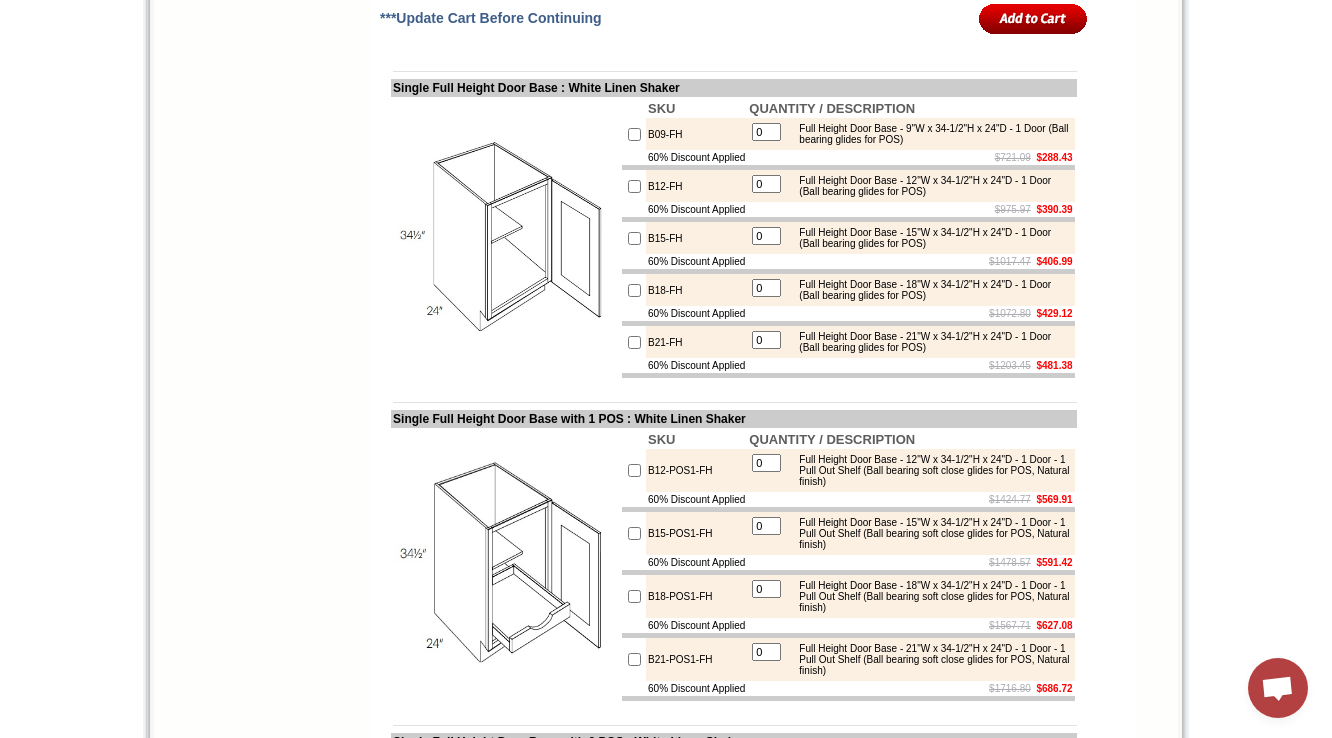 scroll, scrollTop: 3832, scrollLeft: 0, axis: vertical 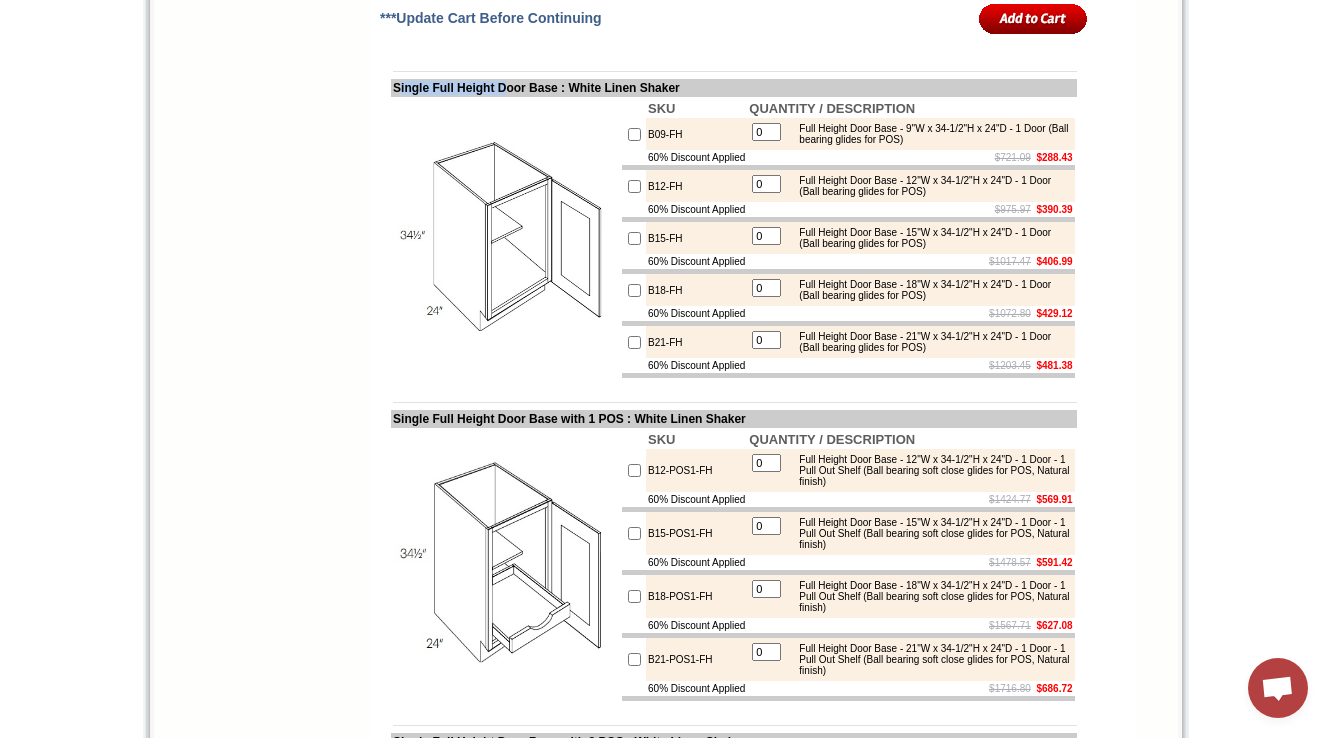 drag, startPoint x: 401, startPoint y: 344, endPoint x: 524, endPoint y: 338, distance: 123.146255 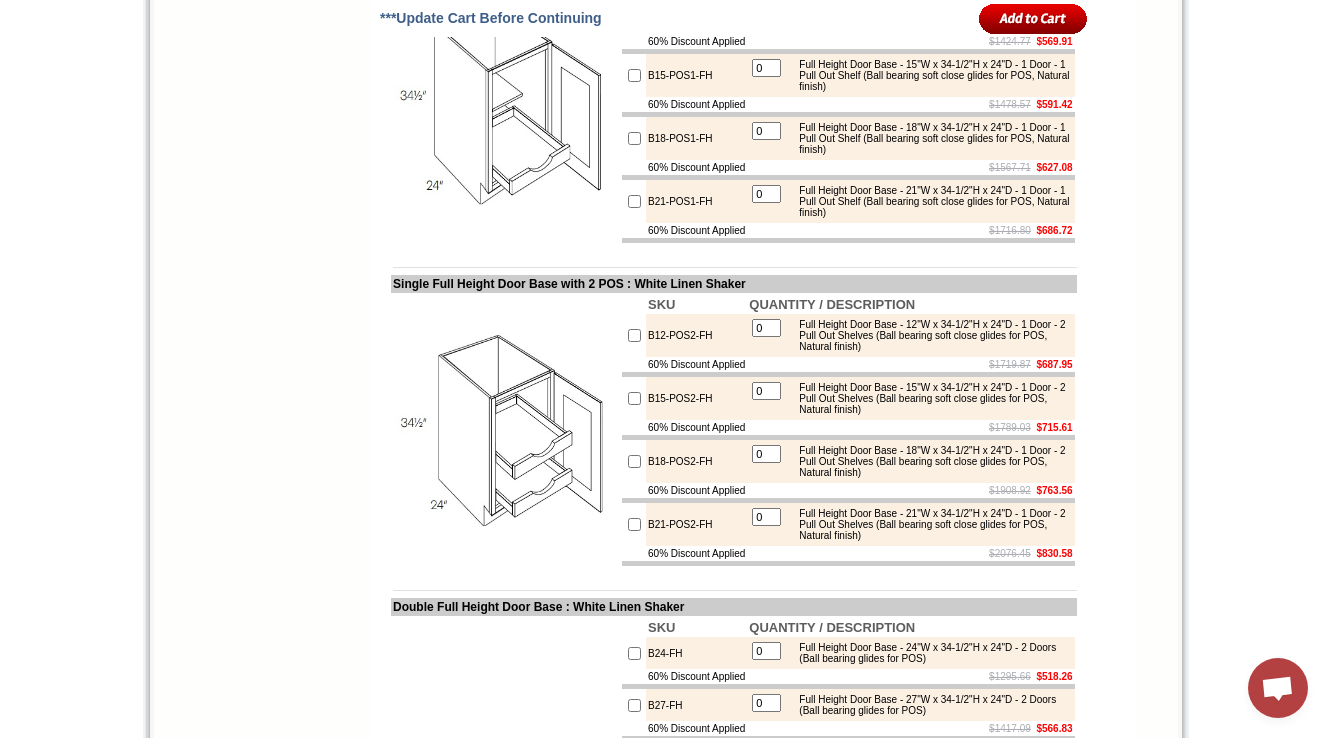 scroll, scrollTop: 4312, scrollLeft: 0, axis: vertical 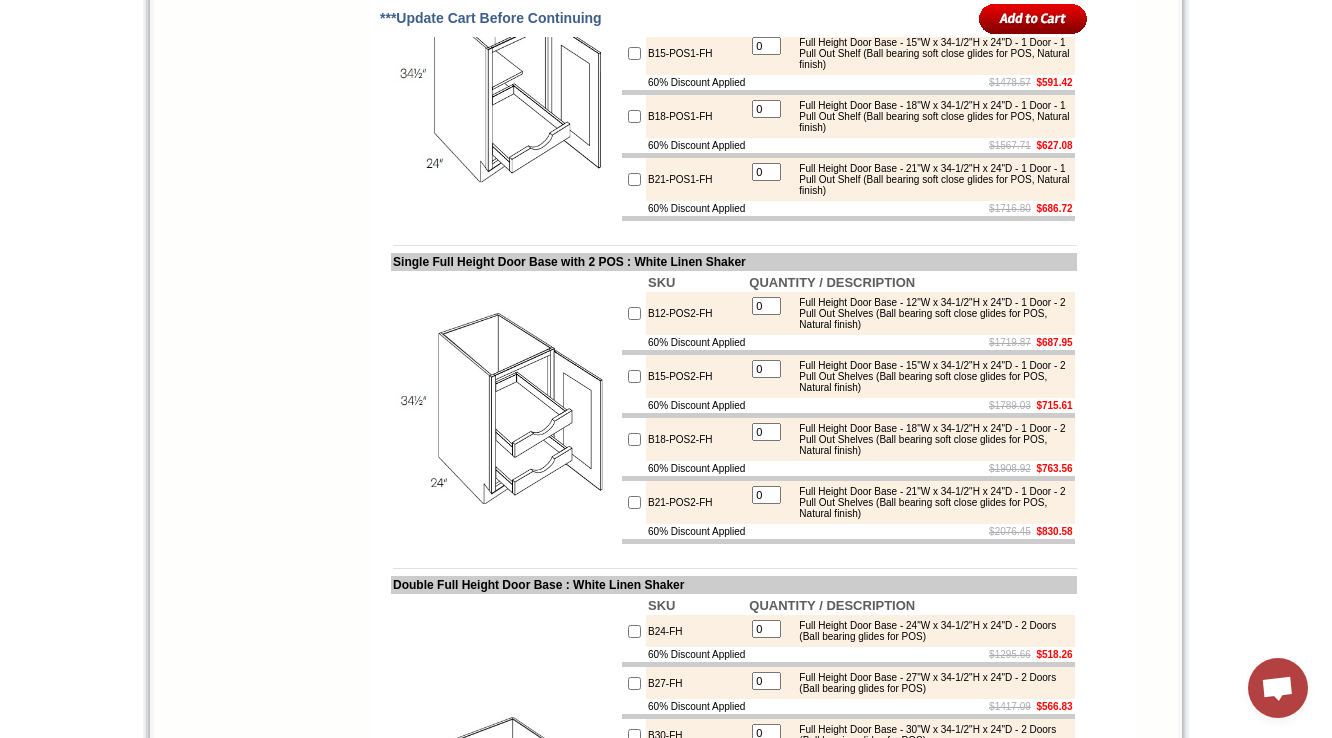 drag, startPoint x: 403, startPoint y: 223, endPoint x: 564, endPoint y: 212, distance: 161.37534 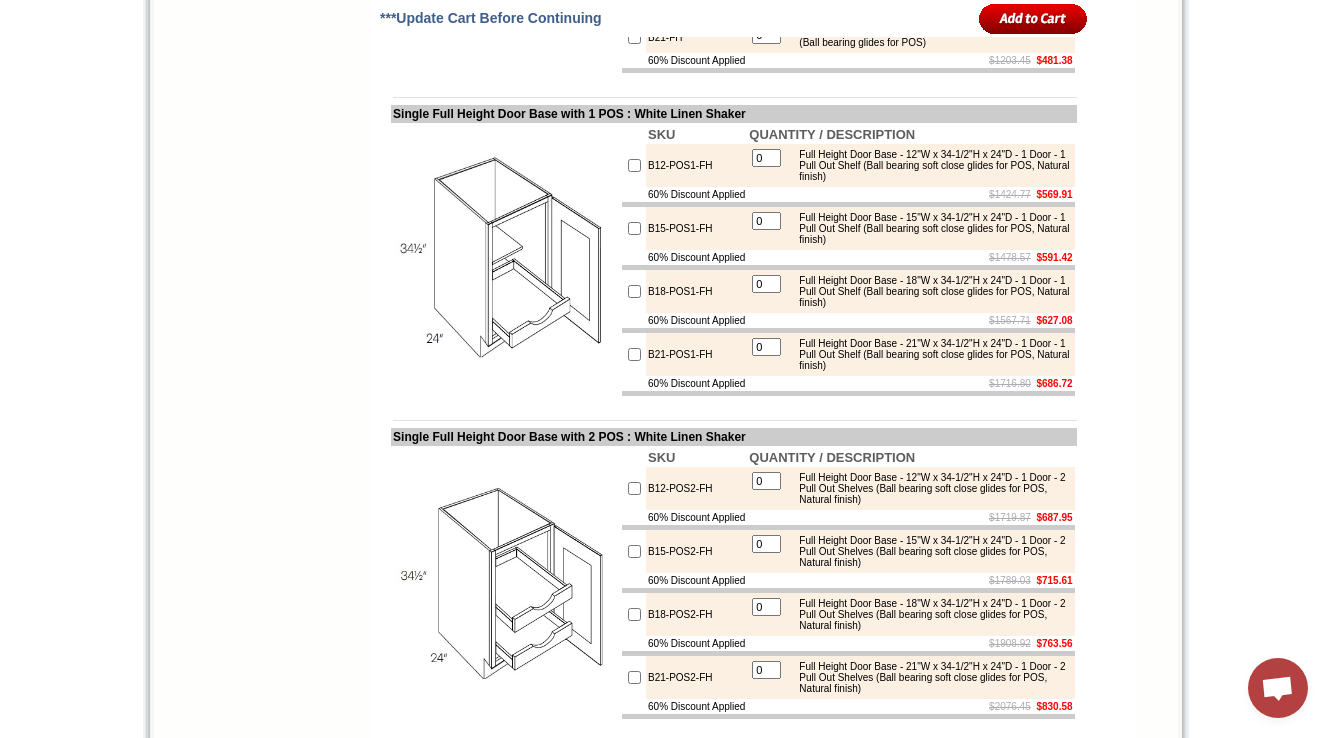 scroll, scrollTop: 3592, scrollLeft: 0, axis: vertical 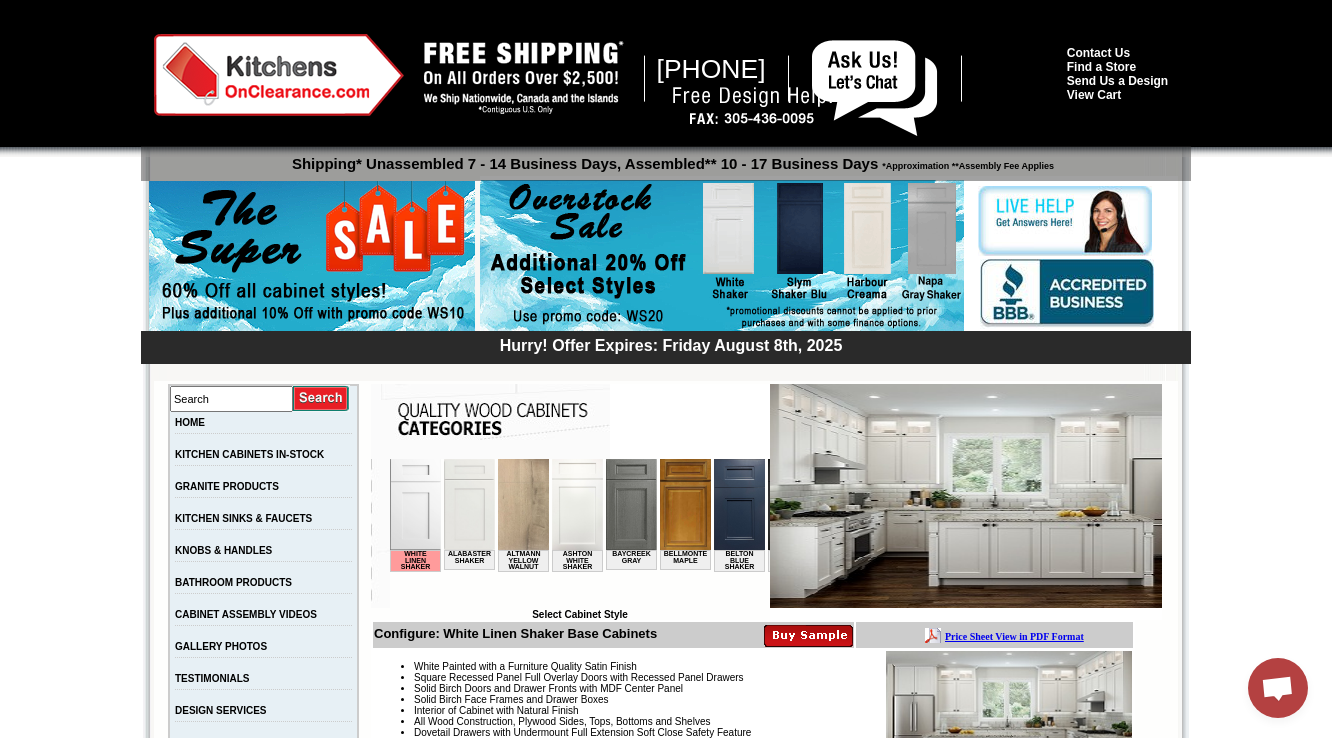 click on "1-888-620-7947
Contact Us   Find a Store   Send Us a Design   View Cart
Shipping* Unassembled 7 - 14 Business Days, Assembled** 10 - 17 Business Days
*Approximation **Assembly Fee Applies
Hurry! Offer Expires: Friday August 8th, 2025
Search
HOME
KITCHEN CABINETS IN-STOCK
GRANITE PRODUCTS" at bounding box center (666, 6505) 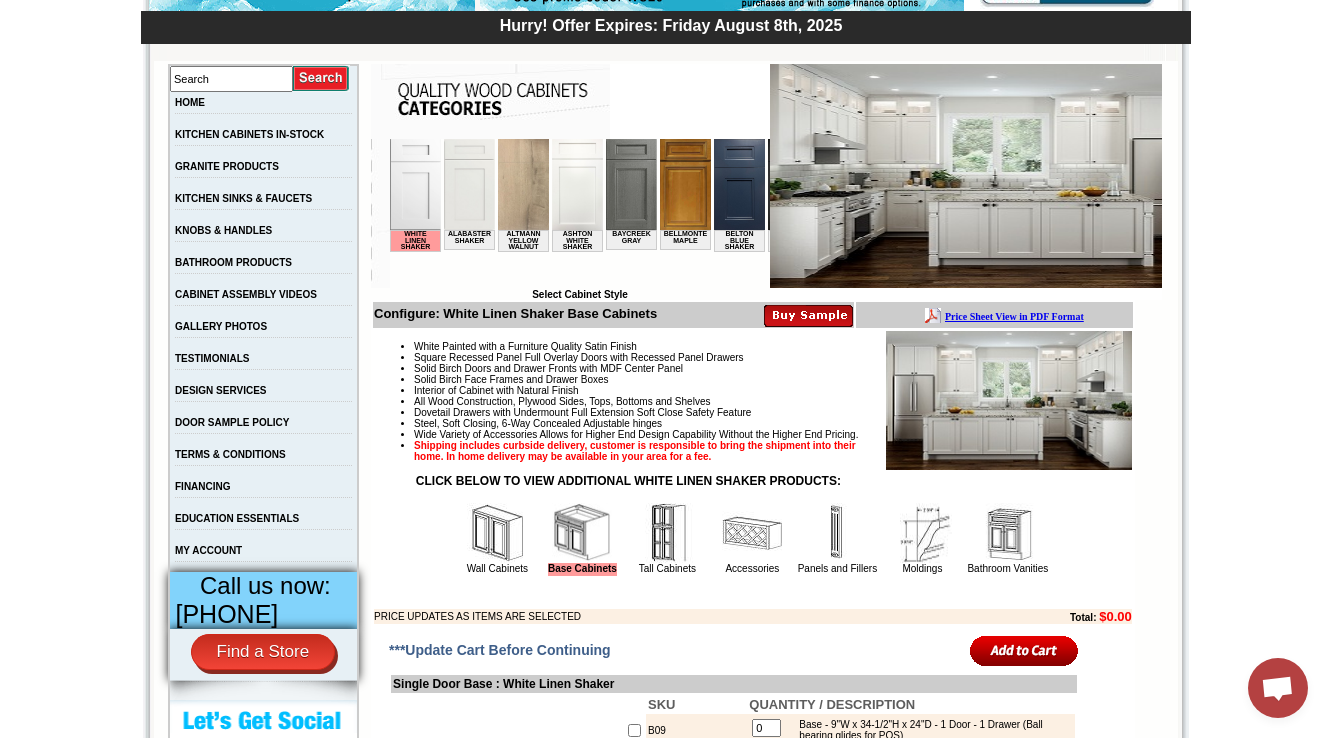 scroll, scrollTop: 1432, scrollLeft: 0, axis: vertical 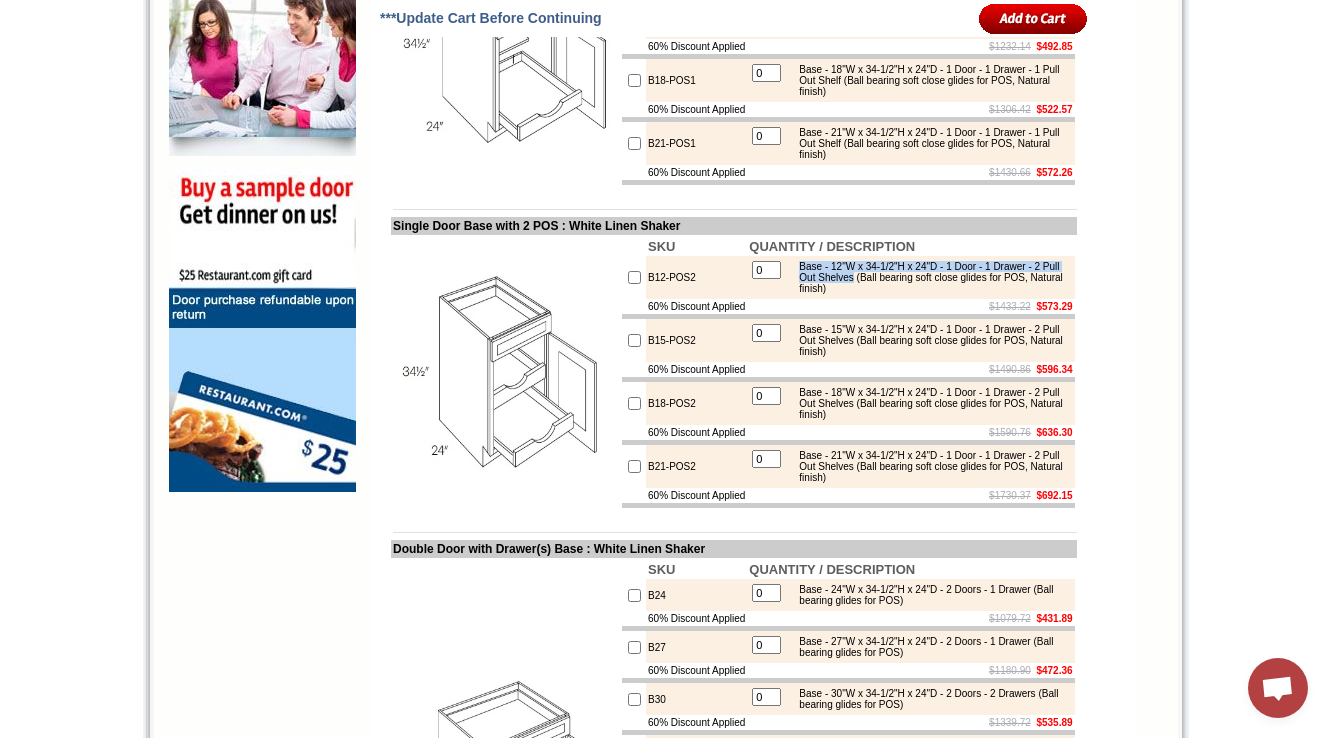 drag, startPoint x: 820, startPoint y: 357, endPoint x: 959, endPoint y: 368, distance: 139.43457 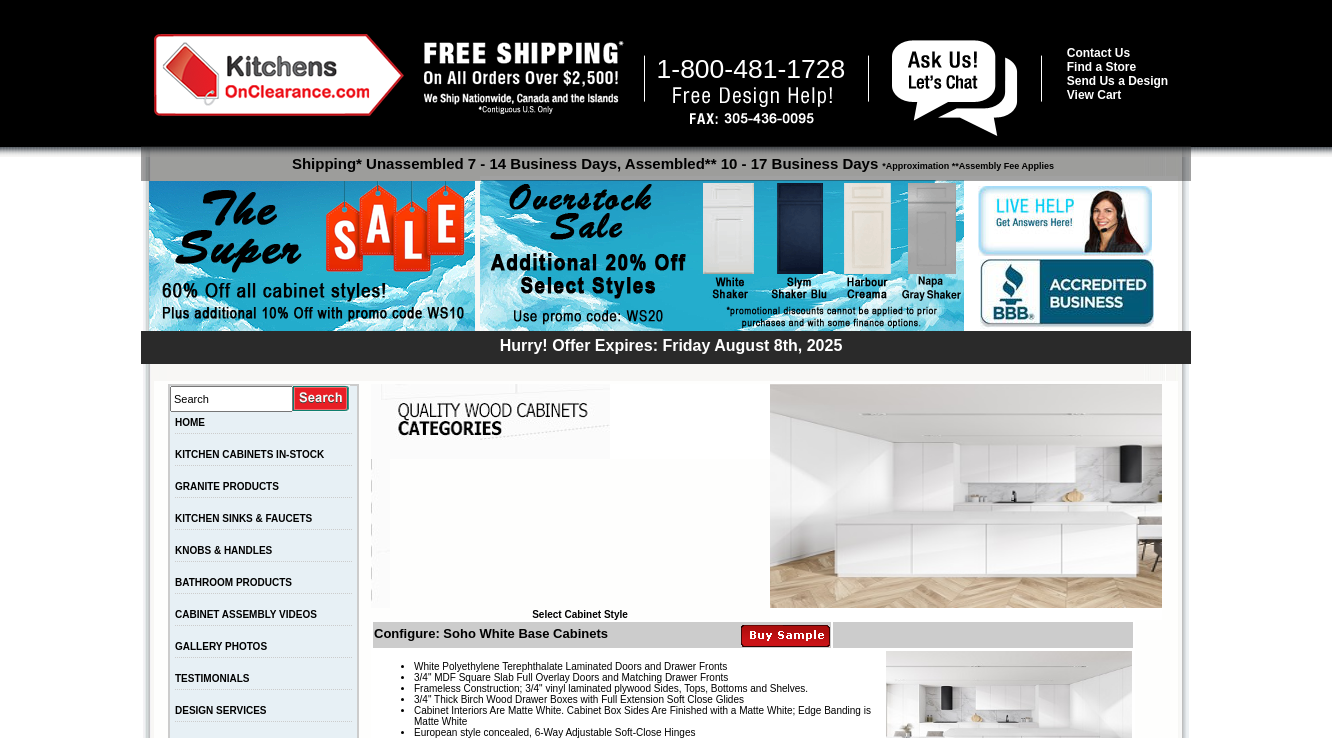scroll, scrollTop: 0, scrollLeft: 0, axis: both 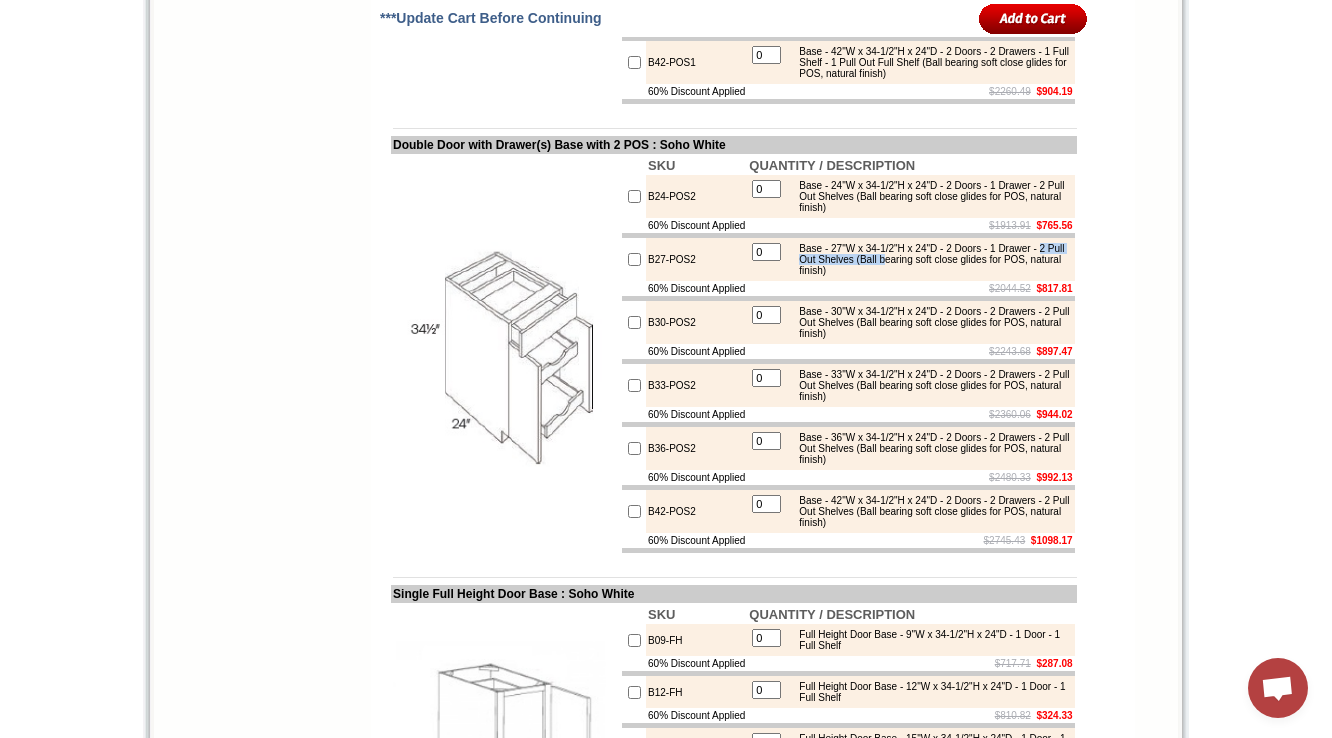 drag, startPoint x: 869, startPoint y: 461, endPoint x: 995, endPoint y: 458, distance: 126.035706 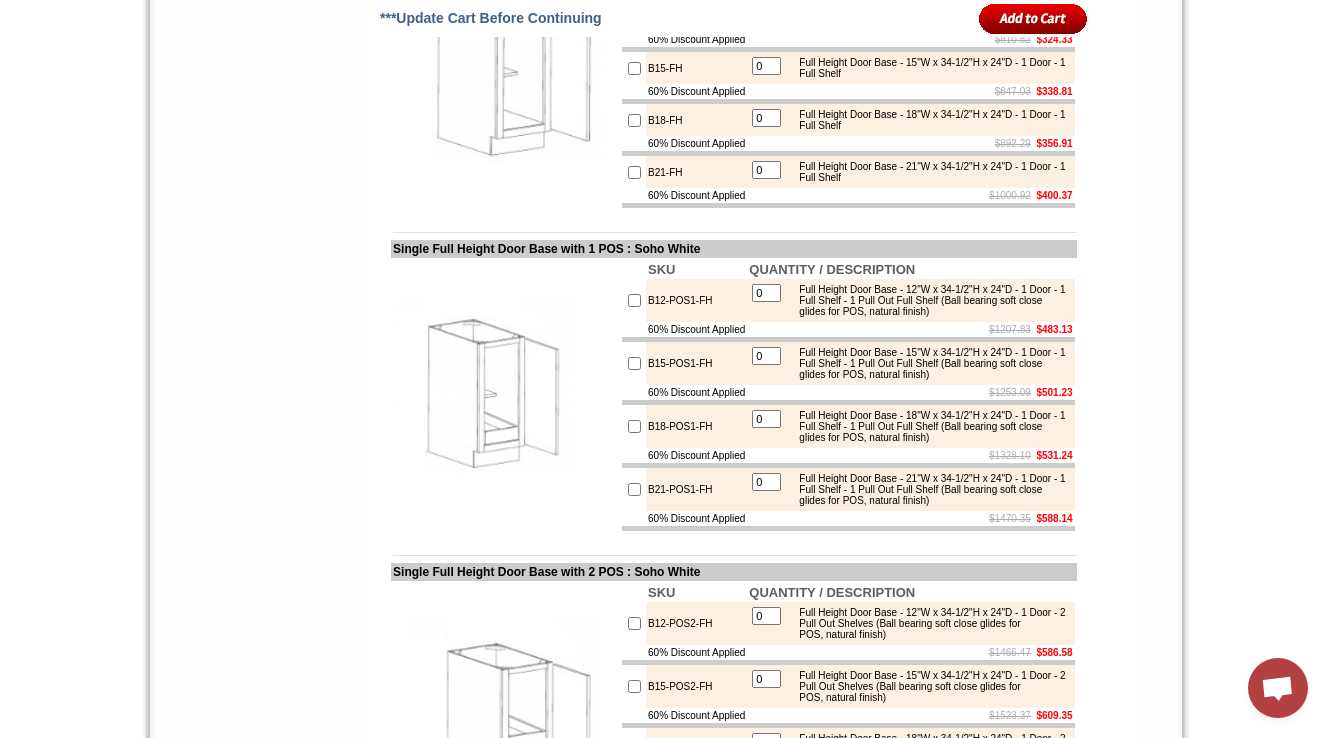 scroll, scrollTop: 3429, scrollLeft: 0, axis: vertical 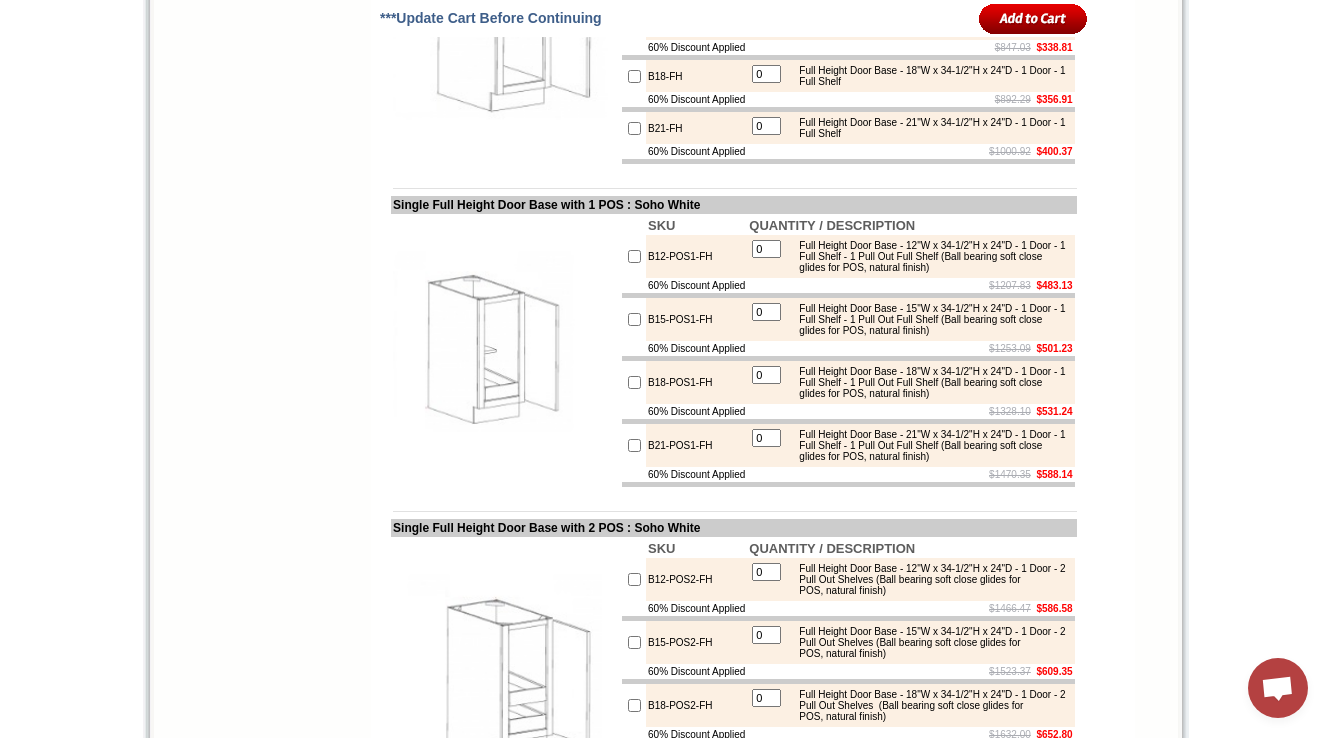 drag, startPoint x: 883, startPoint y: 271, endPoint x: 961, endPoint y: 281, distance: 78.63841 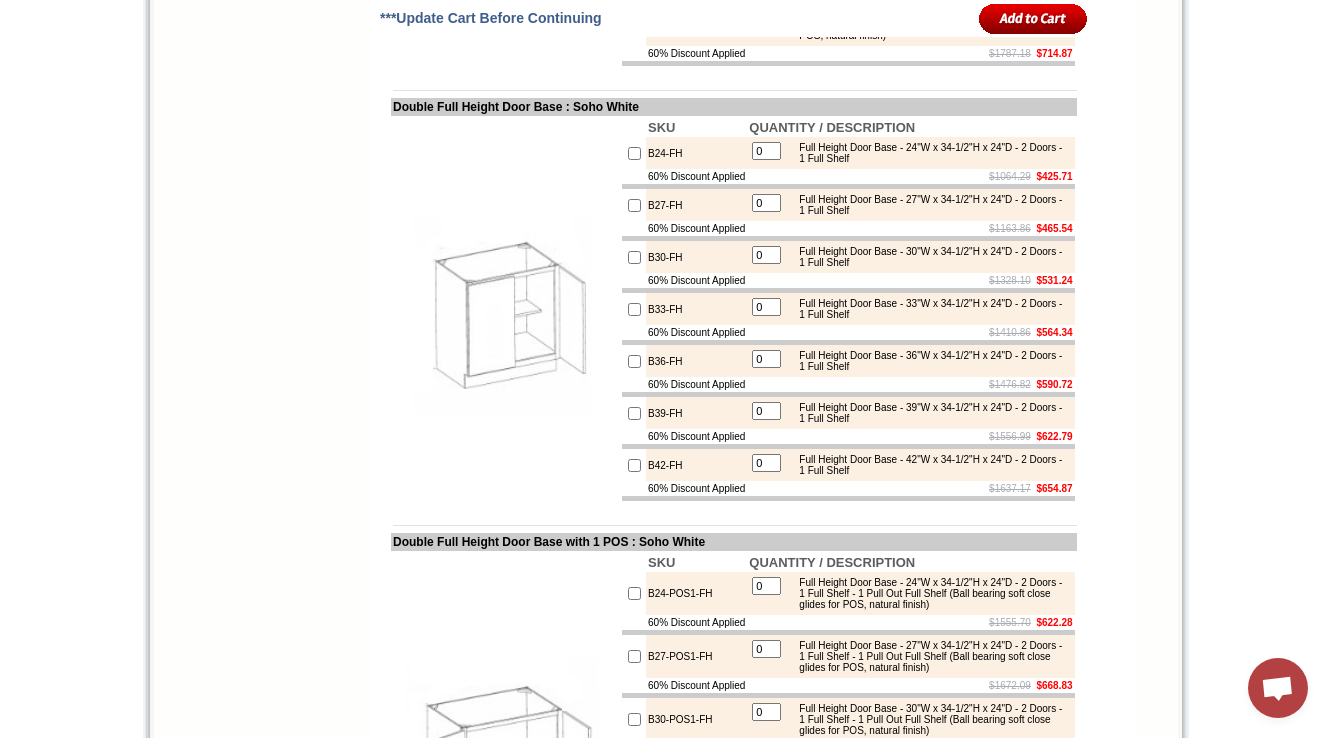 scroll, scrollTop: 4389, scrollLeft: 0, axis: vertical 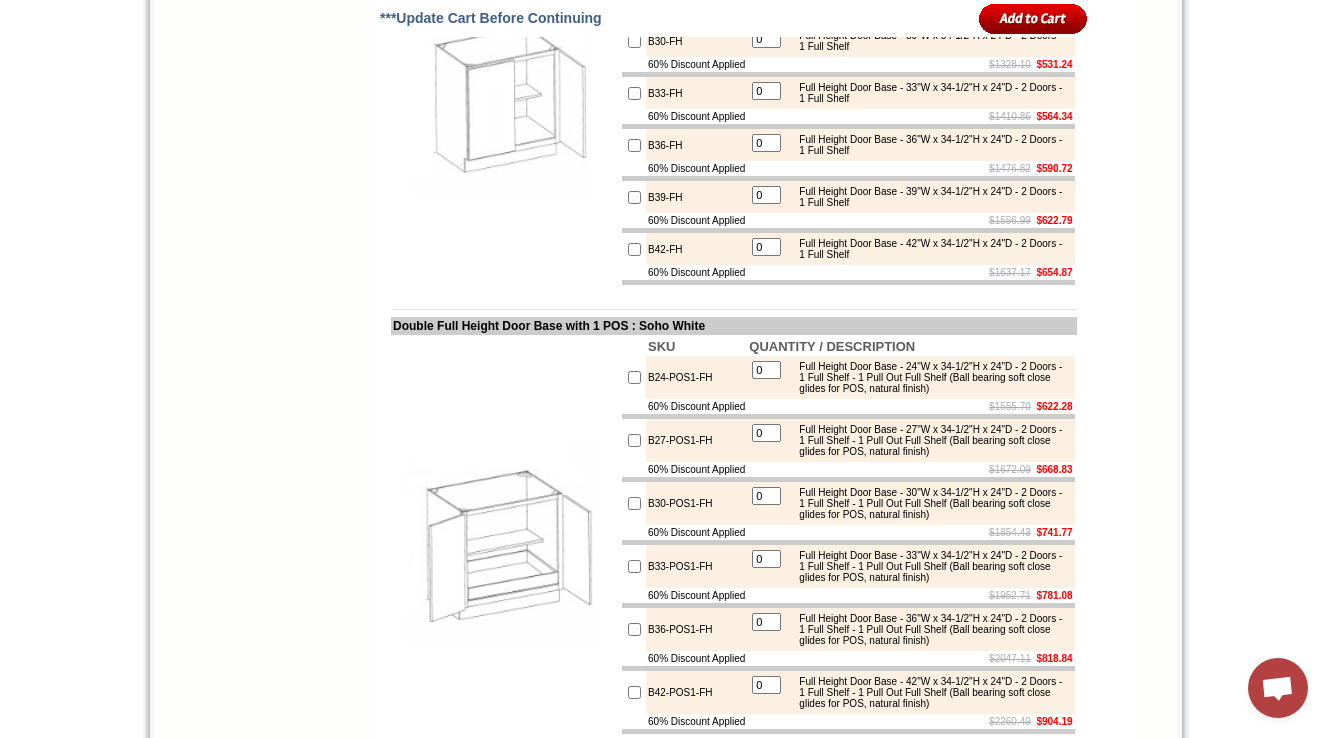 drag, startPoint x: 866, startPoint y: 319, endPoint x: 984, endPoint y: 400, distance: 143.12582 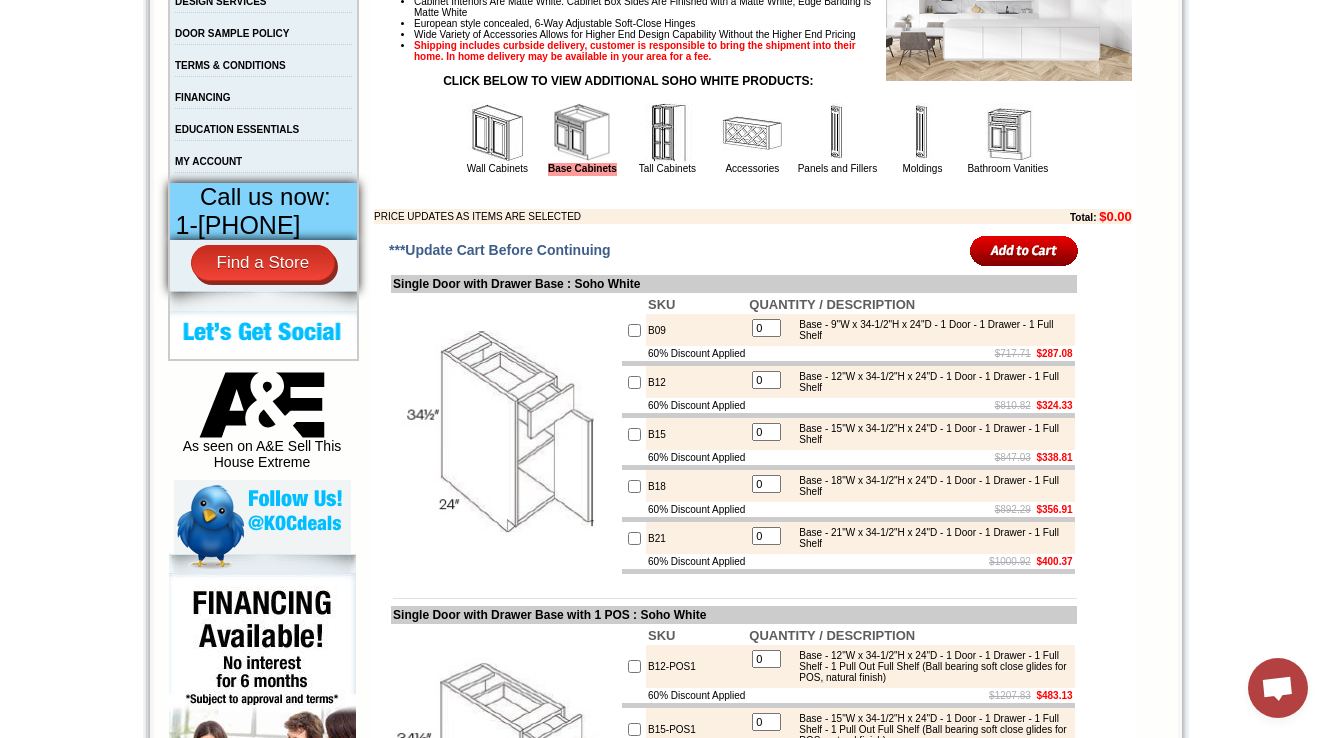 scroll, scrollTop: 389, scrollLeft: 0, axis: vertical 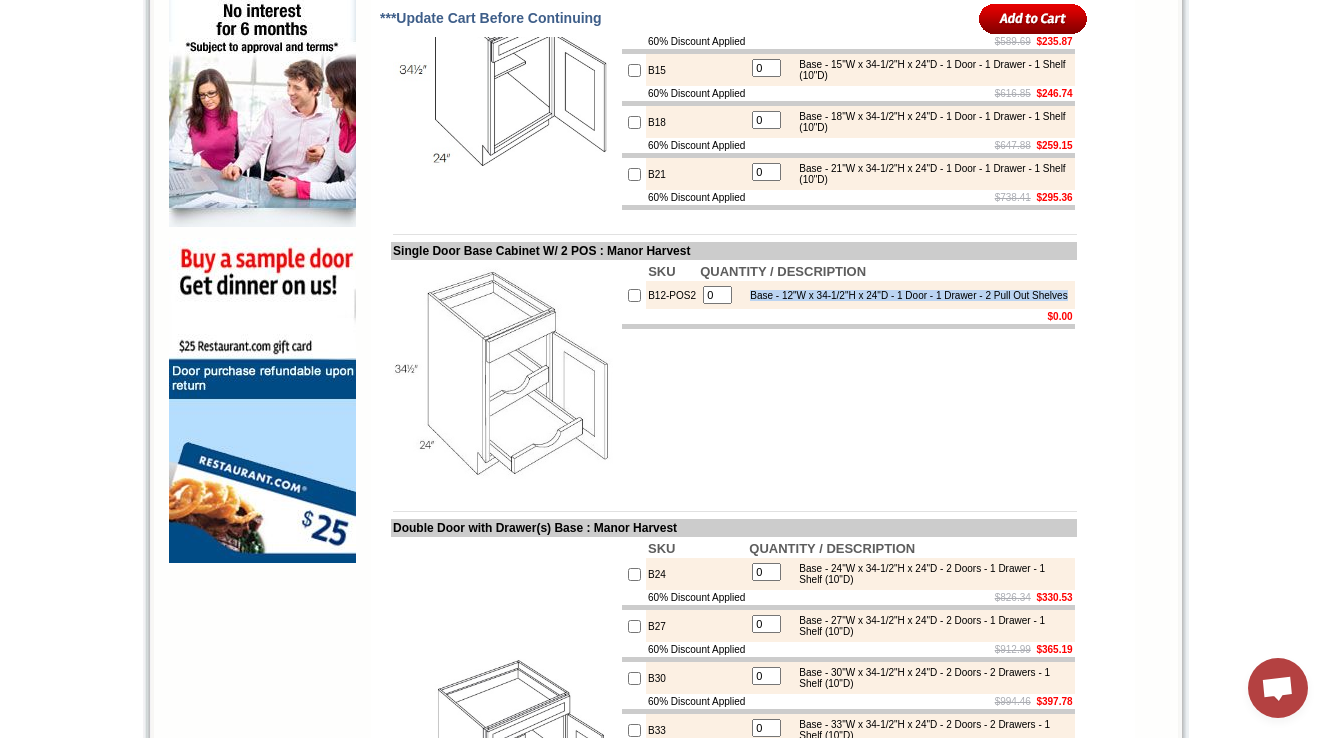 drag, startPoint x: 756, startPoint y: 367, endPoint x: 828, endPoint y: 375, distance: 72.443085 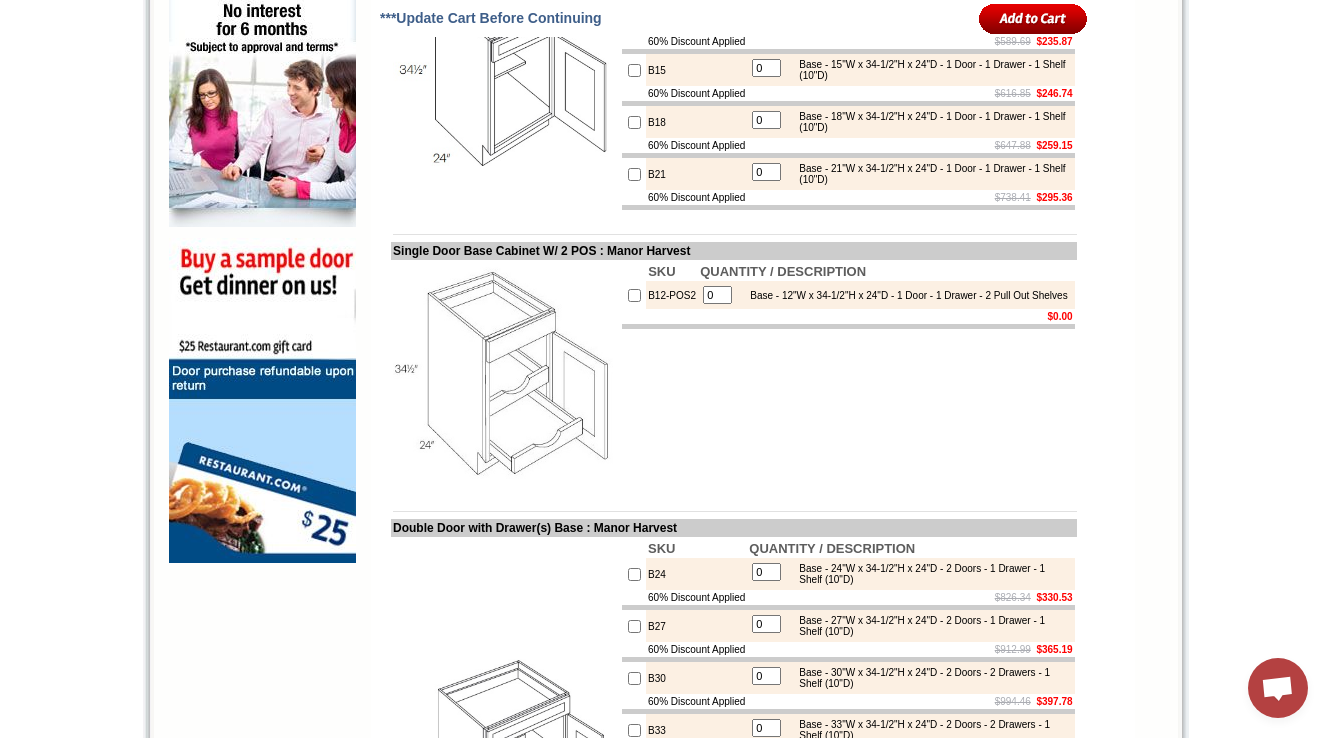 click on "SKU
QUANTITY / DESCRIPTION
B12-POS2
0 Base - 12"W x 34-1/2"H x 24"D - 1 Door - 1 Drawer - 2 Pull Out Shelves
$0.00" at bounding box center (848, 374) 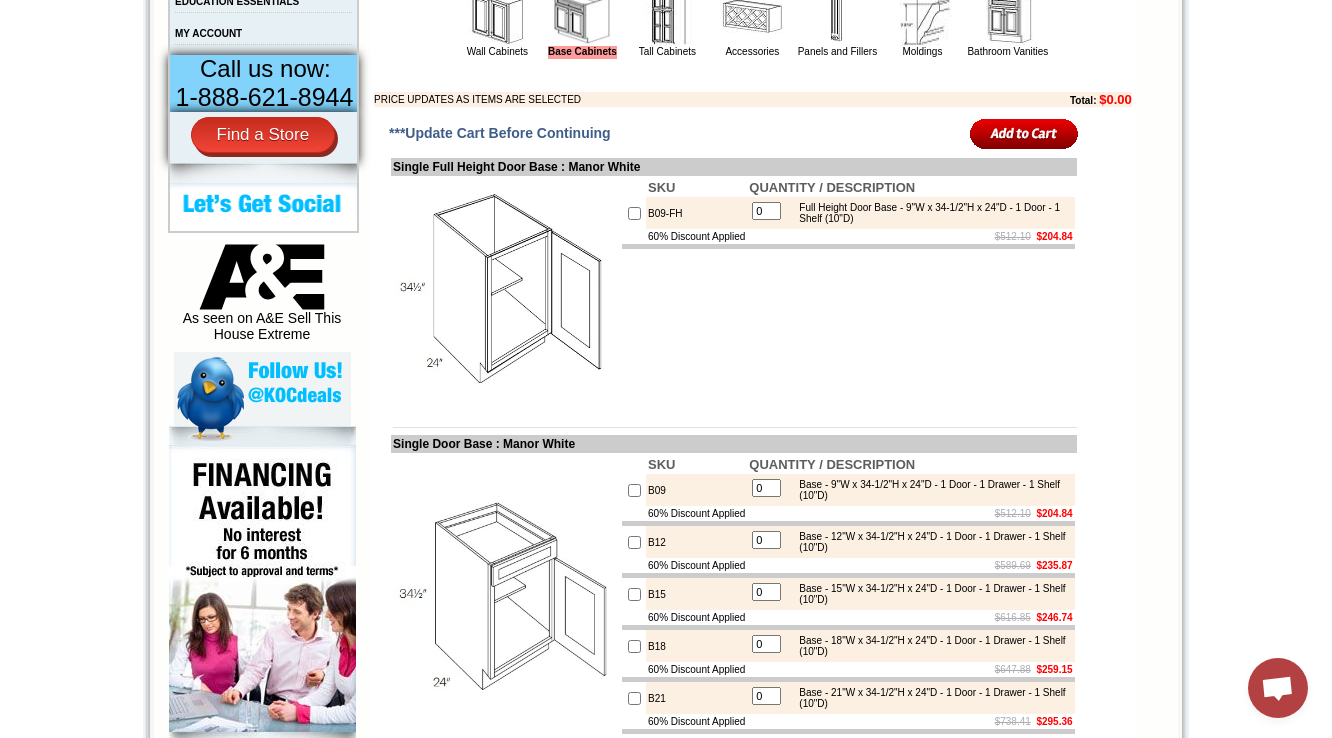 scroll, scrollTop: 0, scrollLeft: 0, axis: both 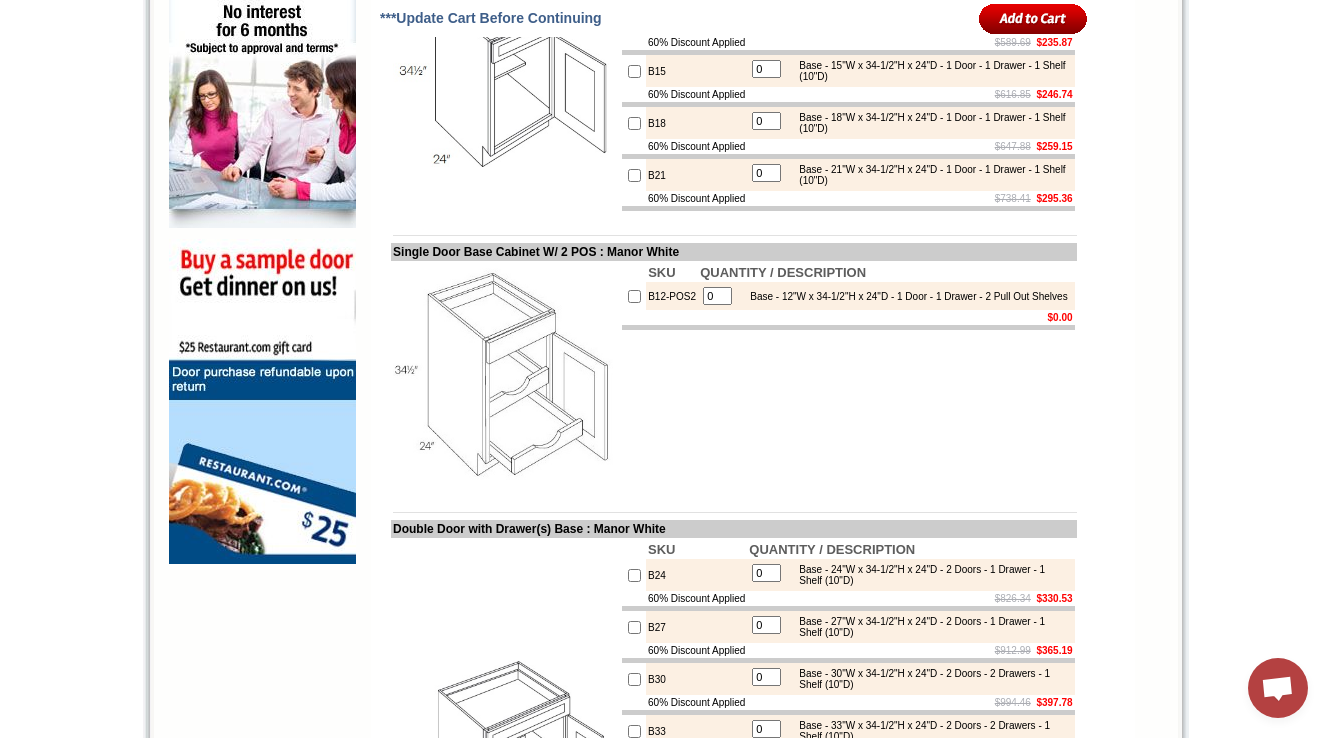 click on "SKU
QUANTITY / DESCRIPTION
B12-POS2
0 Base - 12"W x 34-1/2"H x 24"D - 1 Door - 1 Drawer - 2 Pull Out Shelves
$0.00" at bounding box center (848, 375) 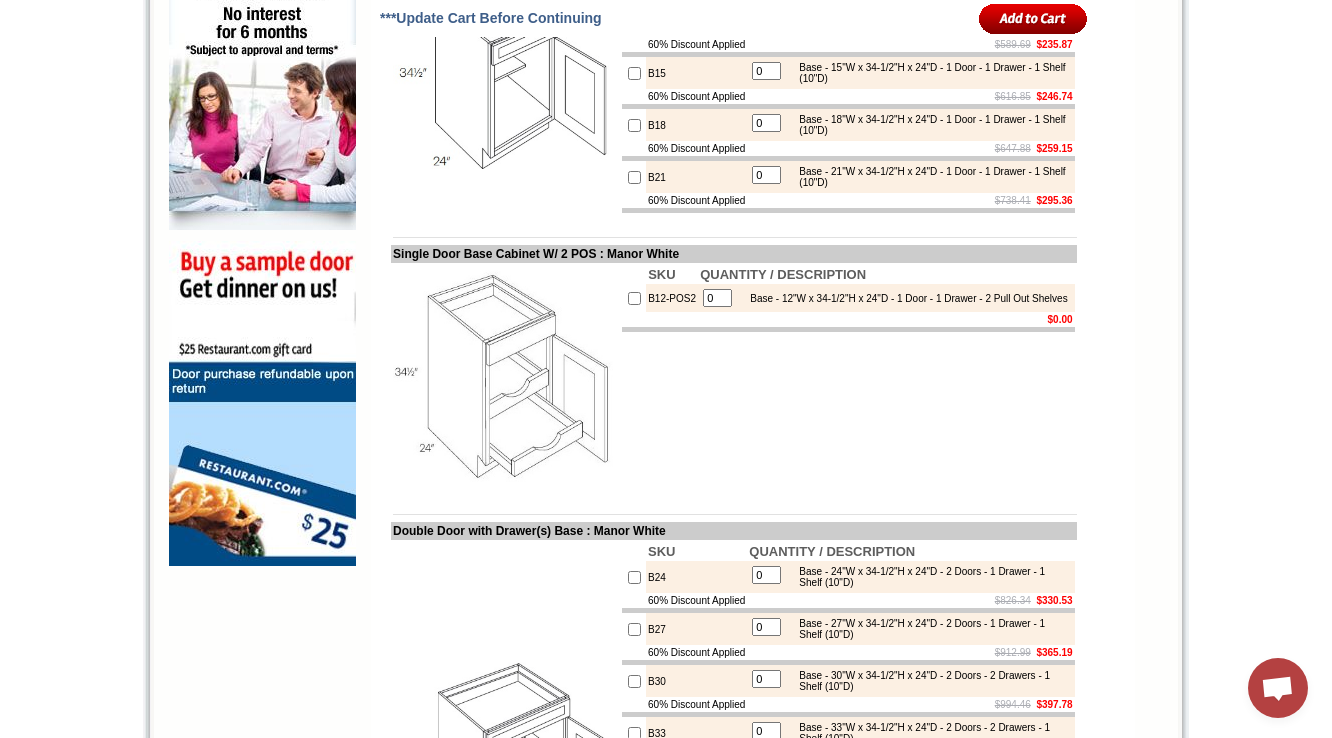 scroll, scrollTop: 1360, scrollLeft: 0, axis: vertical 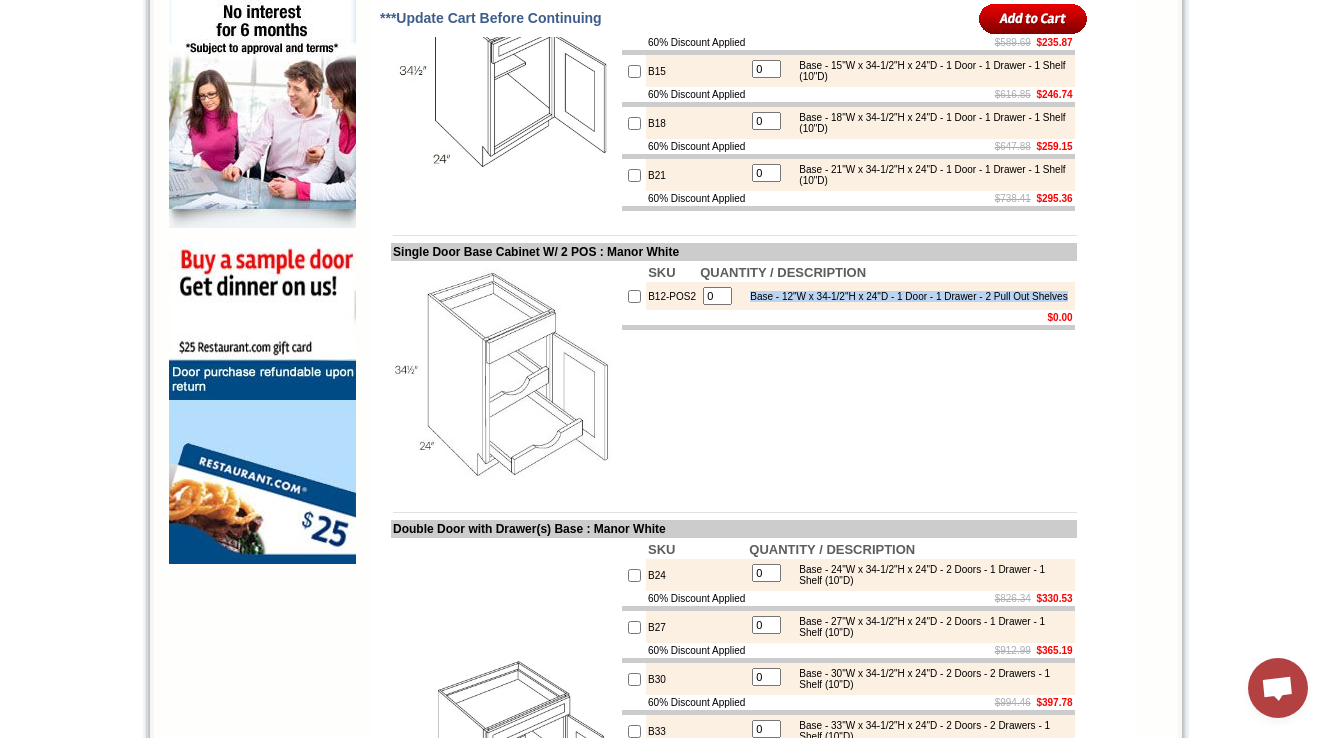 drag, startPoint x: 758, startPoint y: 370, endPoint x: 828, endPoint y: 380, distance: 70.71068 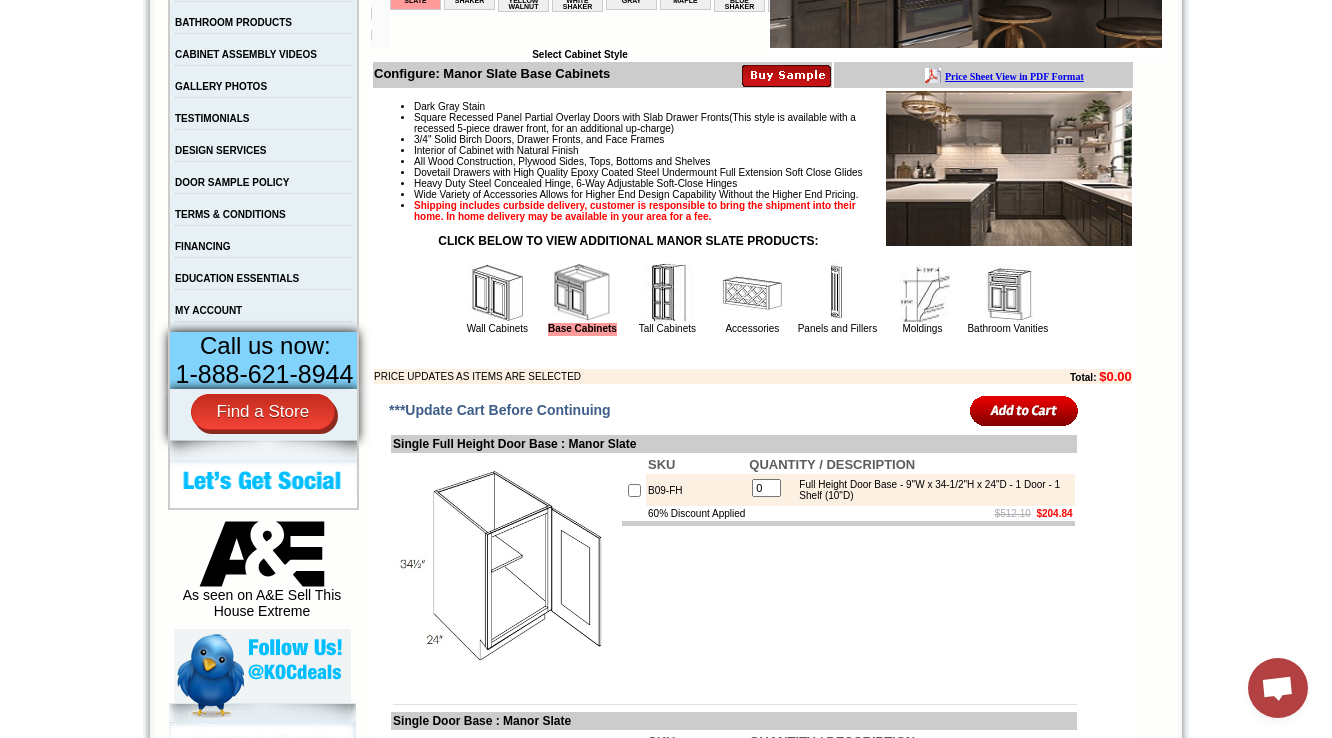 scroll, scrollTop: 0, scrollLeft: 0, axis: both 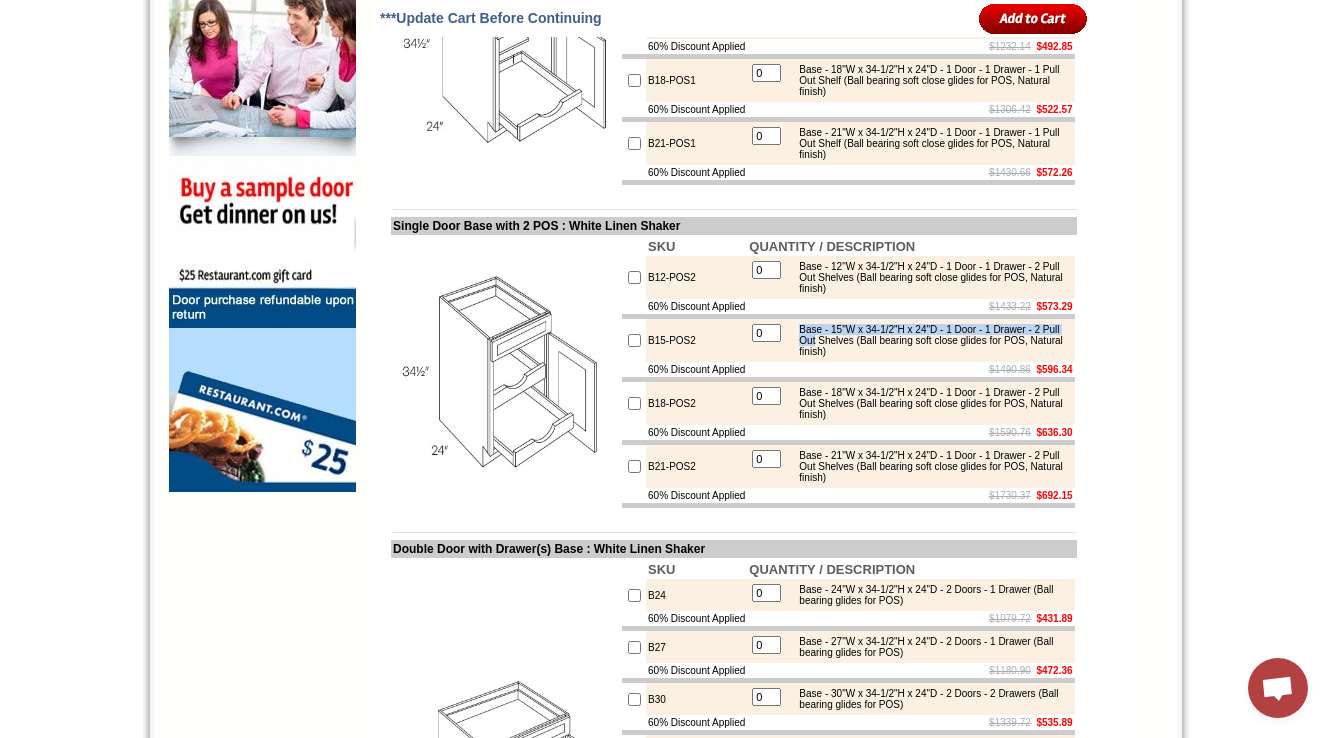 drag, startPoint x: 820, startPoint y: 424, endPoint x: 916, endPoint y: 439, distance: 97.16481 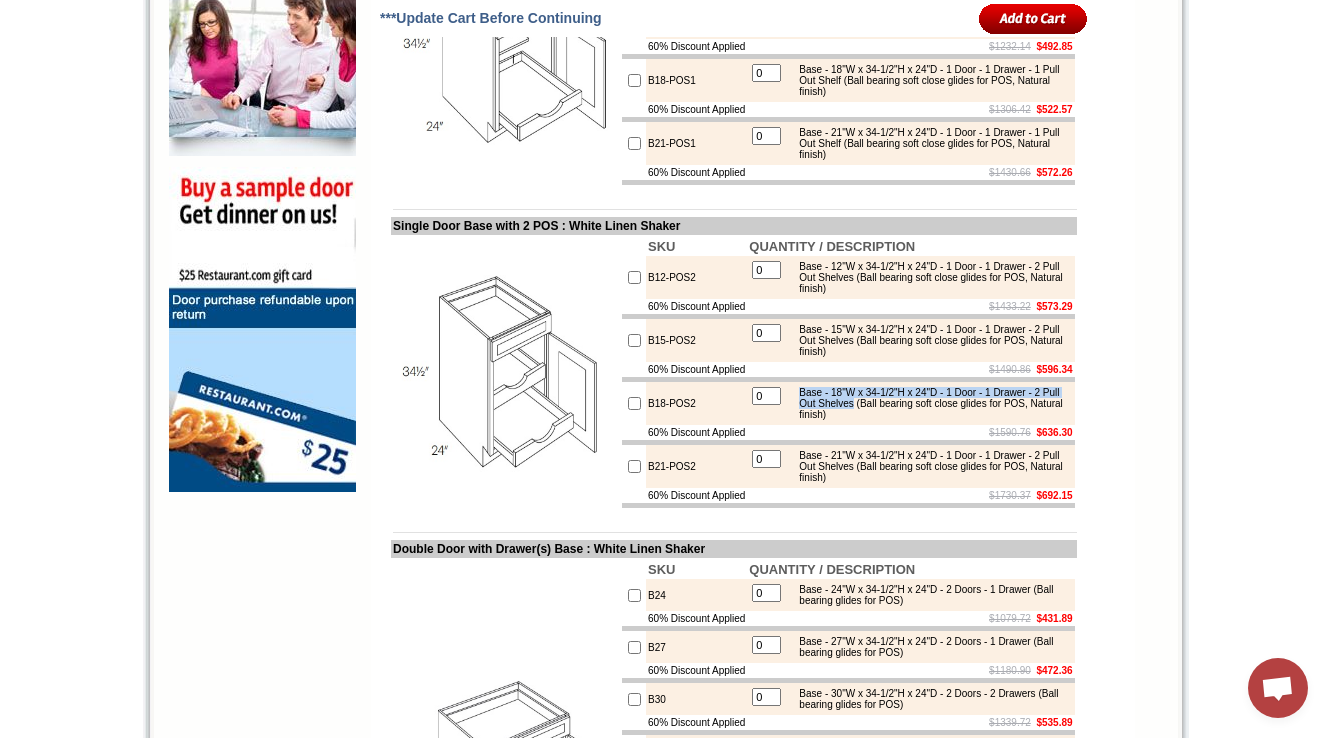 drag, startPoint x: 817, startPoint y: 495, endPoint x: 956, endPoint y: 511, distance: 139.91783 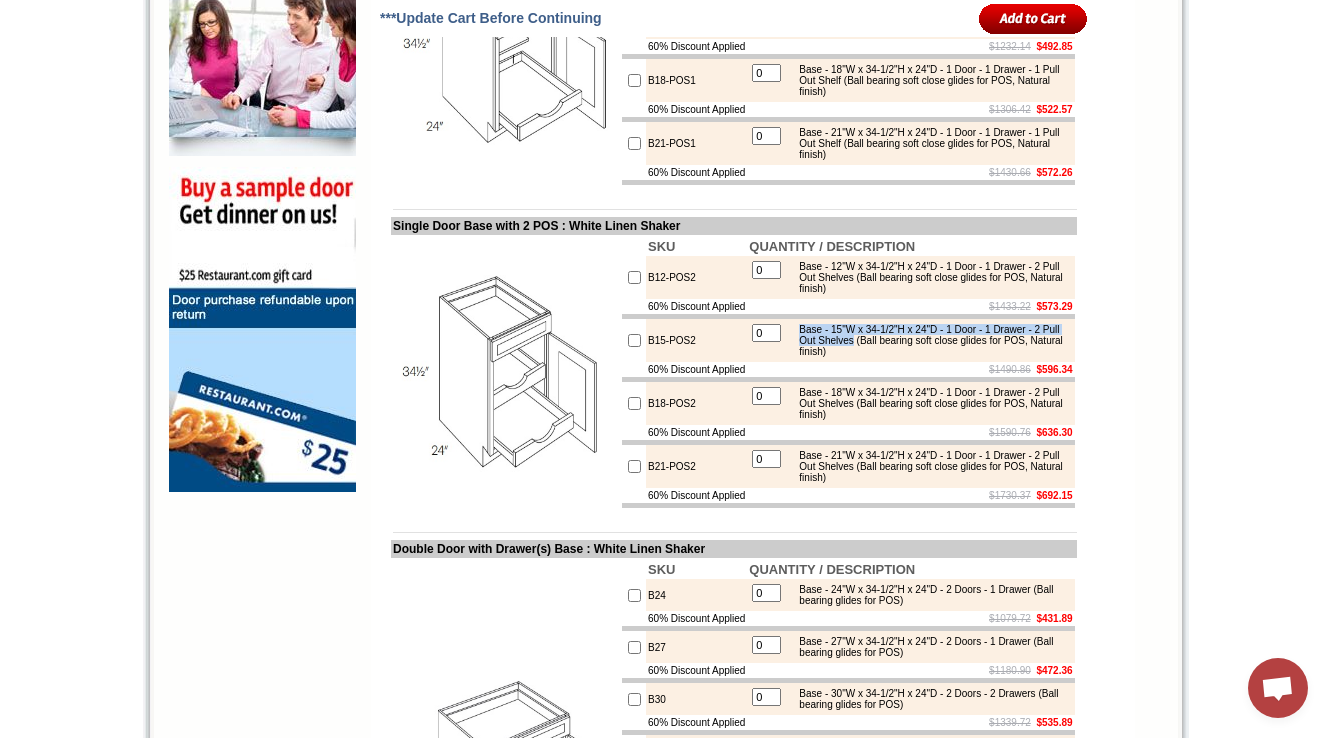 drag, startPoint x: 820, startPoint y: 429, endPoint x: 957, endPoint y: 439, distance: 137.36447 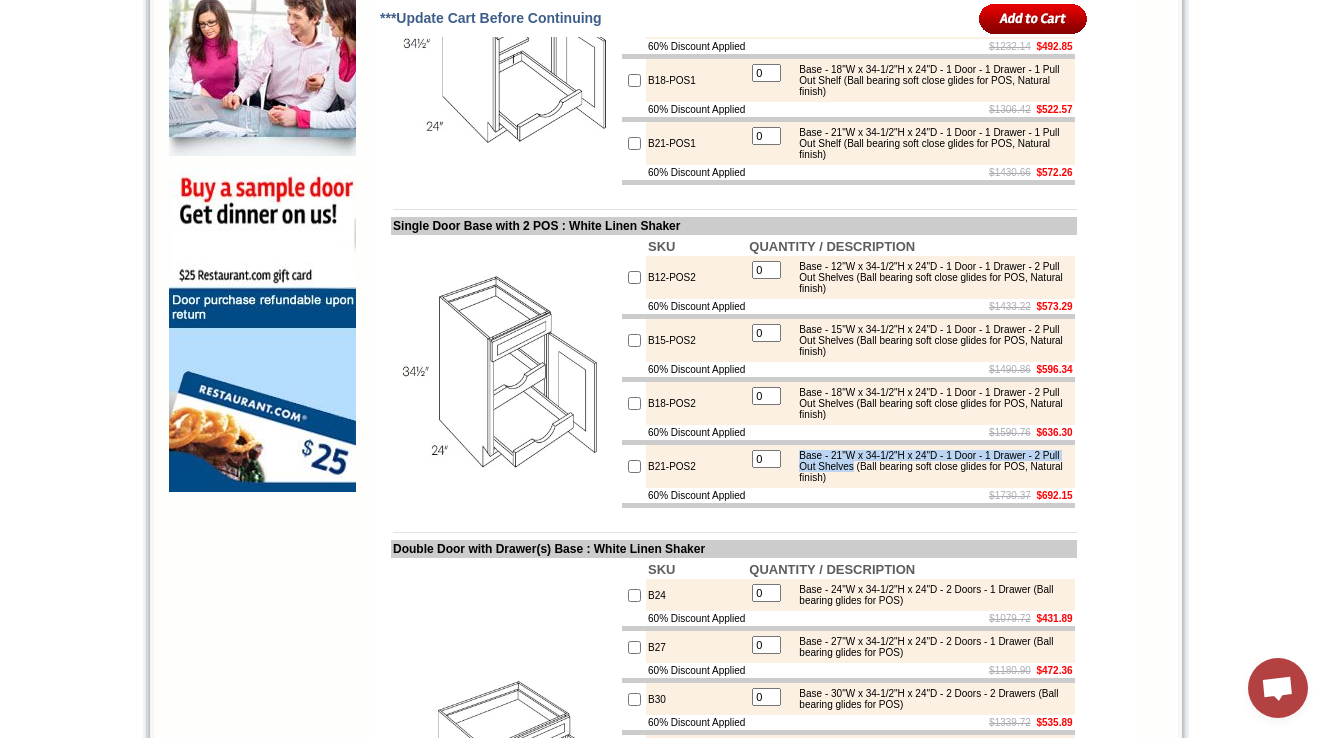 drag, startPoint x: 819, startPoint y: 564, endPoint x: 956, endPoint y: 580, distance: 137.93114 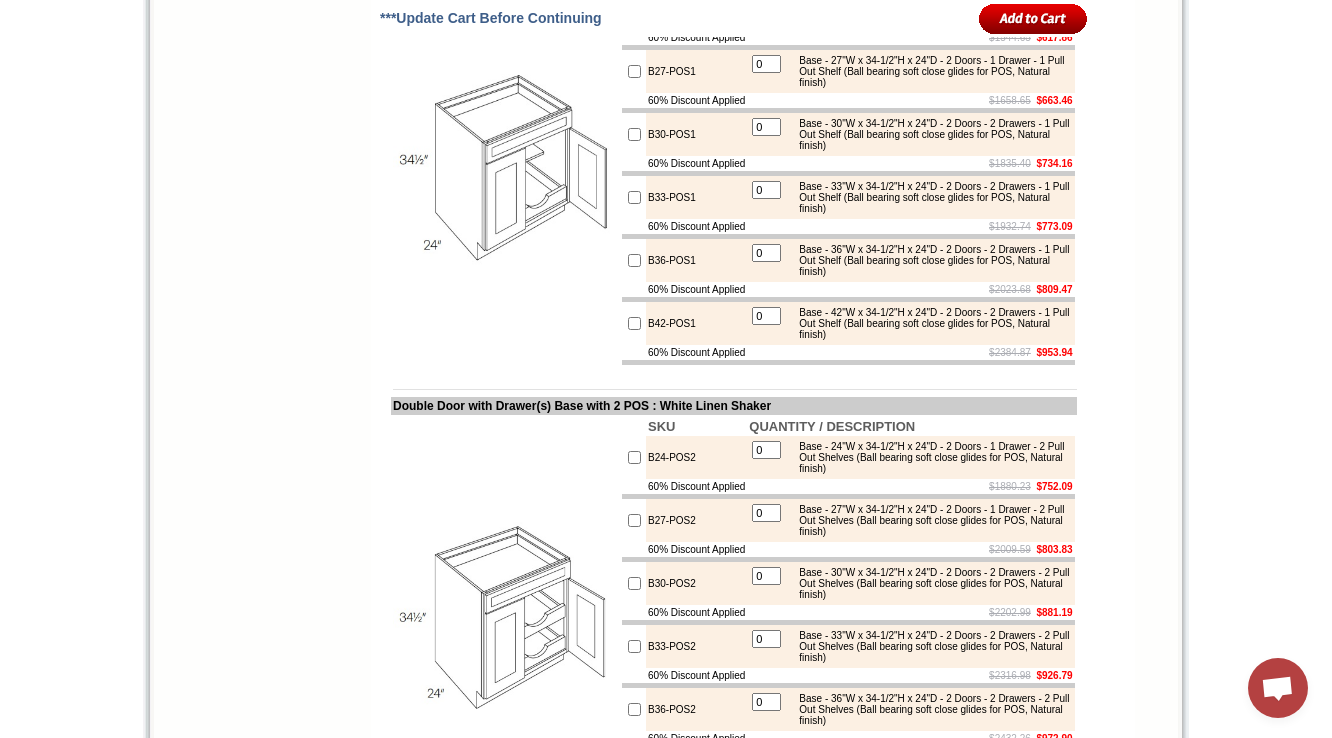 scroll, scrollTop: 2416, scrollLeft: 0, axis: vertical 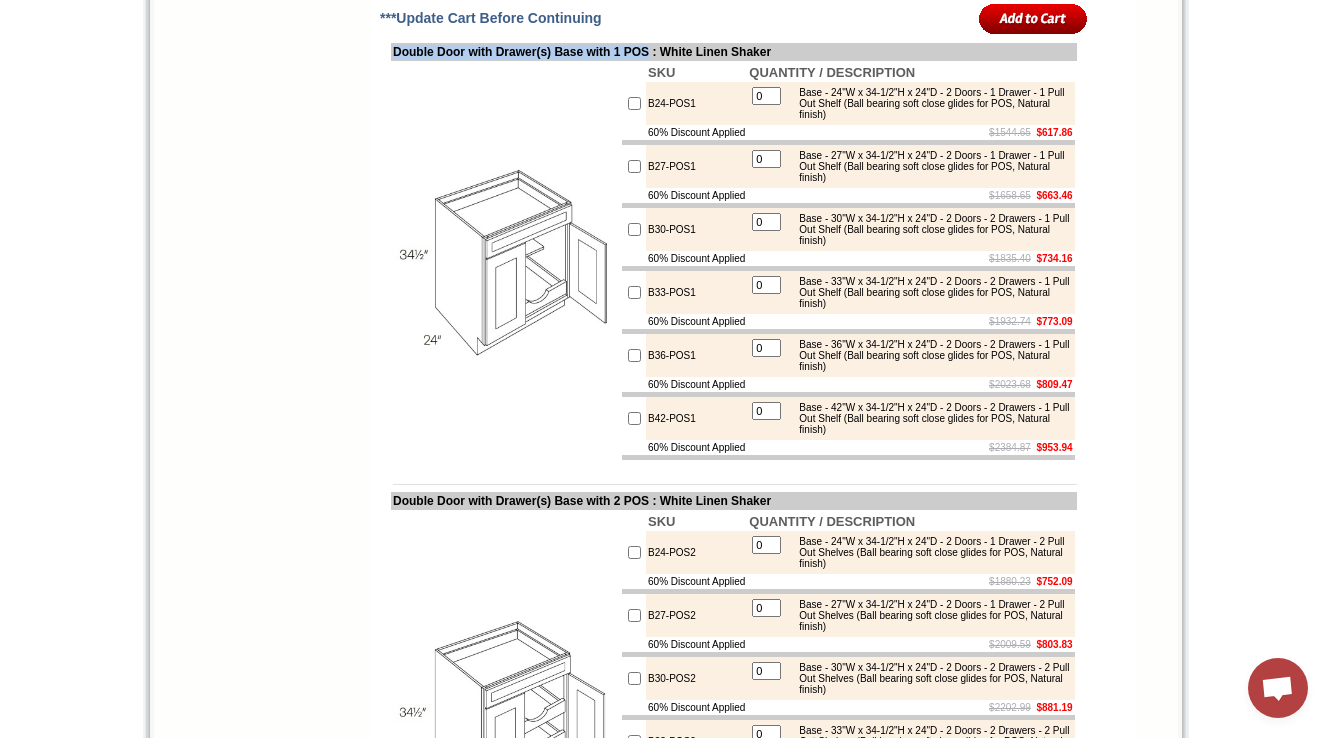 drag, startPoint x: 392, startPoint y: 206, endPoint x: 696, endPoint y: 215, distance: 304.1332 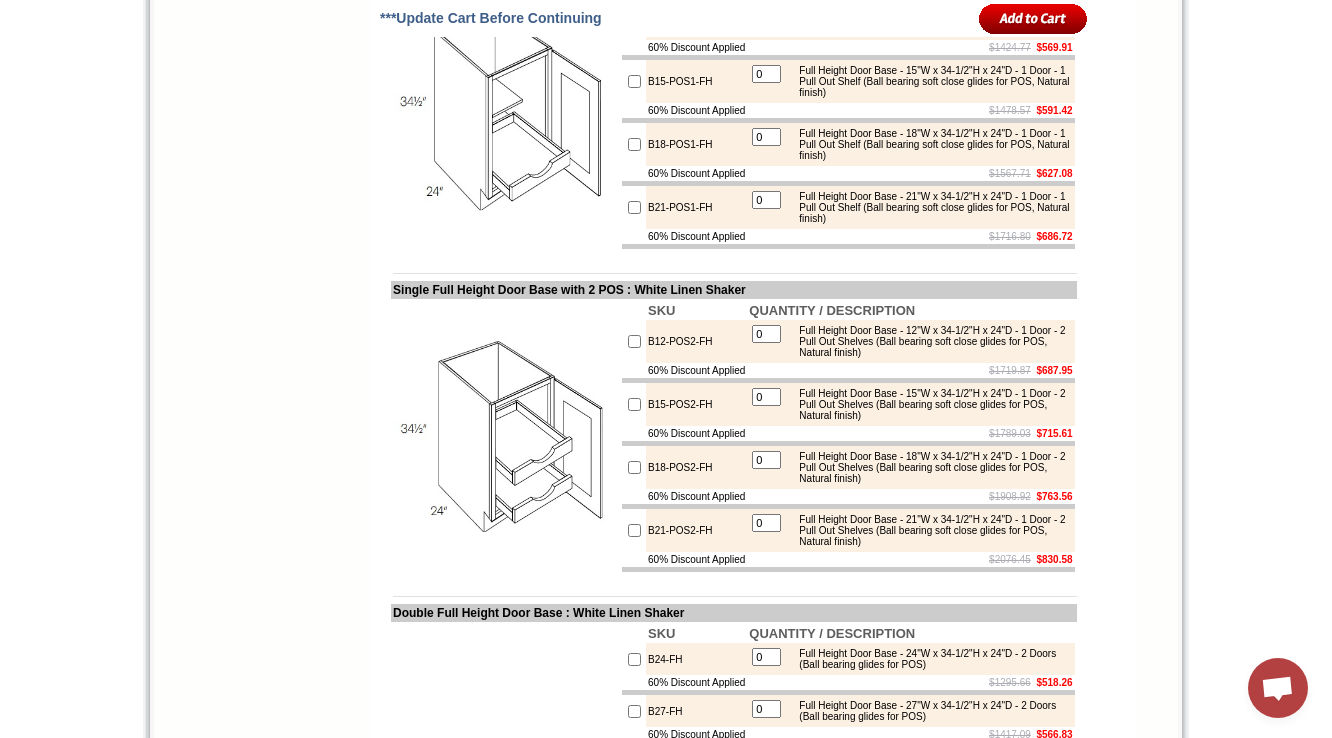 scroll, scrollTop: 1151, scrollLeft: 0, axis: vertical 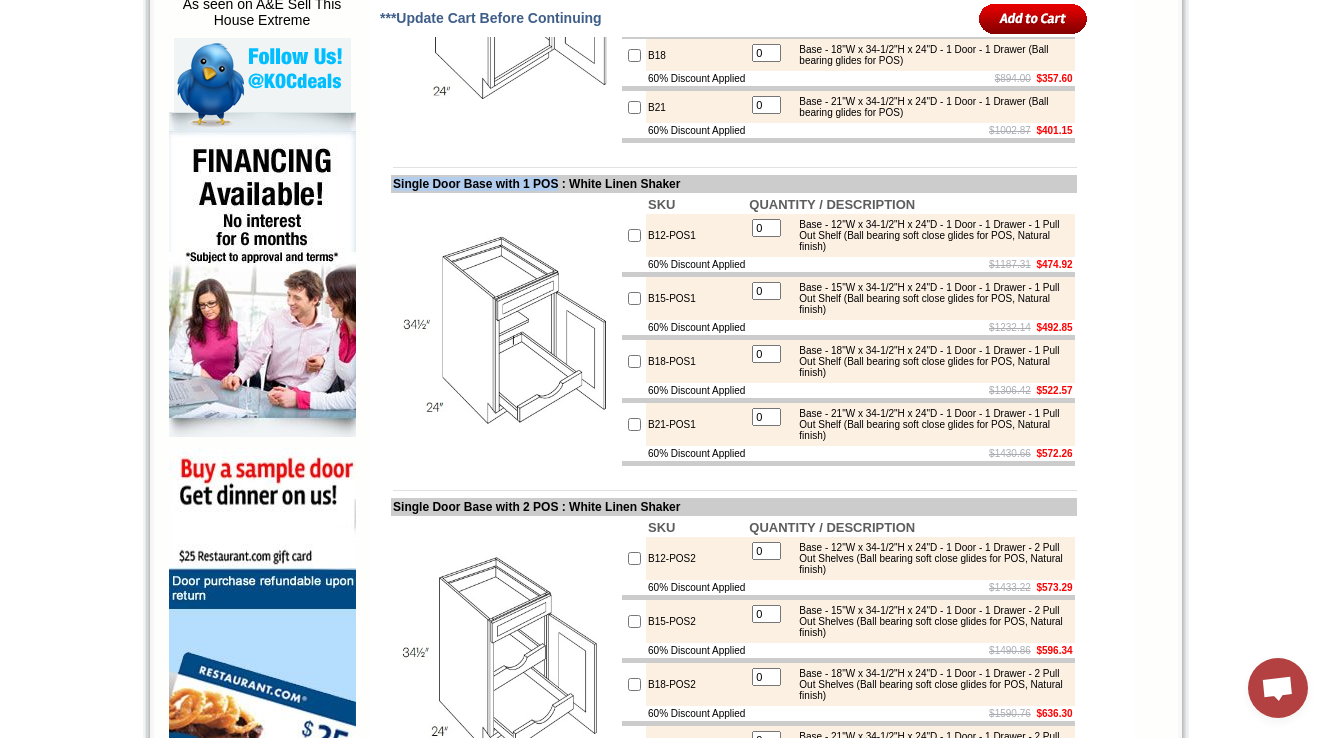 drag, startPoint x: 391, startPoint y: 243, endPoint x: 583, endPoint y: 246, distance: 192.02344 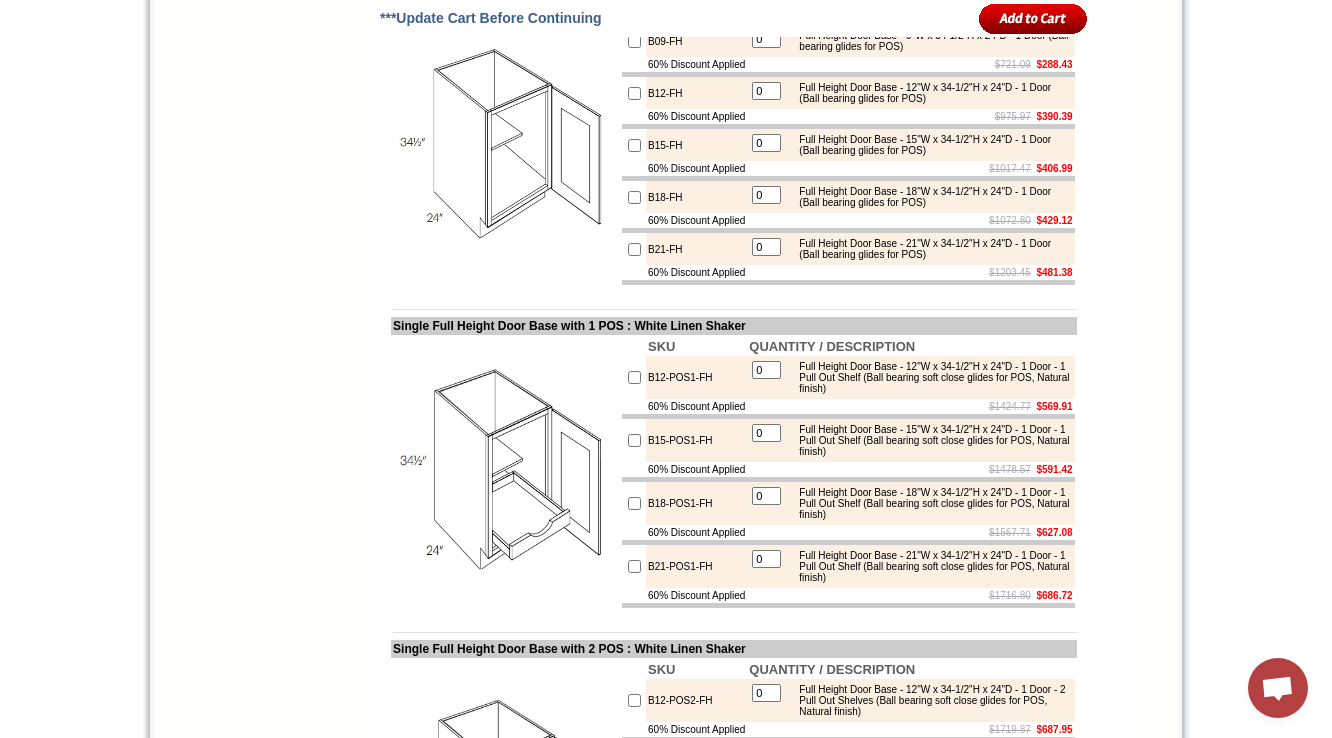 scroll, scrollTop: 3886, scrollLeft: 0, axis: vertical 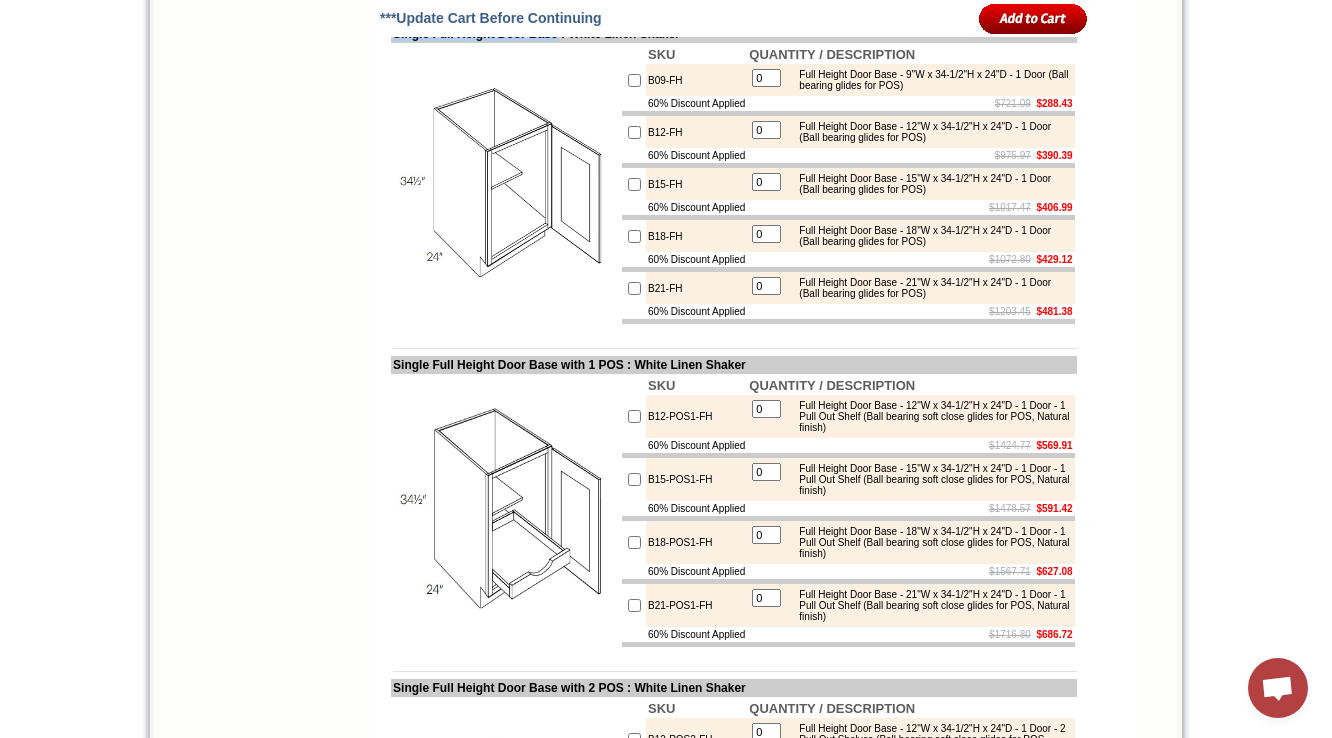 drag, startPoint x: 393, startPoint y: 290, endPoint x: 581, endPoint y: 286, distance: 188.04254 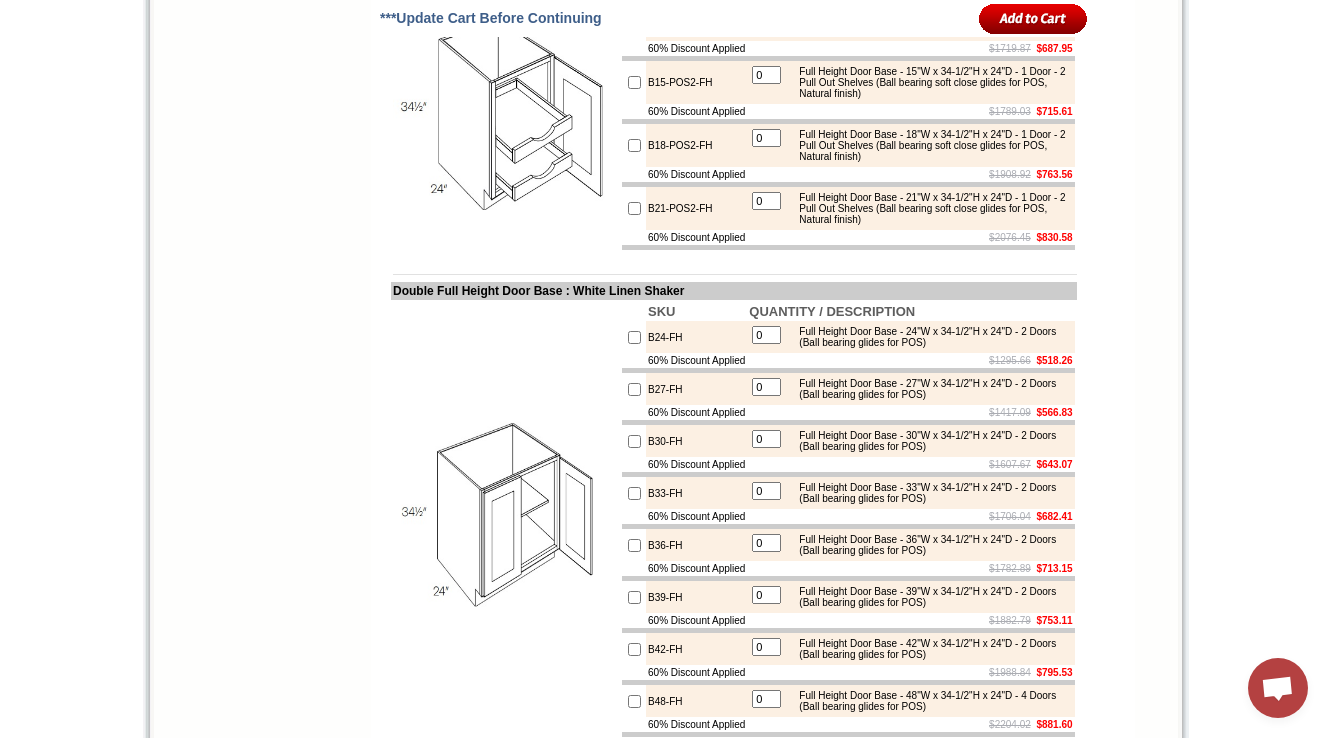 scroll, scrollTop: 4926, scrollLeft: 0, axis: vertical 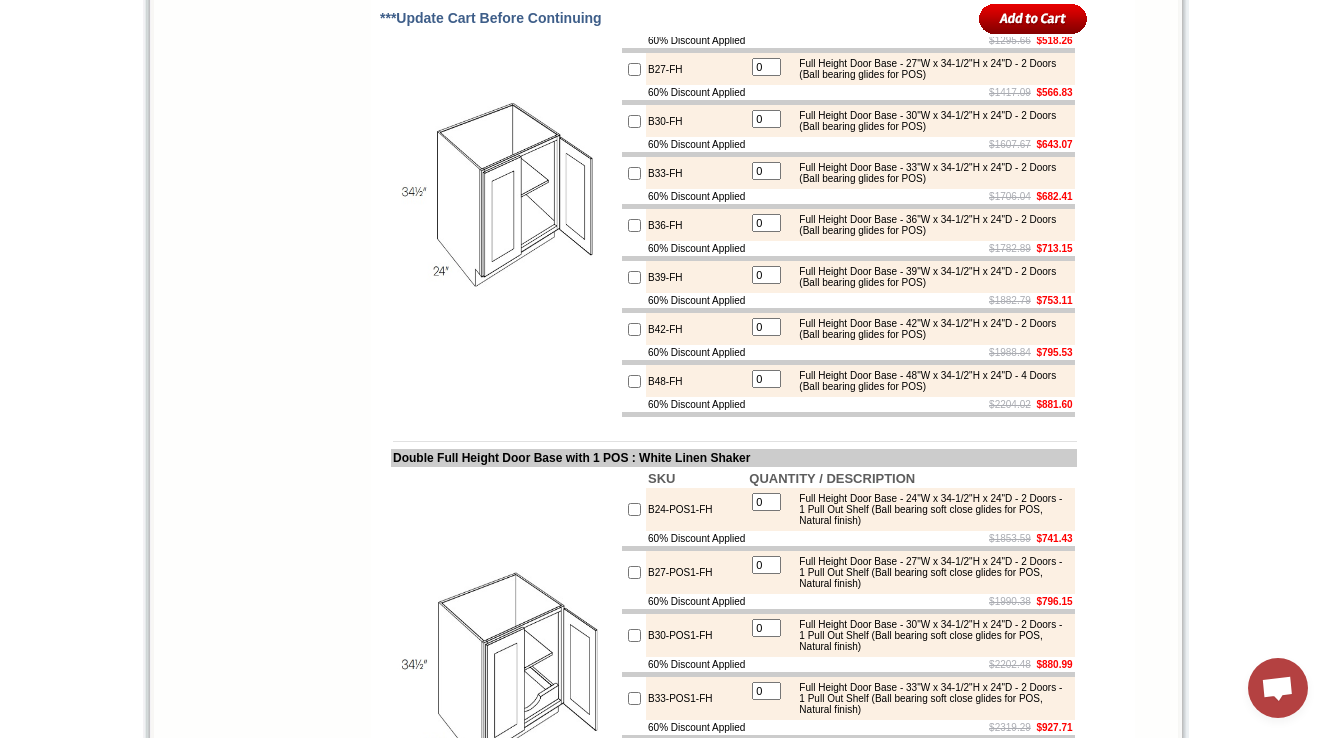drag, startPoint x: 396, startPoint y: 306, endPoint x: 589, endPoint y: 305, distance: 193.0026 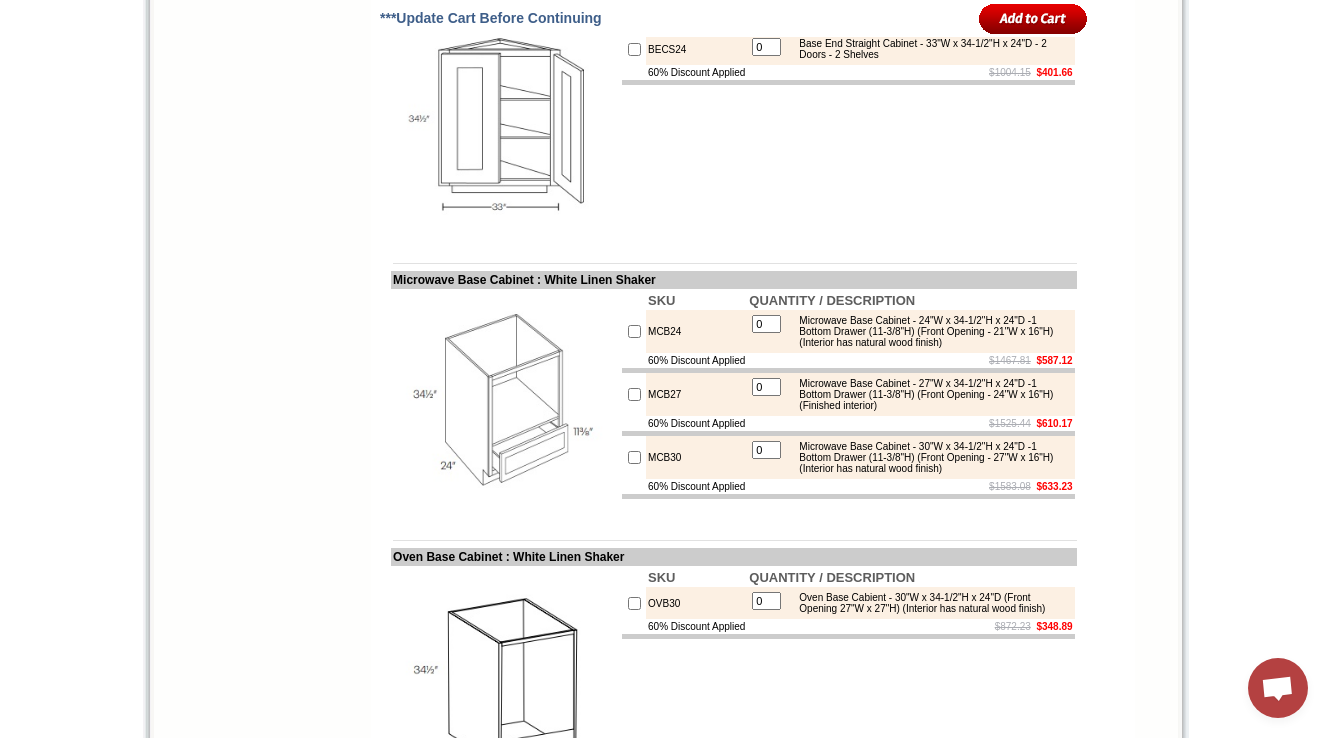 scroll, scrollTop: 10935, scrollLeft: 0, axis: vertical 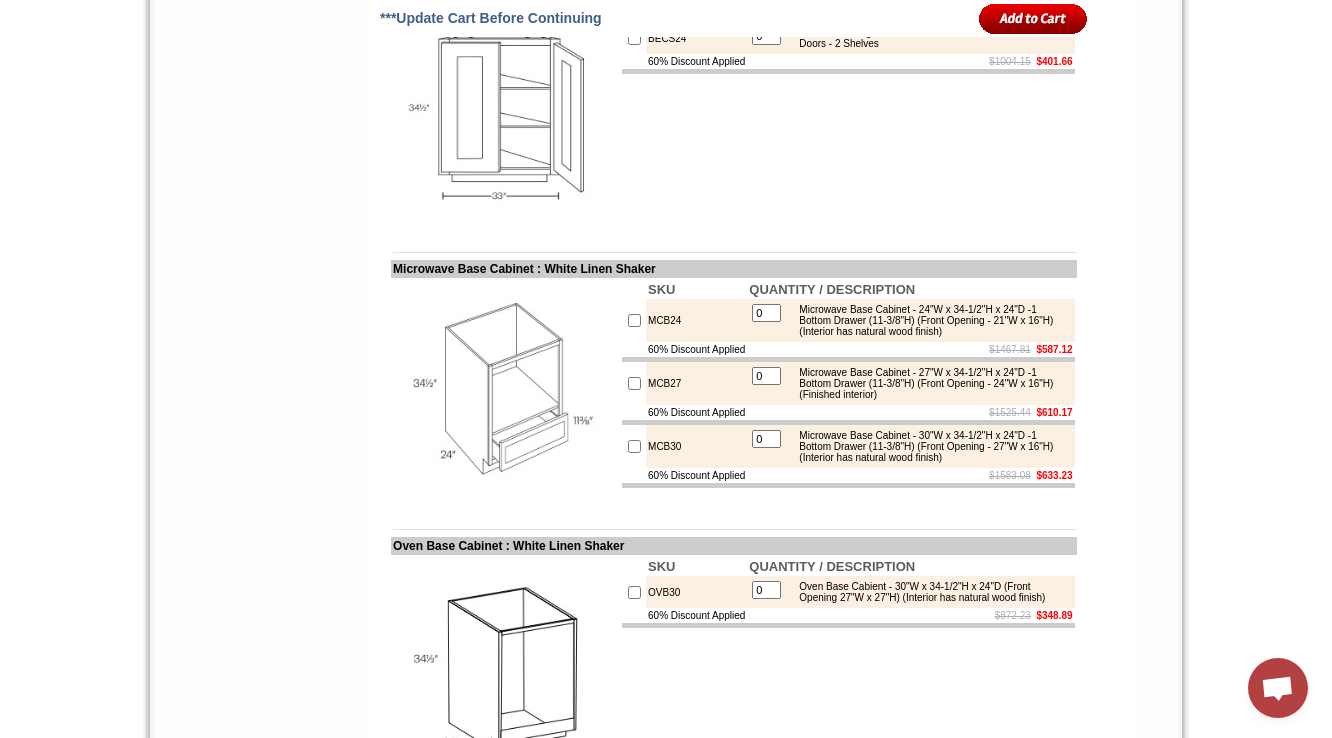 drag, startPoint x: 392, startPoint y: 144, endPoint x: 519, endPoint y: 140, distance: 127.06297 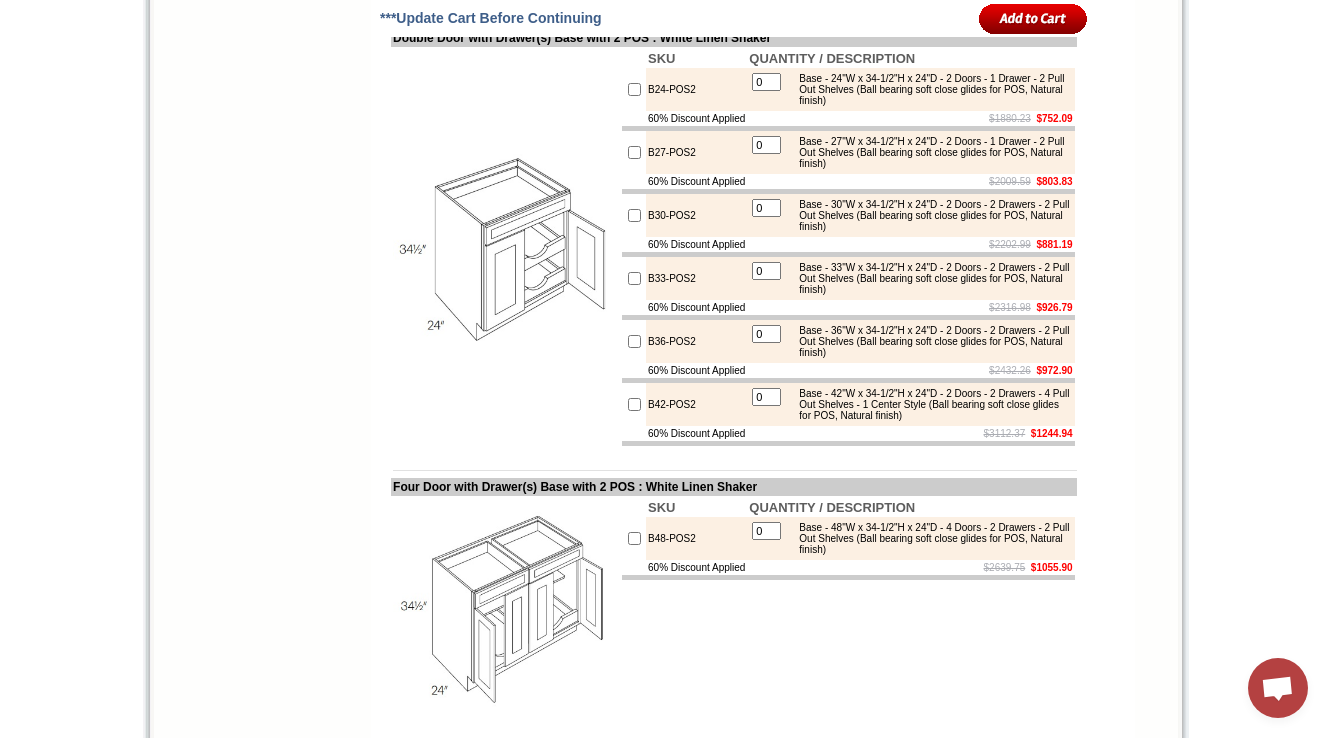 scroll, scrollTop: 3039, scrollLeft: 0, axis: vertical 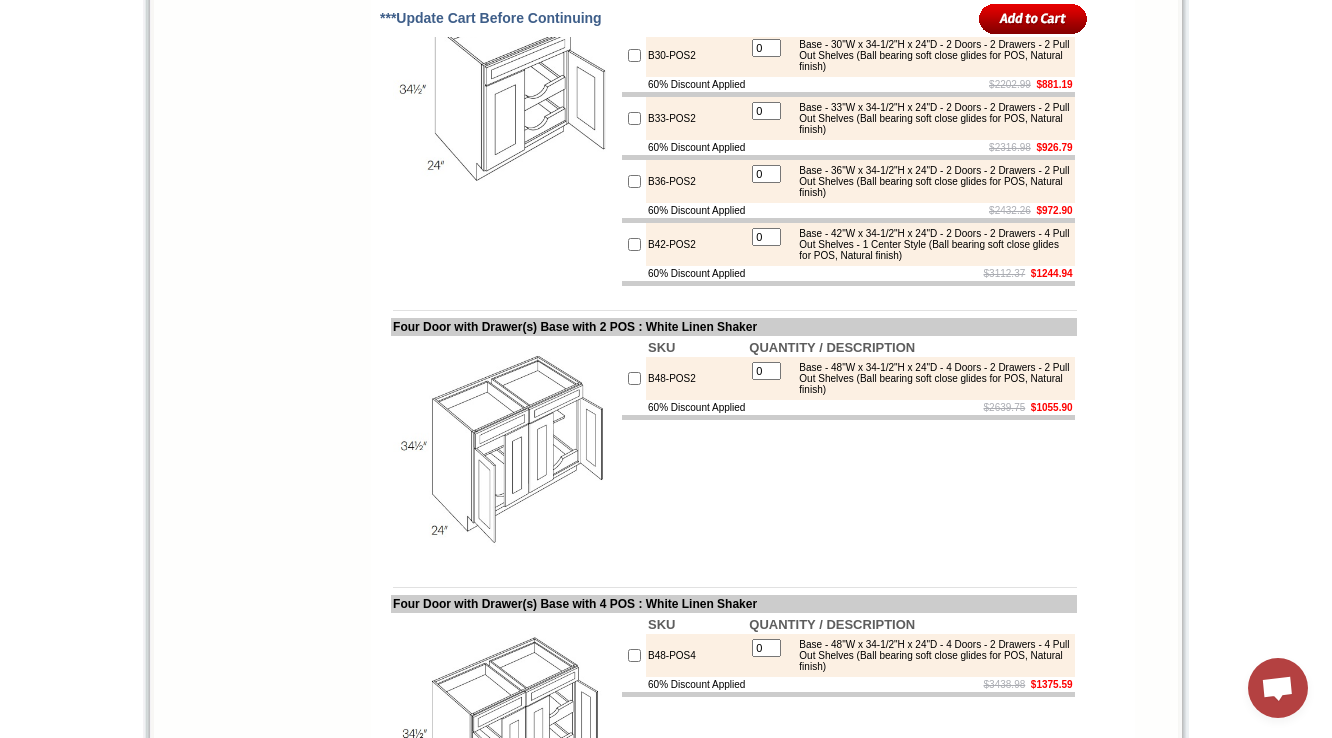 drag, startPoint x: 393, startPoint y: 71, endPoint x: 699, endPoint y: 75, distance: 306.02615 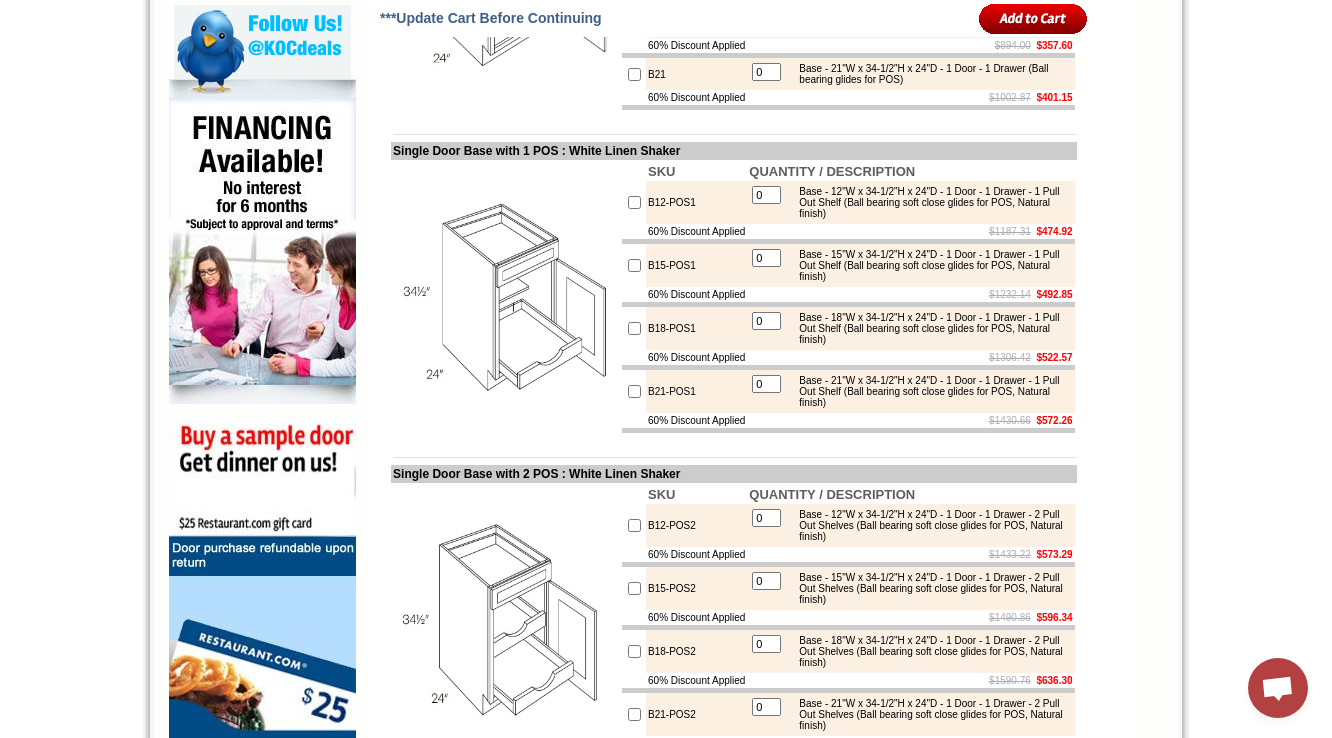 scroll, scrollTop: 1279, scrollLeft: 0, axis: vertical 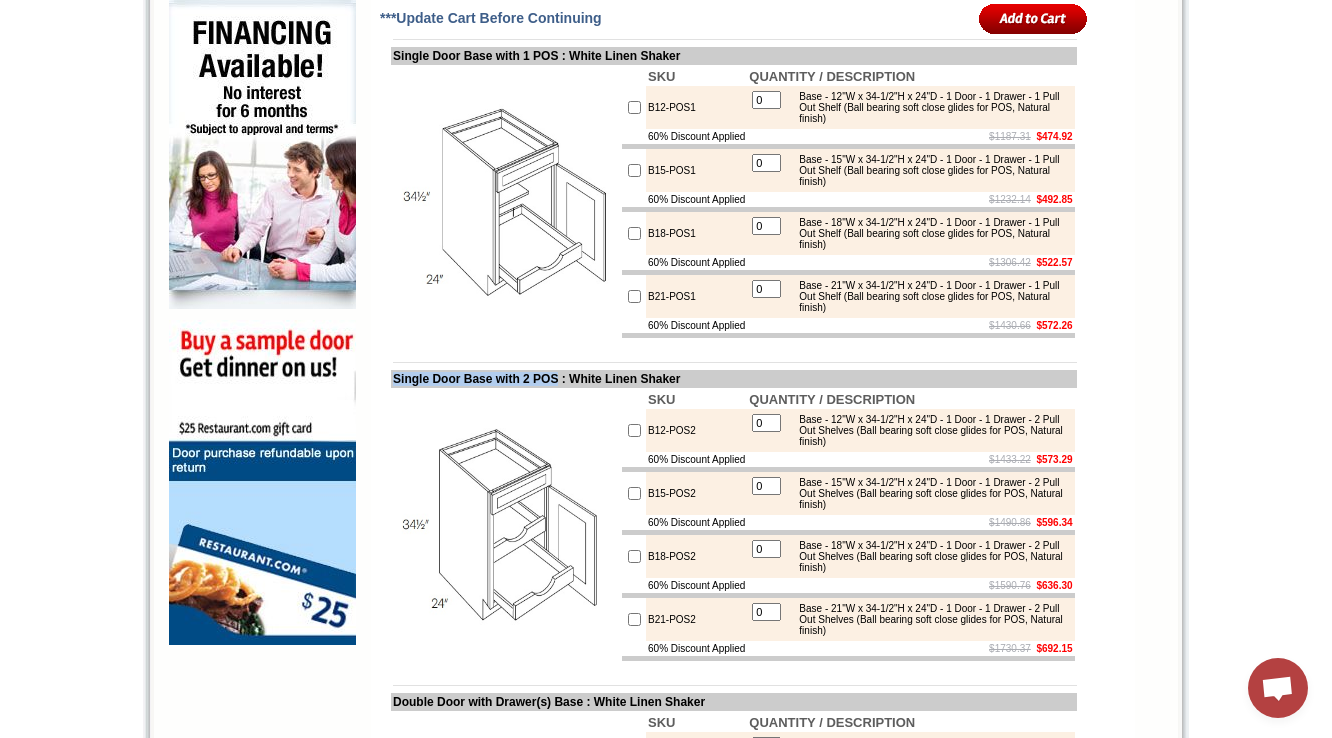 drag, startPoint x: 392, startPoint y: 468, endPoint x: 581, endPoint y: 472, distance: 189.04233 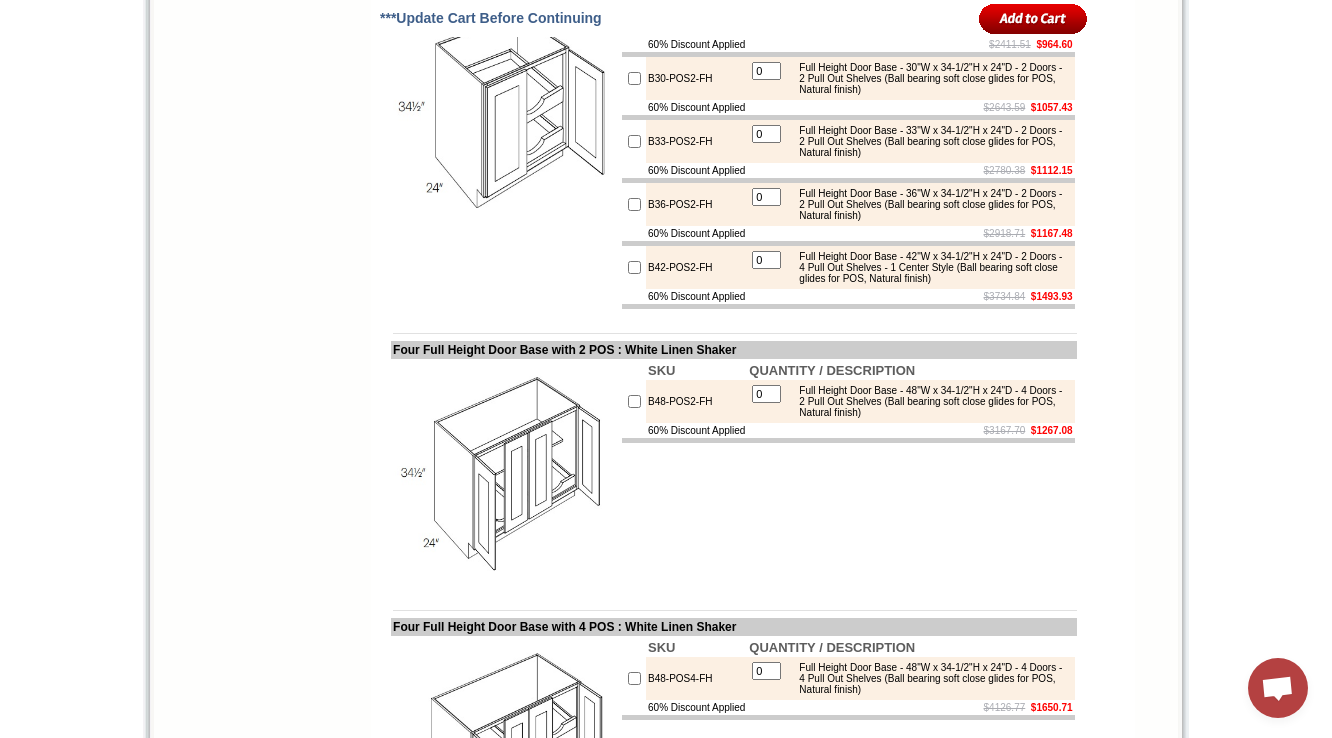 scroll, scrollTop: 2799, scrollLeft: 0, axis: vertical 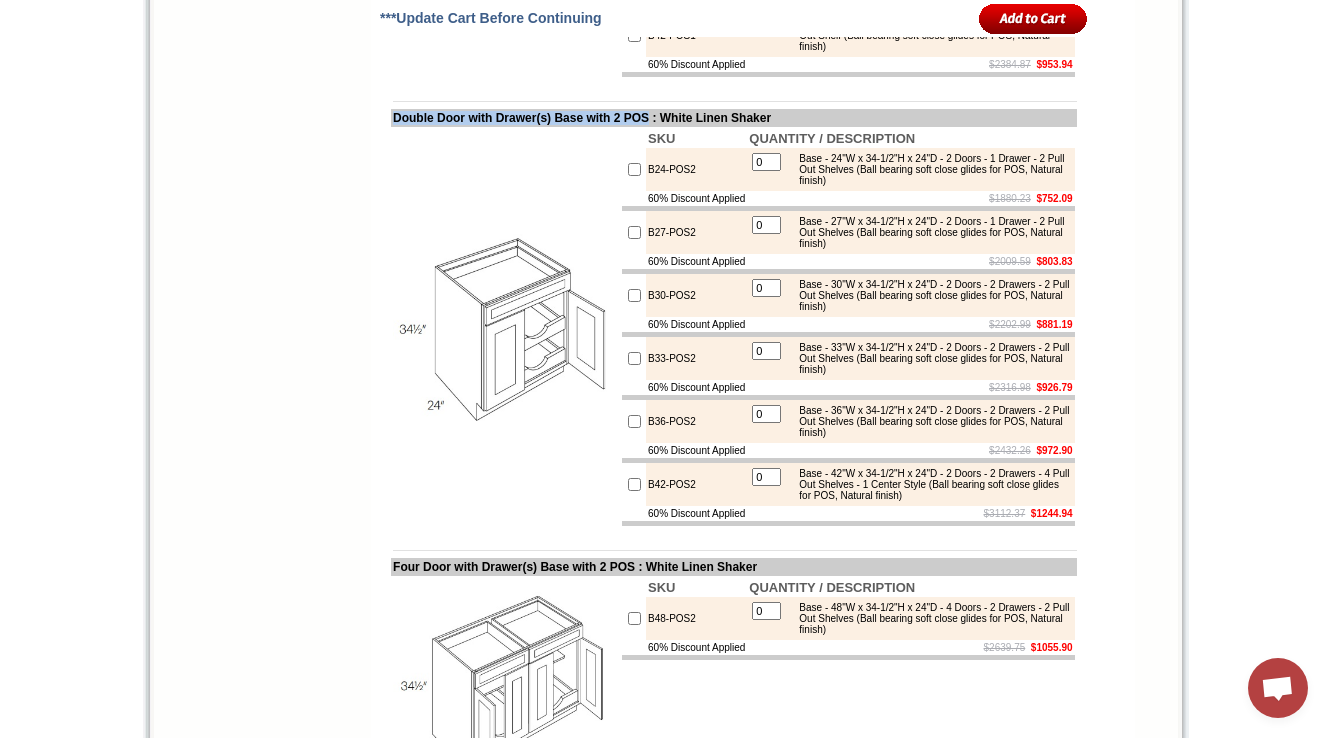 drag, startPoint x: 392, startPoint y: 314, endPoint x: 696, endPoint y: 310, distance: 304.0263 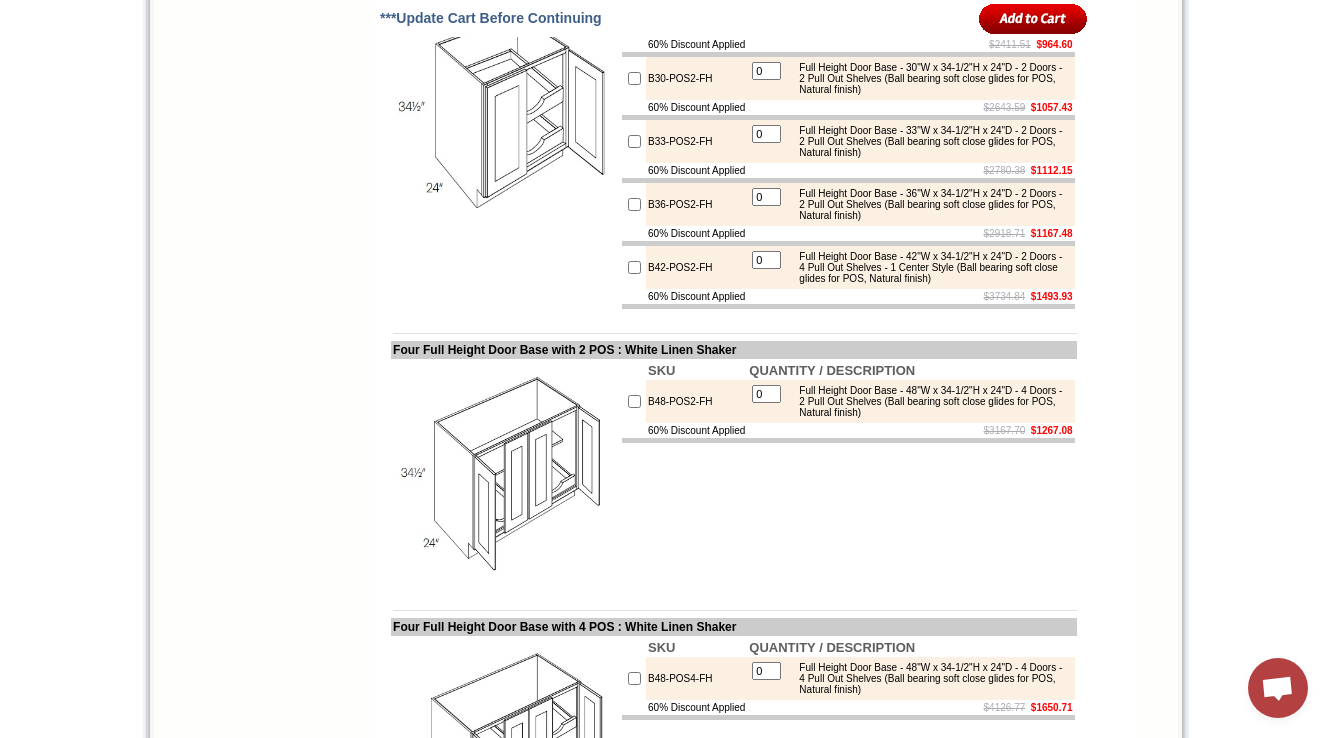 scroll, scrollTop: 2799, scrollLeft: 0, axis: vertical 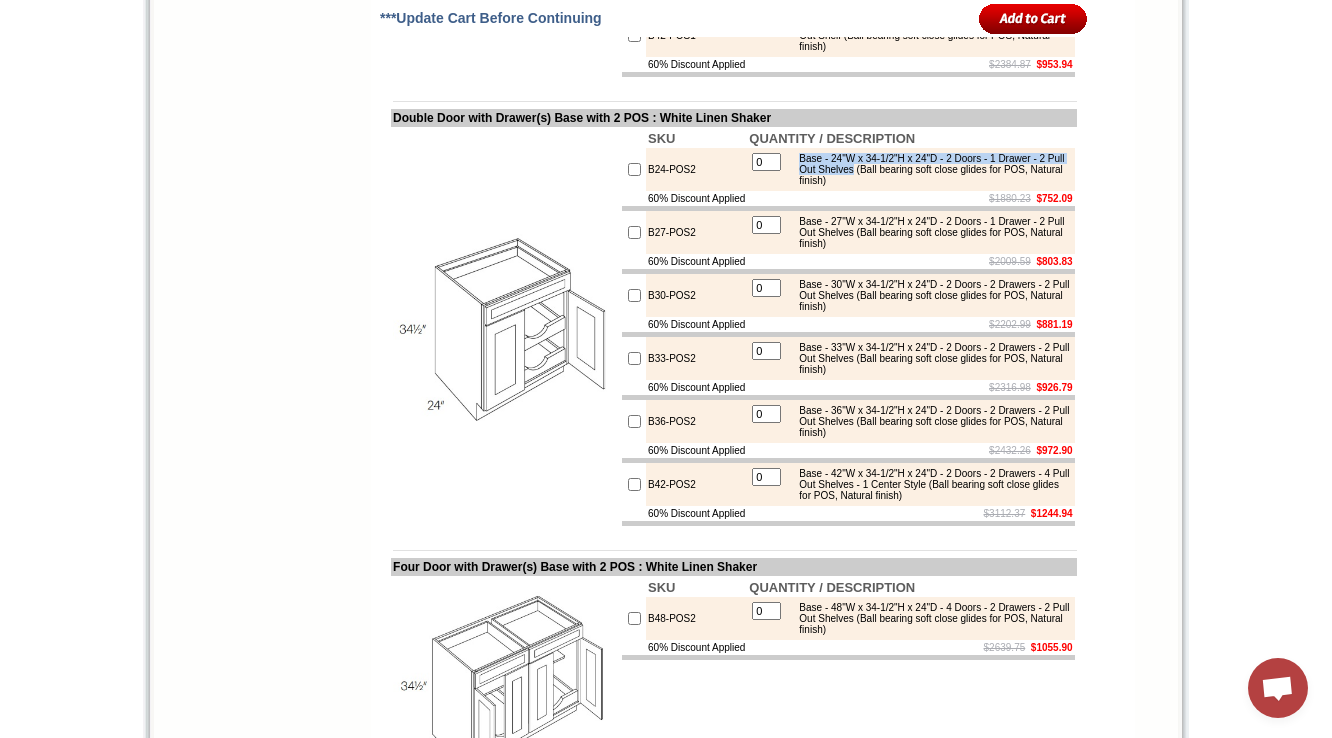 drag, startPoint x: 821, startPoint y: 358, endPoint x: 960, endPoint y: 368, distance: 139.35925 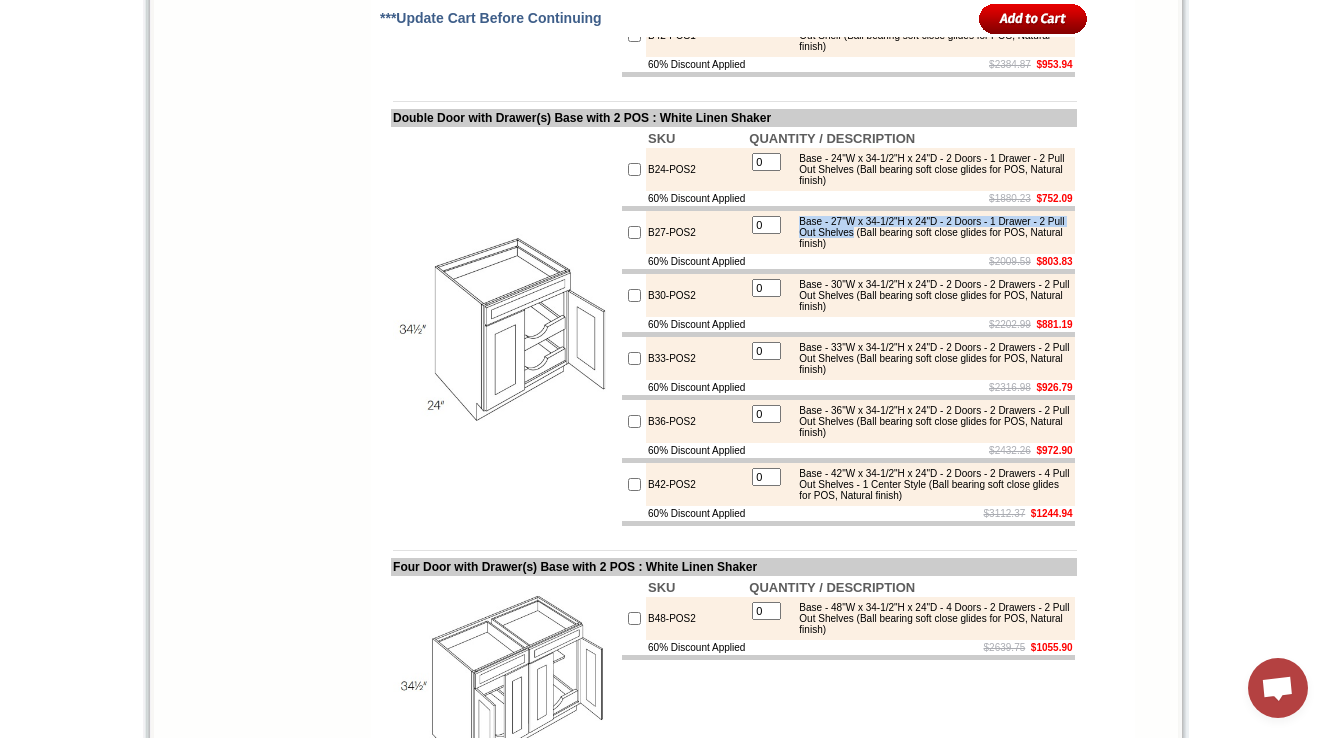 drag, startPoint x: 820, startPoint y: 427, endPoint x: 960, endPoint y: 438, distance: 140.43147 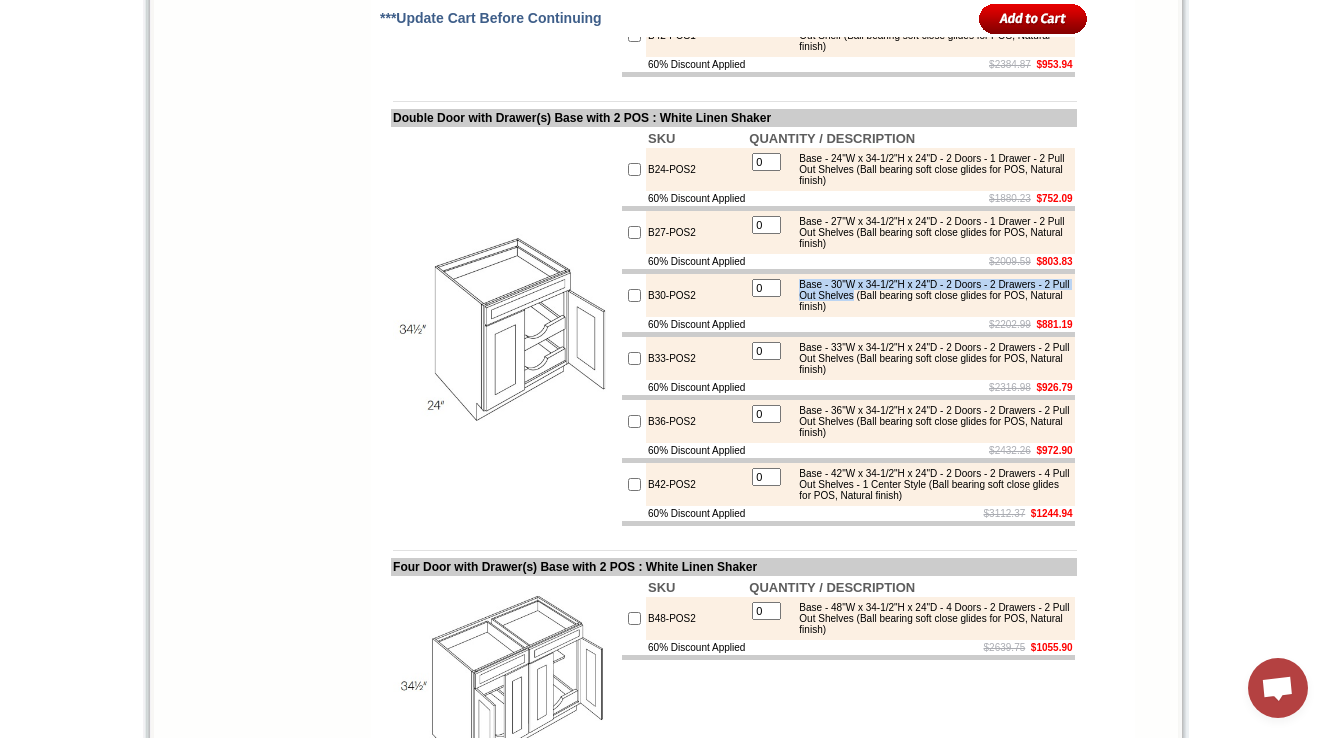 drag, startPoint x: 864, startPoint y: 492, endPoint x: 965, endPoint y: 507, distance: 102.10779 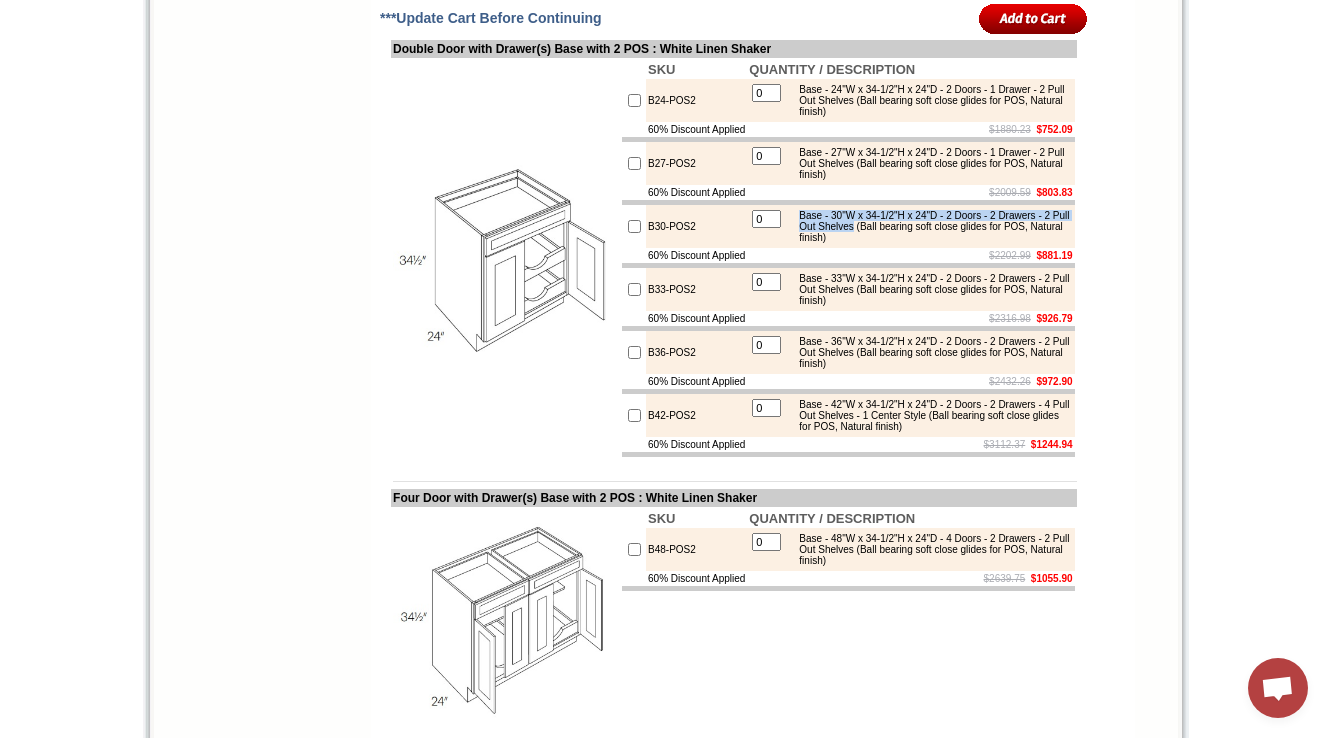 scroll, scrollTop: 2959, scrollLeft: 0, axis: vertical 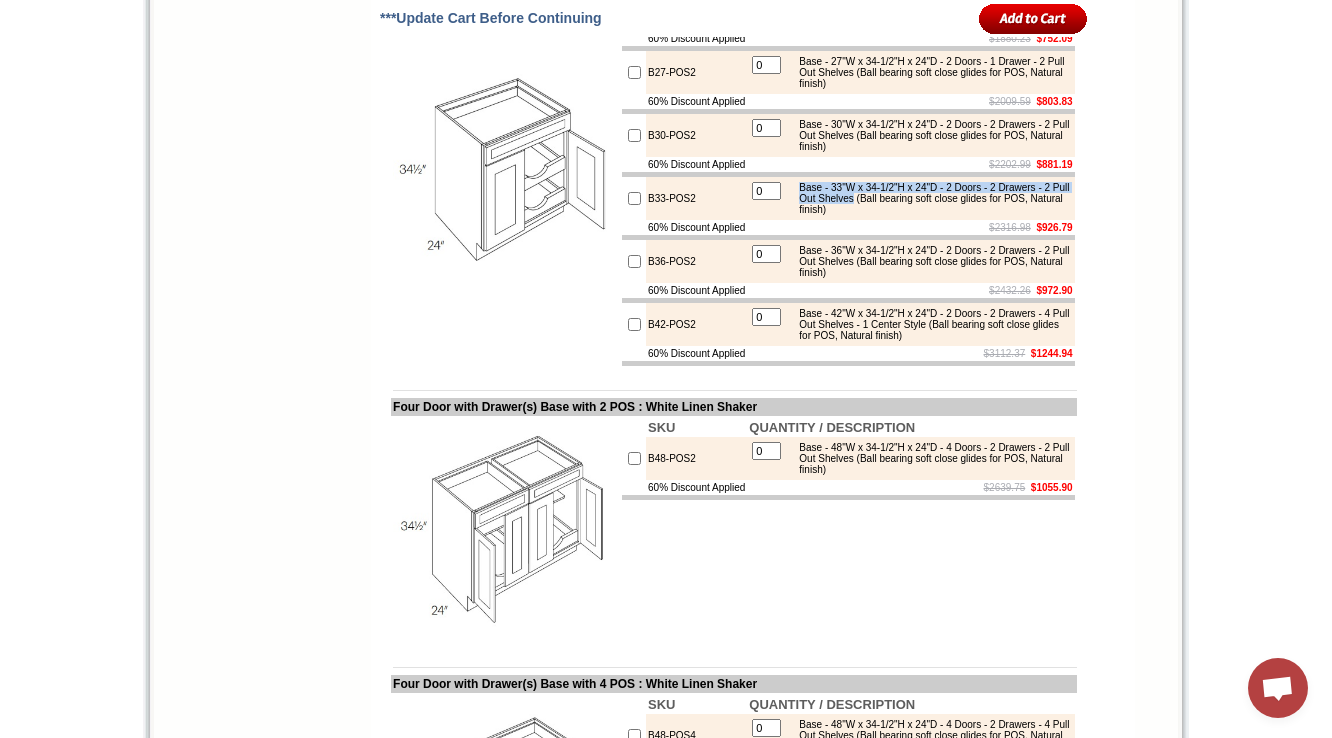 drag, startPoint x: 819, startPoint y: 400, endPoint x: 963, endPoint y: 417, distance: 145 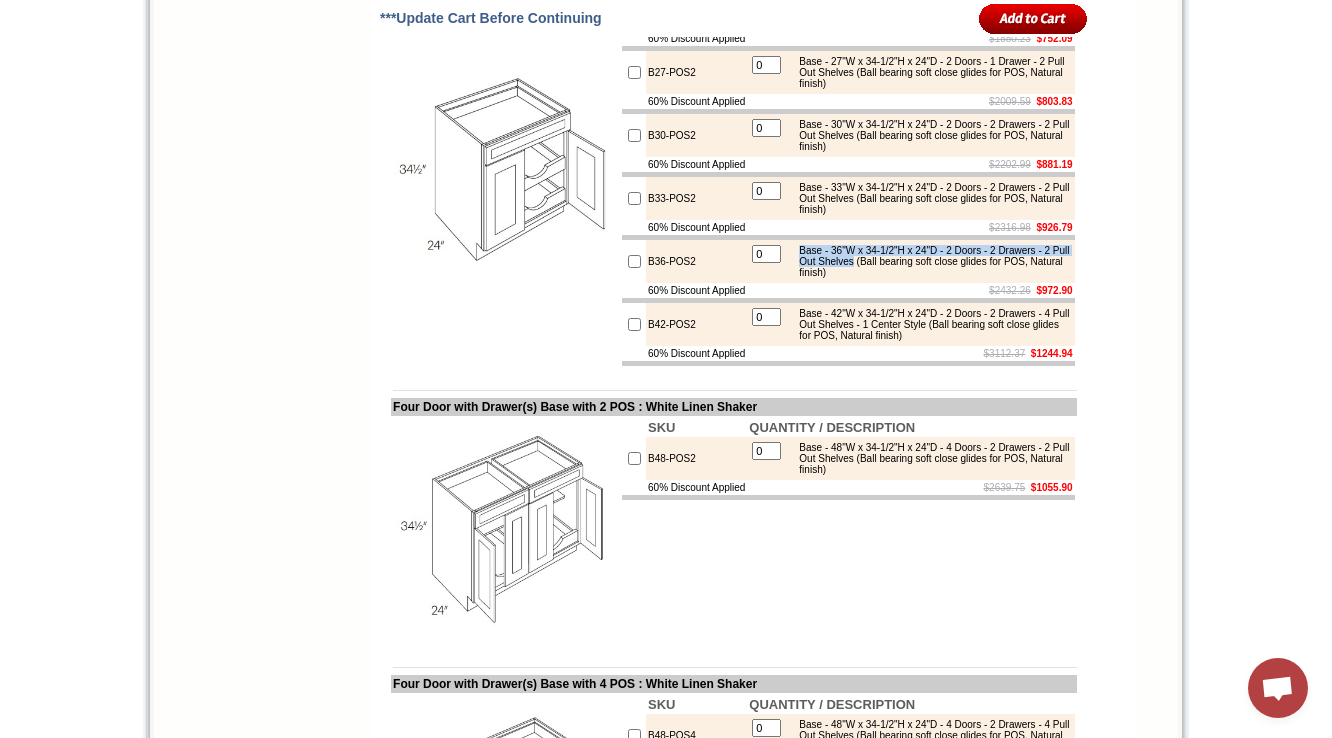 drag, startPoint x: 819, startPoint y: 470, endPoint x: 964, endPoint y: 488, distance: 146.11298 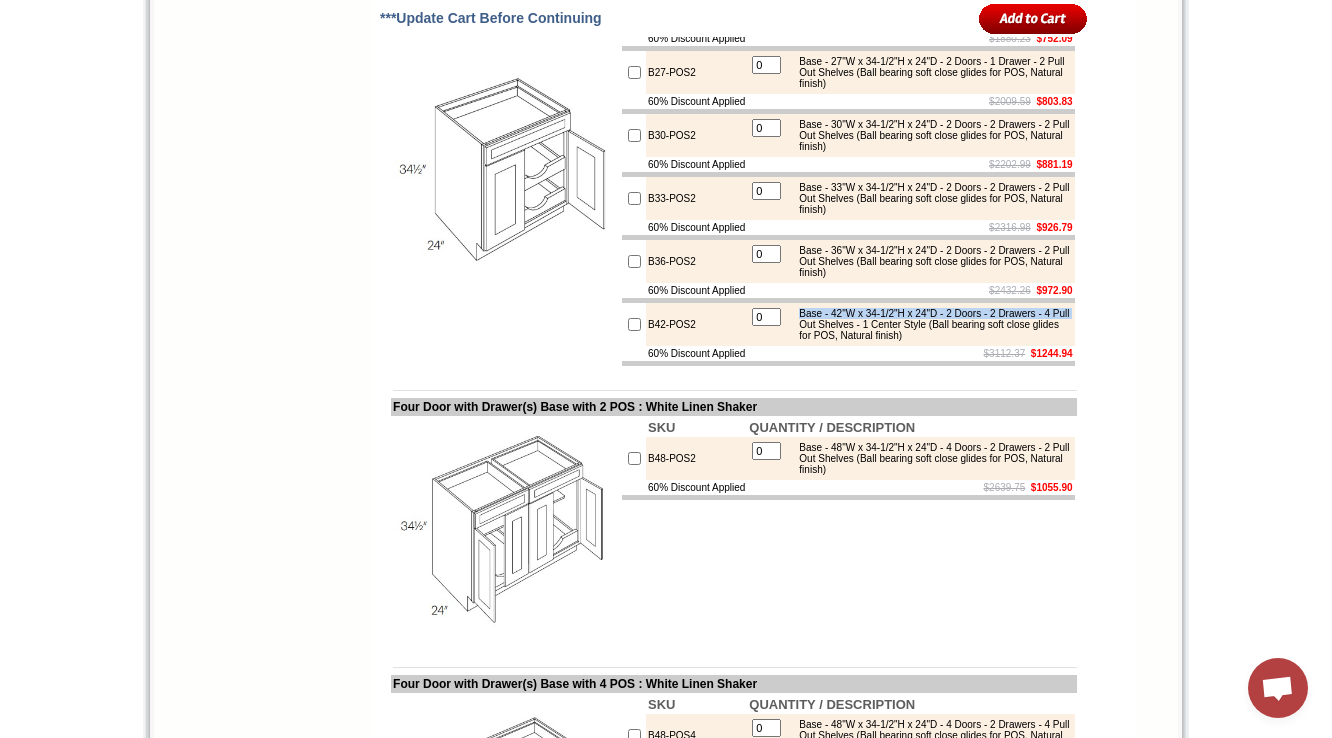 drag, startPoint x: 816, startPoint y: 540, endPoint x: 904, endPoint y: 555, distance: 89.26926 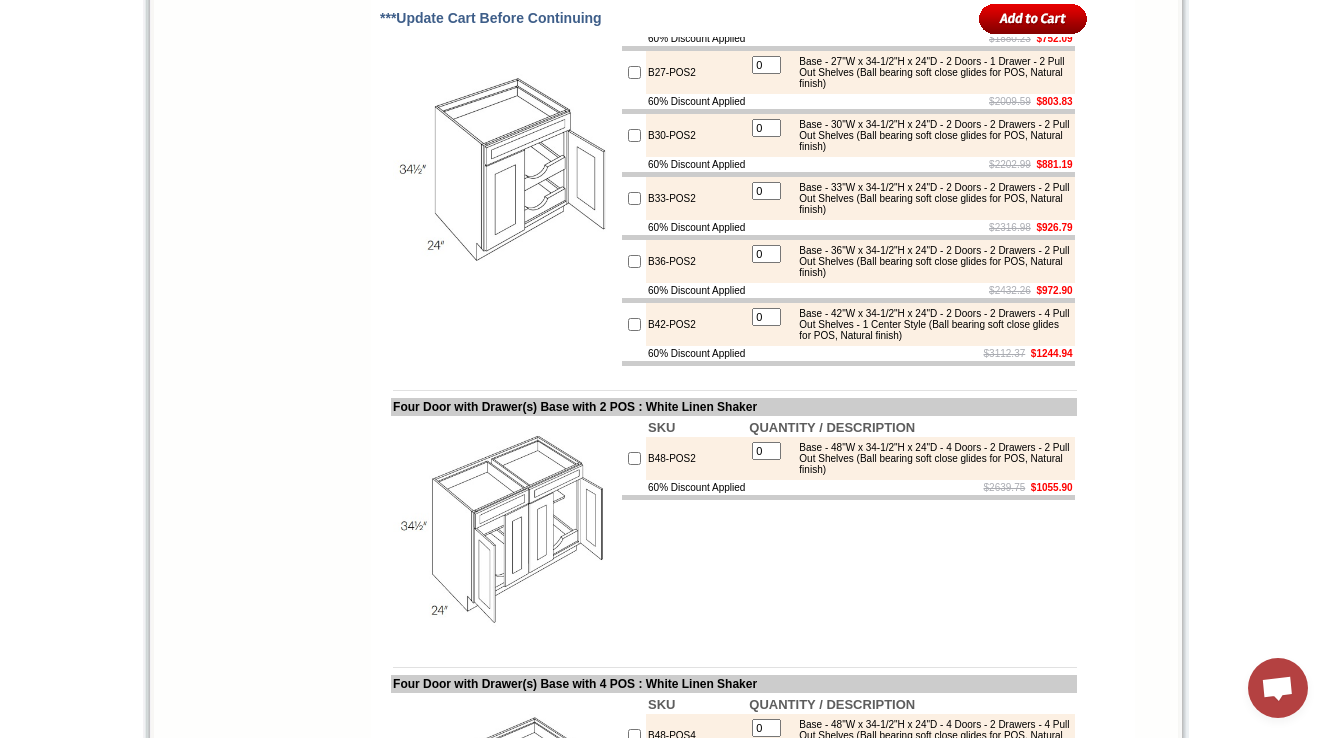 click on "0" at bounding box center (766, 324) 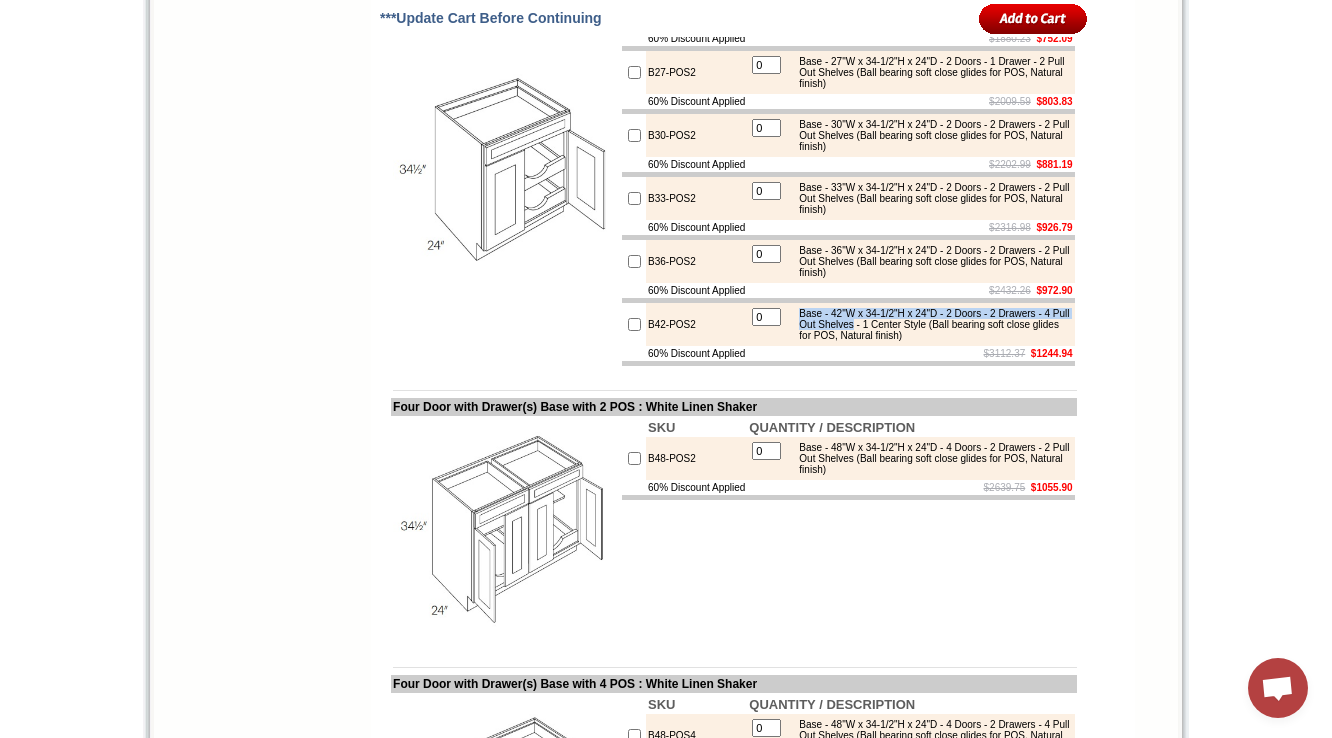 drag, startPoint x: 820, startPoint y: 540, endPoint x: 964, endPoint y: 557, distance: 145 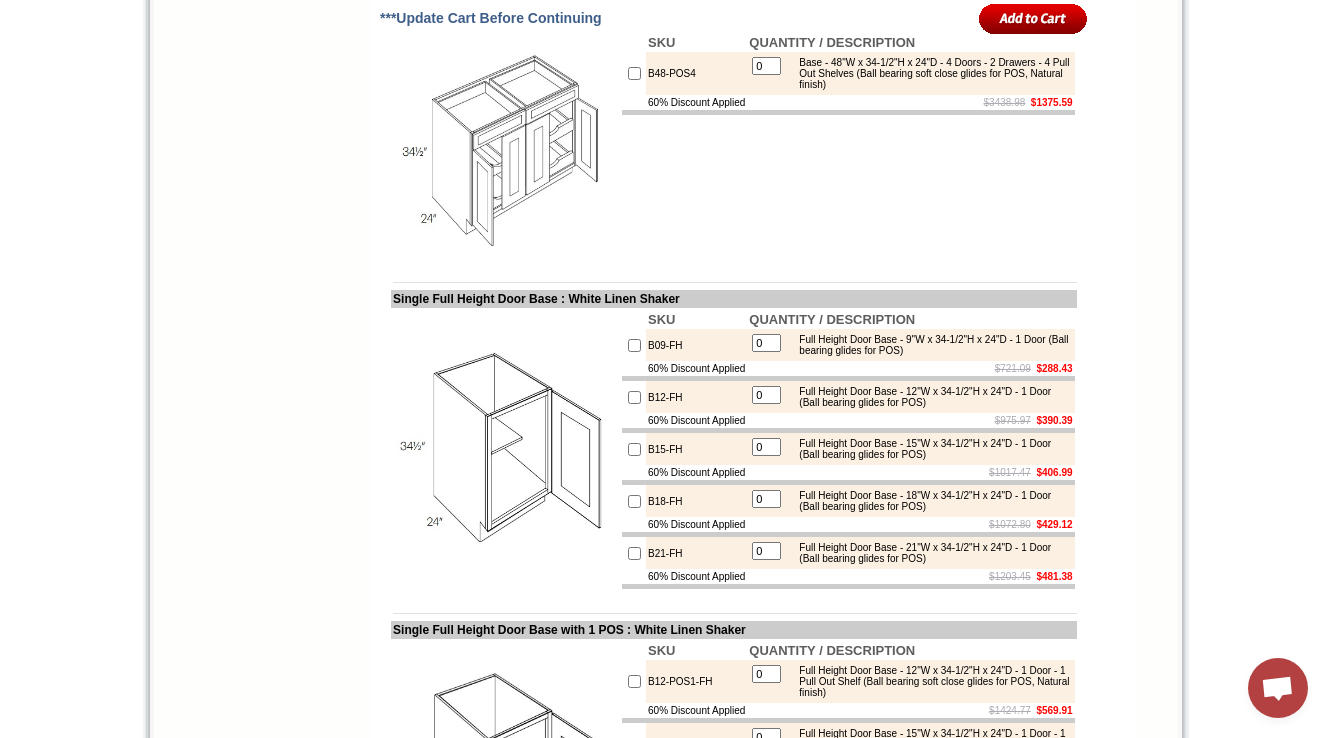 scroll, scrollTop: 3541, scrollLeft: 0, axis: vertical 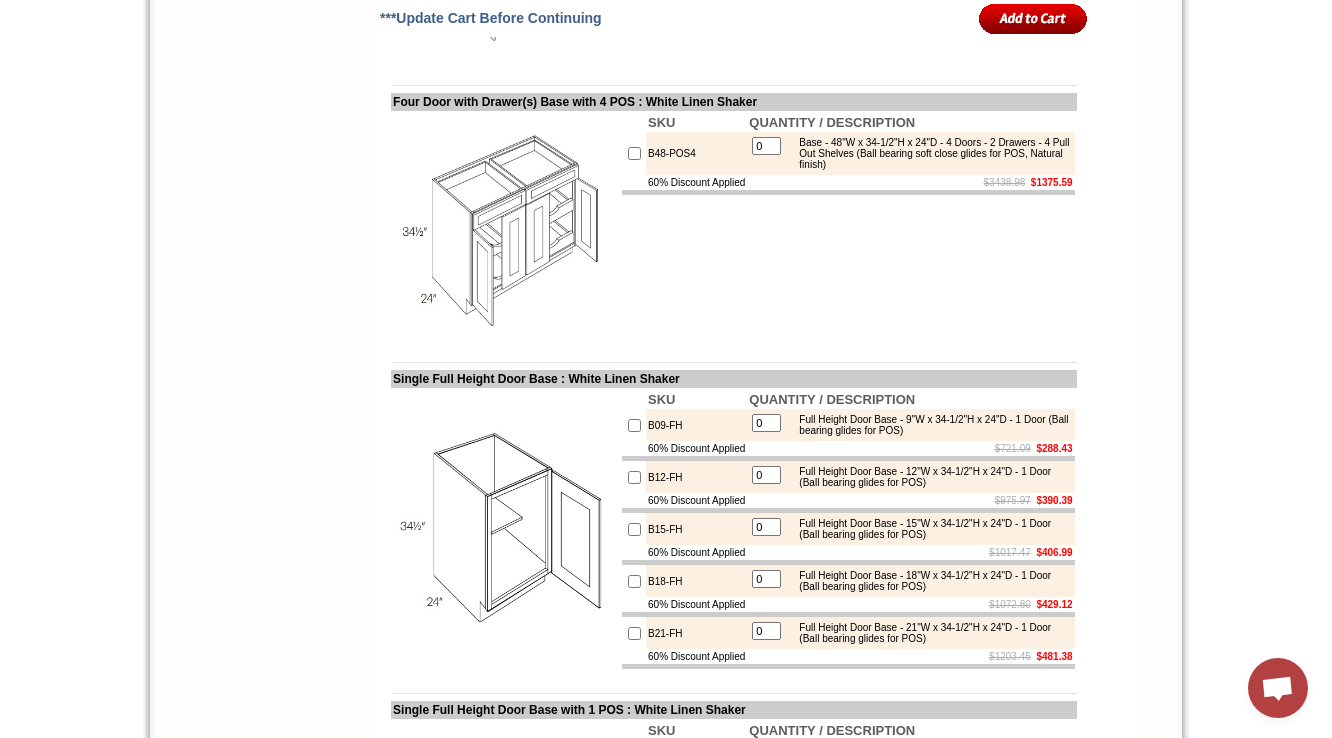 click on "SKU
QUANTITY / DESCRIPTION
B48-POS2
0 Base - 48"W x 34-1/2"H x 24"D - 4 Doors - 2 Drawers - 2 Pull Out Shelves (Ball bearing soft close glides for POS, Natural finish)
60% Discount Applied
$2639.75    $1055.90" at bounding box center (848, -52) 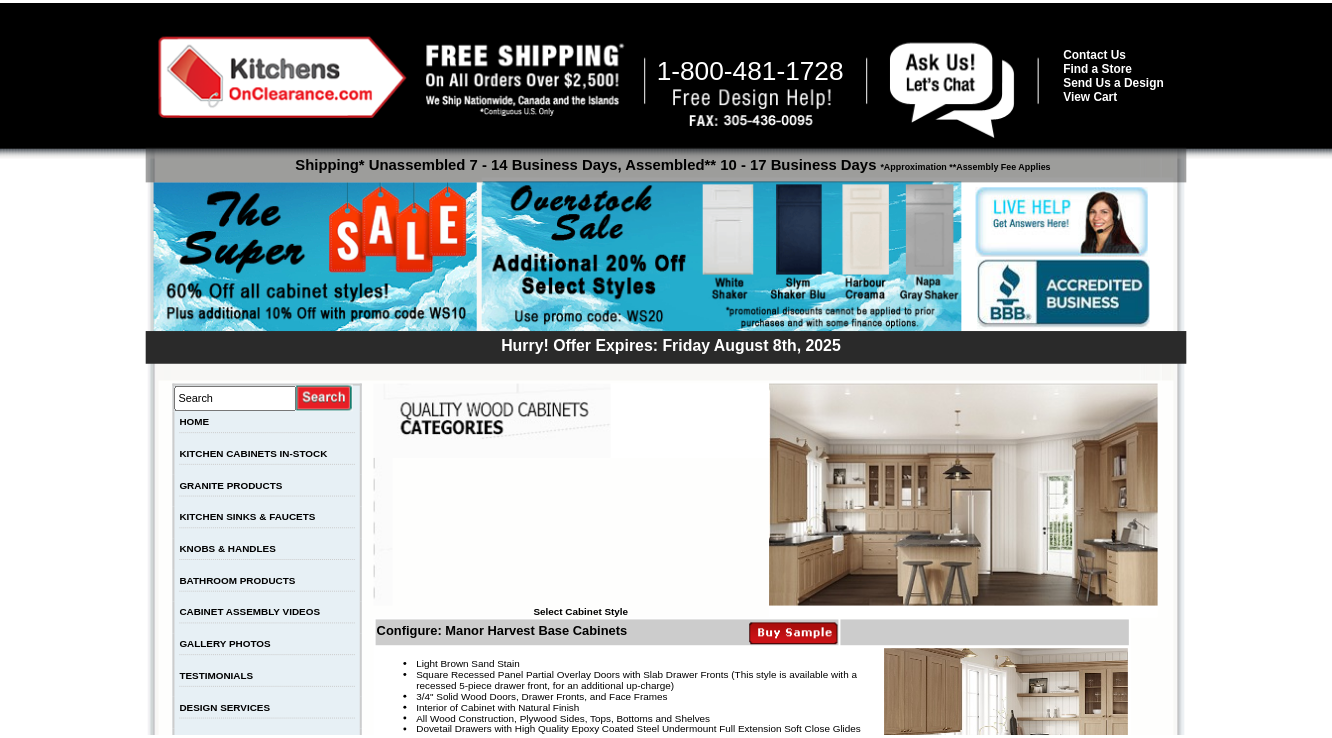 scroll, scrollTop: 1437, scrollLeft: 0, axis: vertical 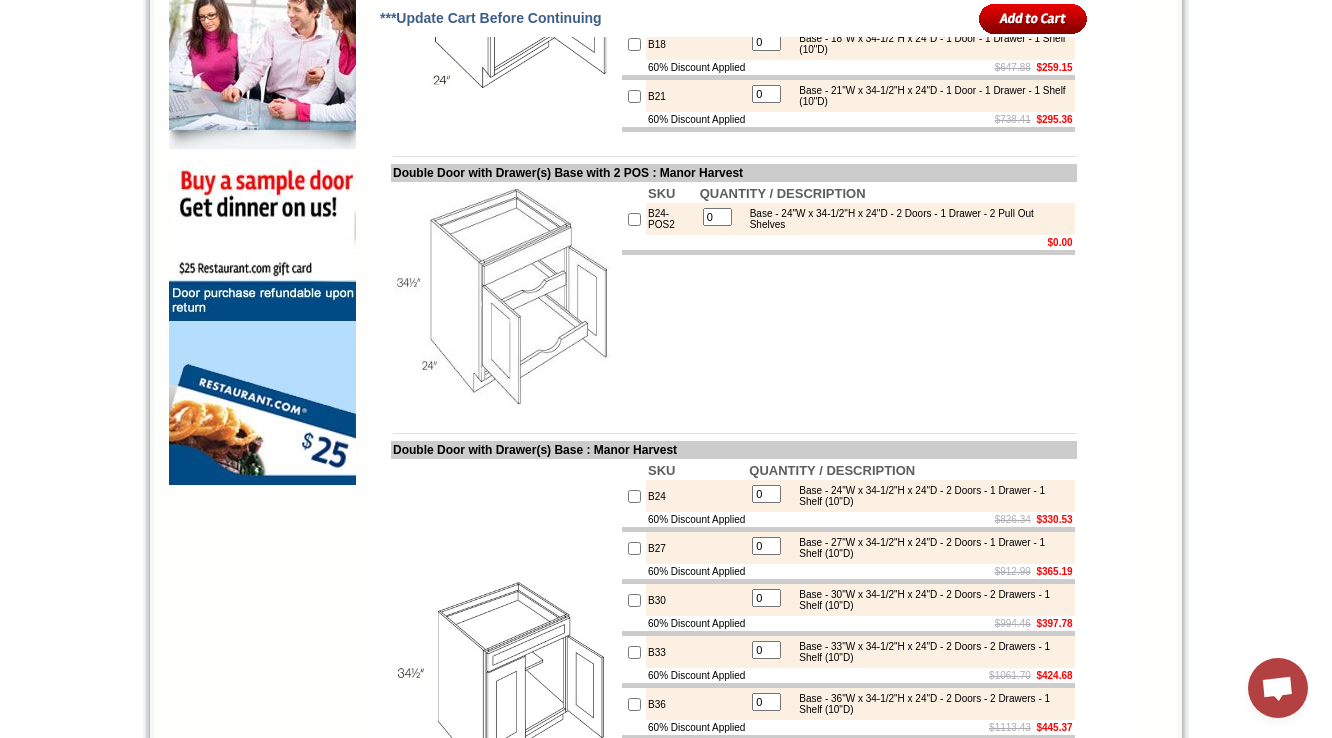 click on "1-888-621-8944
Contact Us   Find a Store   Send Us a Design   View Cart
Shipping* Unassembled 7 - 14 Business Days, Assembled** 10 - 17 Business Days
*Approximation **Assembly Fee Applies
Hurry! Offer Expires: Friday August 8th, 2025
Search
HOME
KITCHEN CABINETS IN-STOCK
GRANITE PRODUCTS" at bounding box center [666, 3408] 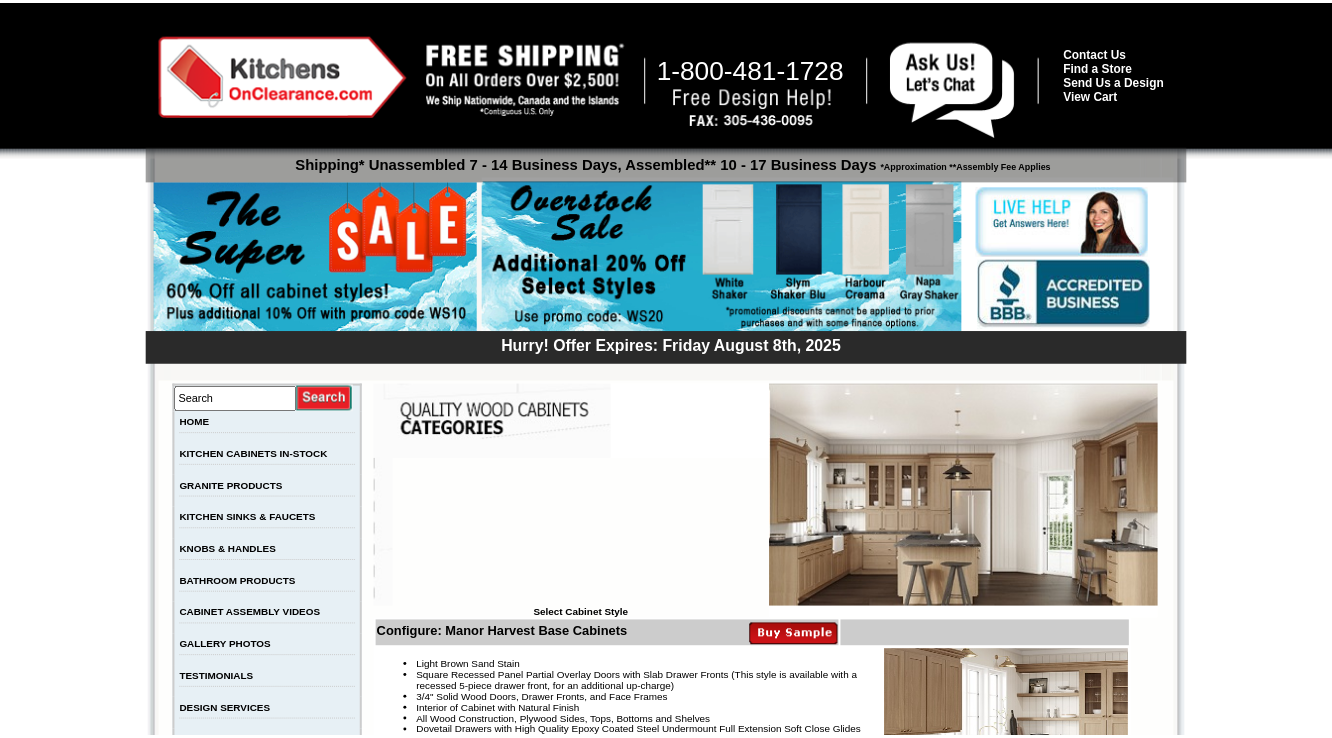 scroll, scrollTop: 1439, scrollLeft: 0, axis: vertical 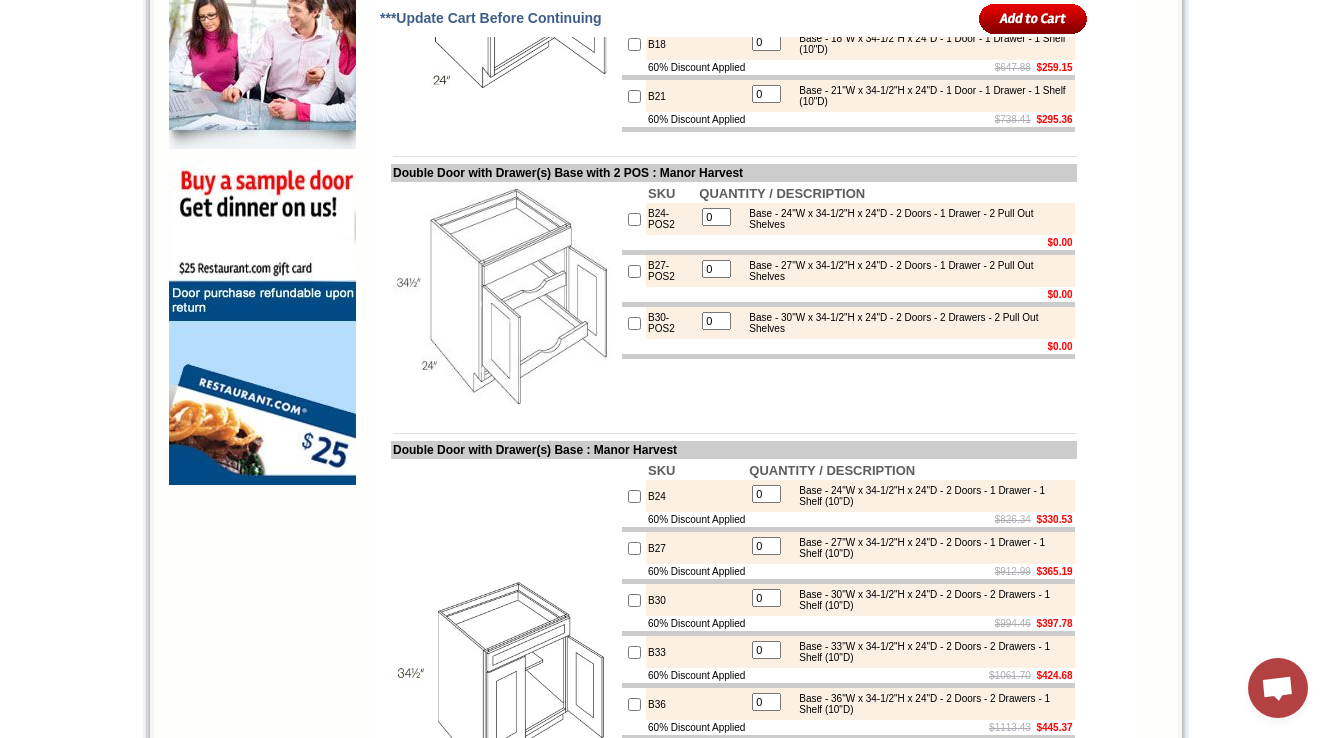 click on "B24-POS2" at bounding box center [671, 219] 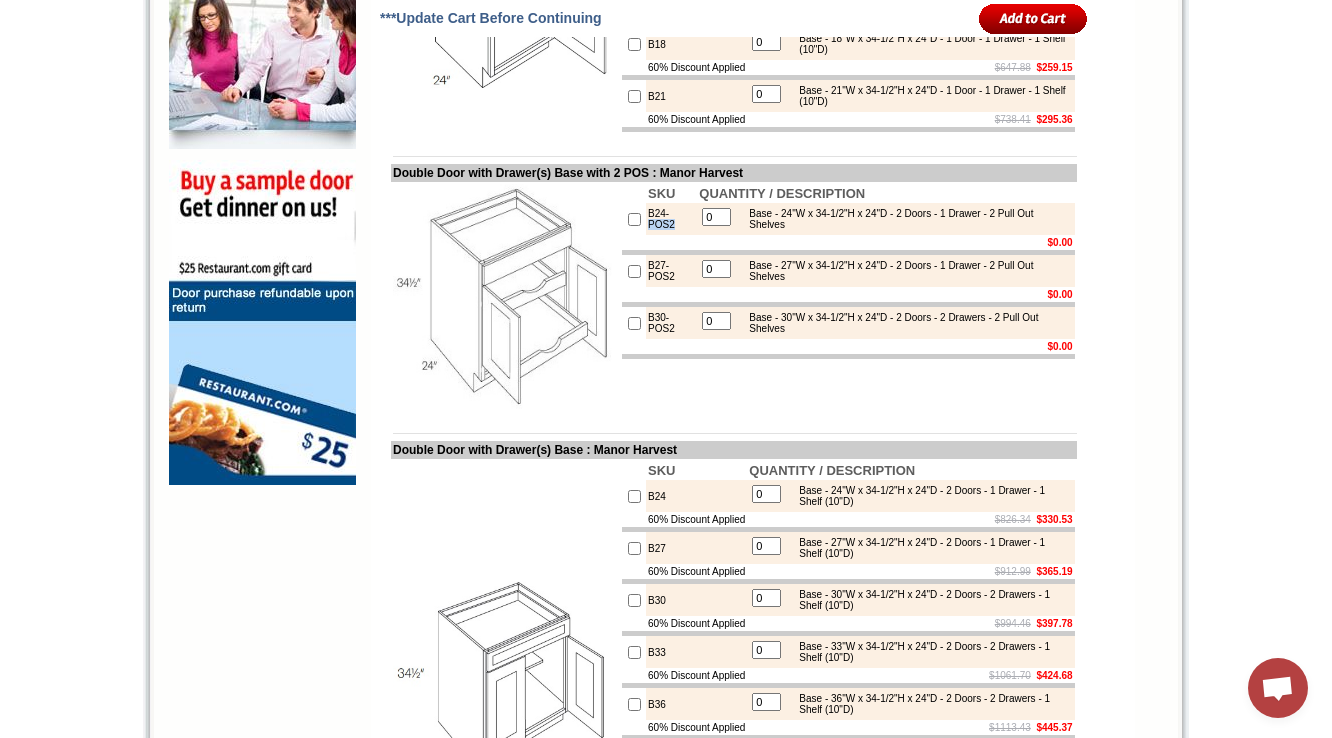 click on "B24-POS2" at bounding box center [671, 219] 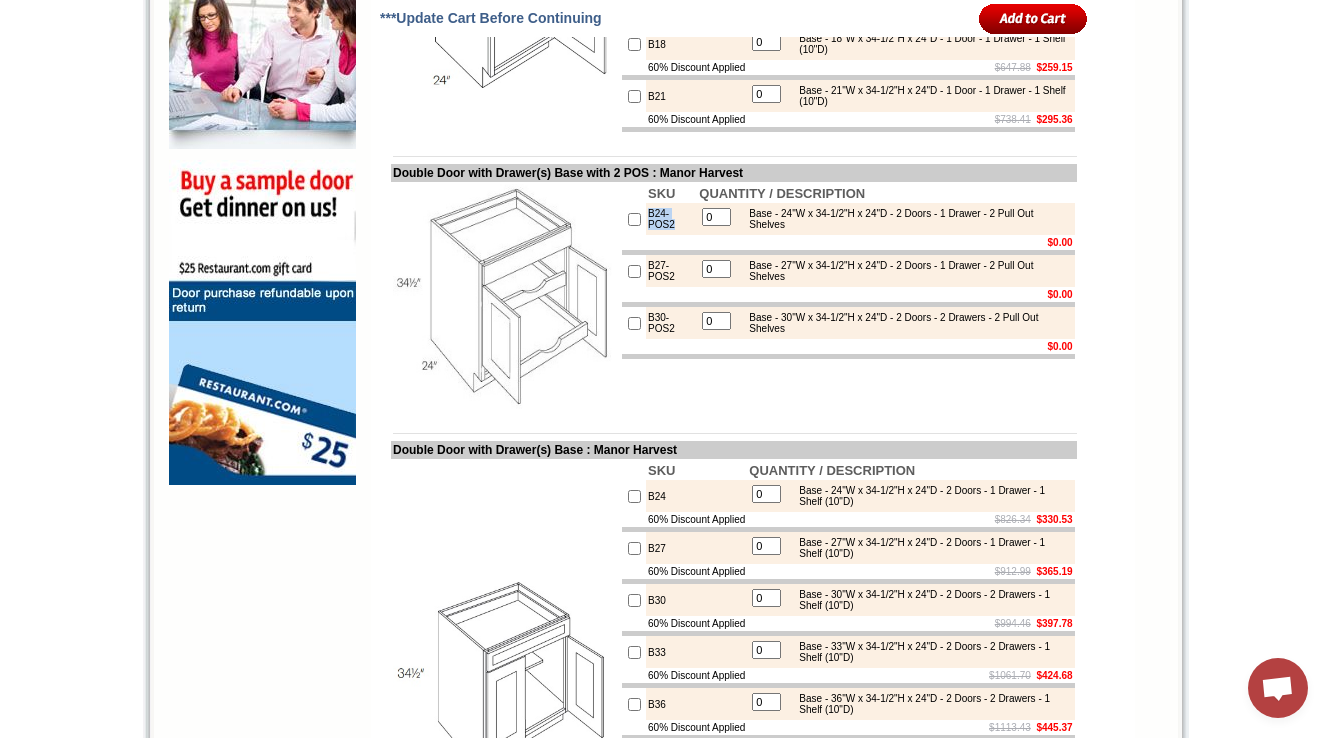 click on "B24-POS2" at bounding box center (671, 219) 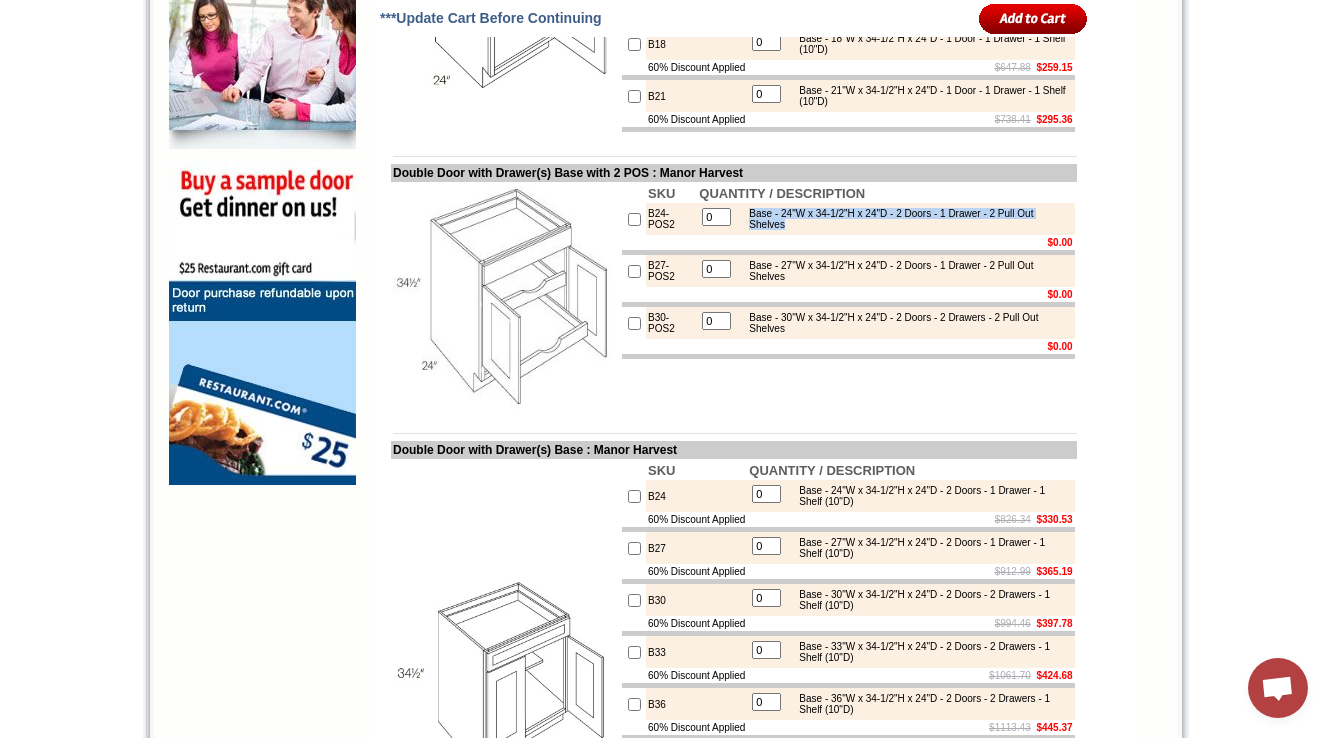 drag, startPoint x: 749, startPoint y: 290, endPoint x: 837, endPoint y: 304, distance: 89.106674 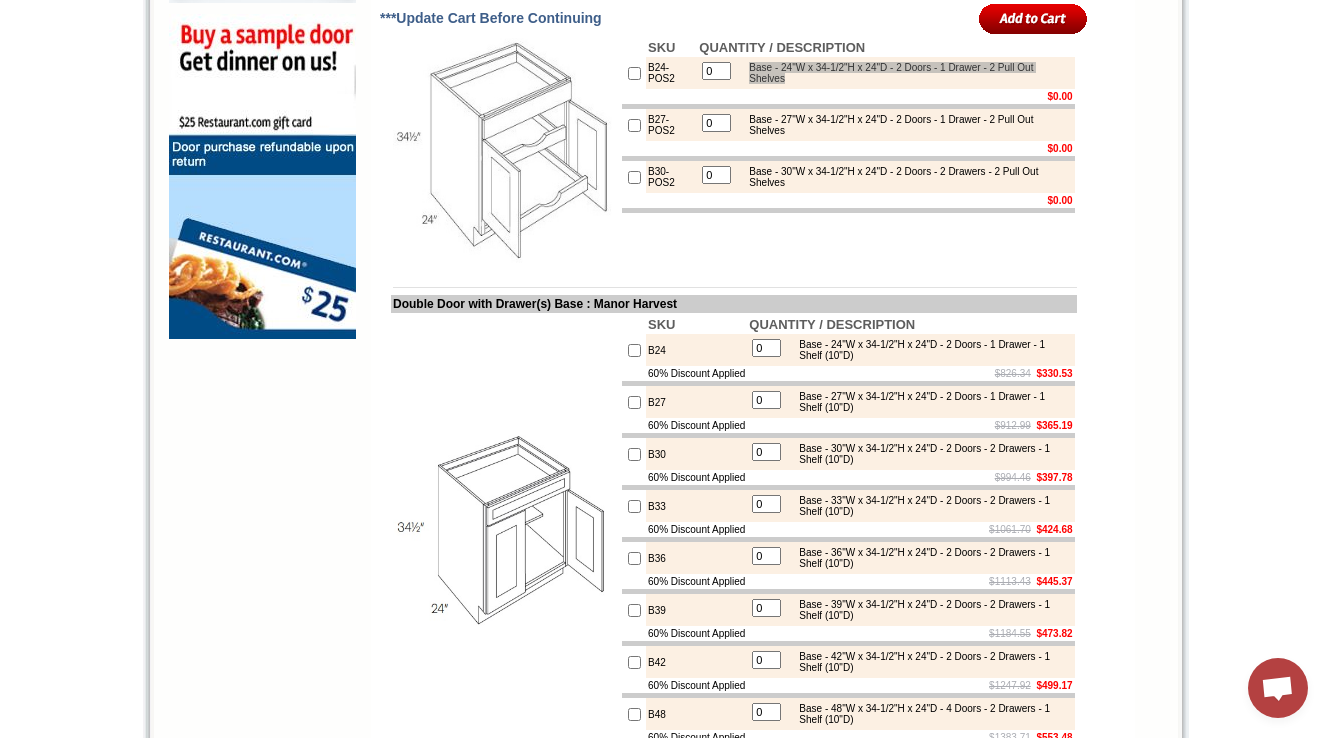 scroll, scrollTop: 1599, scrollLeft: 0, axis: vertical 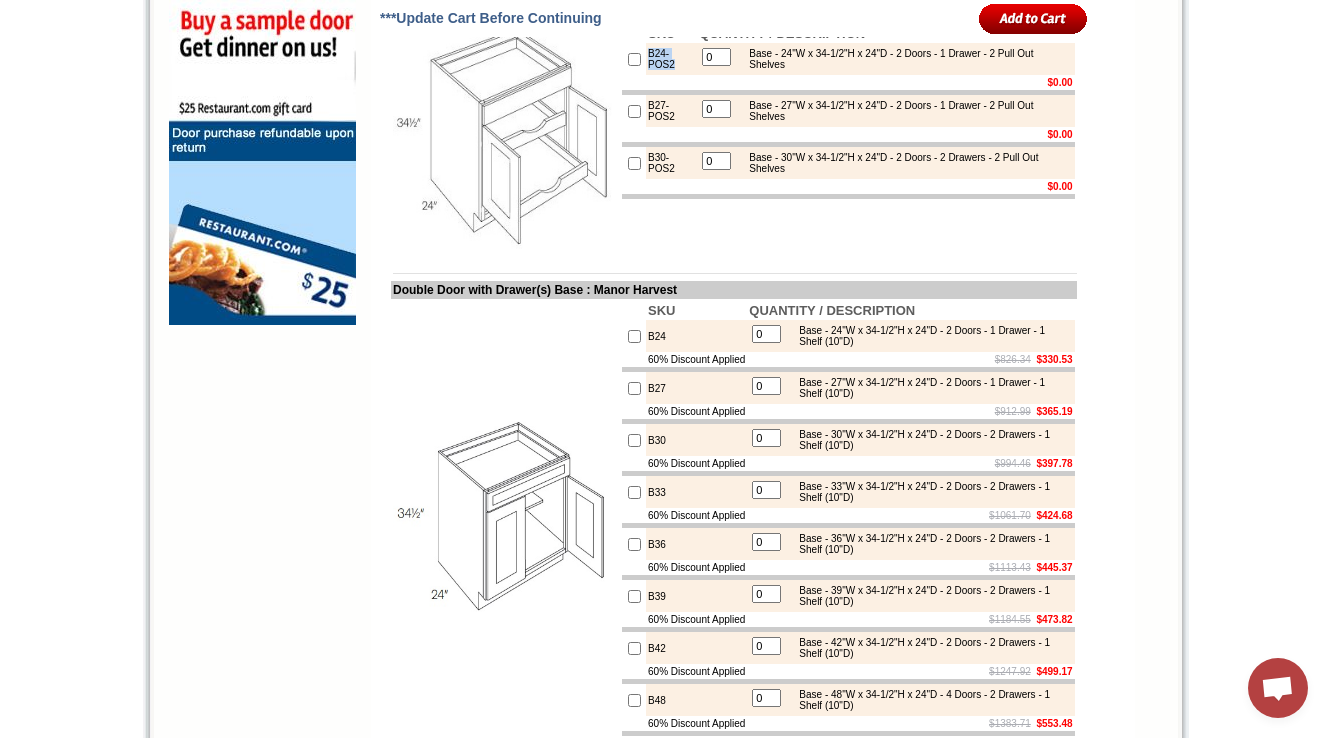 drag, startPoint x: 647, startPoint y: 132, endPoint x: 675, endPoint y: 144, distance: 30.463093 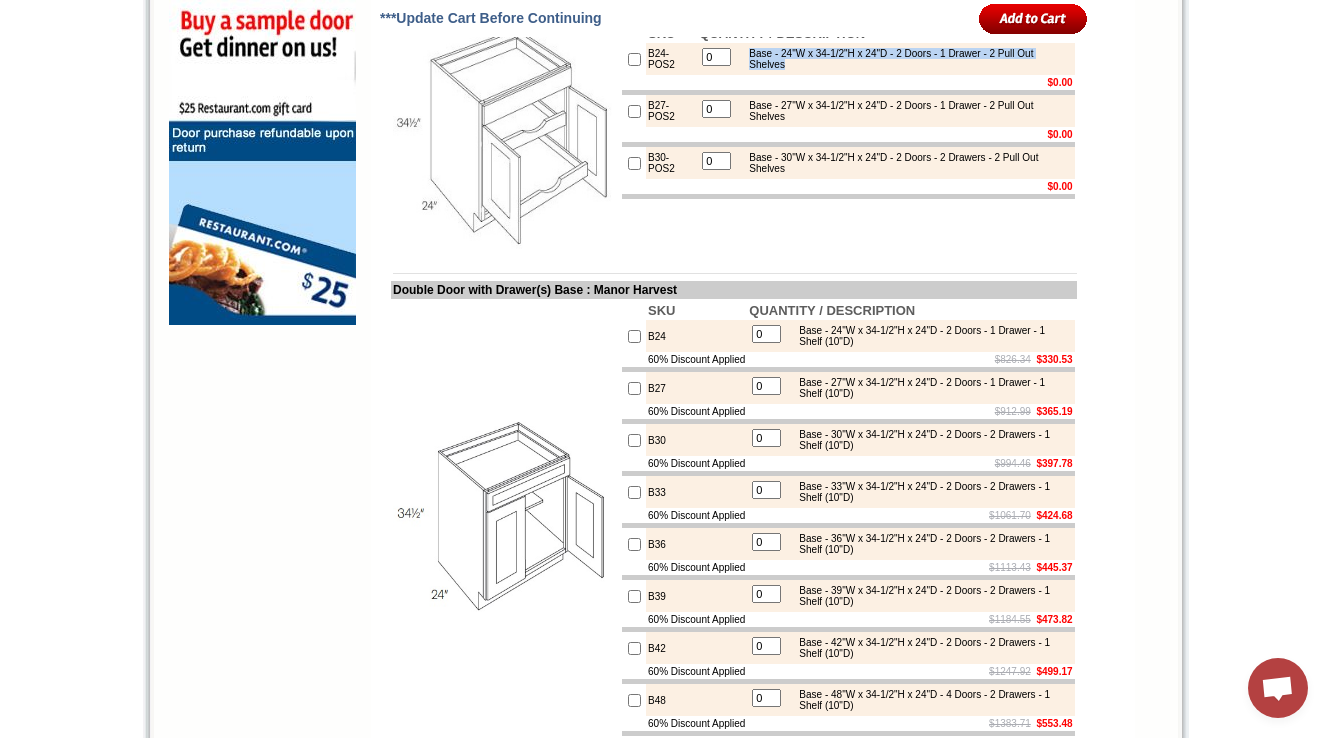 drag, startPoint x: 753, startPoint y: 128, endPoint x: 820, endPoint y: 140, distance: 68.06615 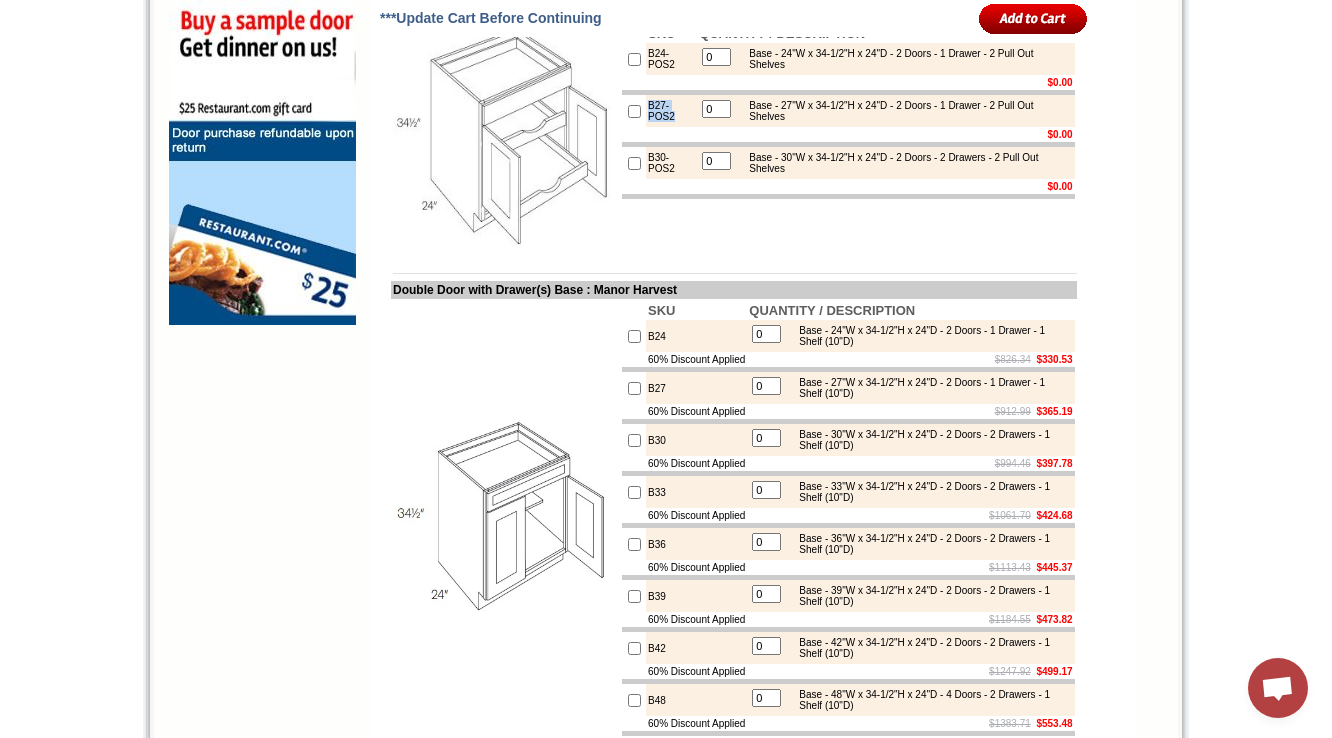 drag, startPoint x: 644, startPoint y: 183, endPoint x: 679, endPoint y: 198, distance: 38.078865 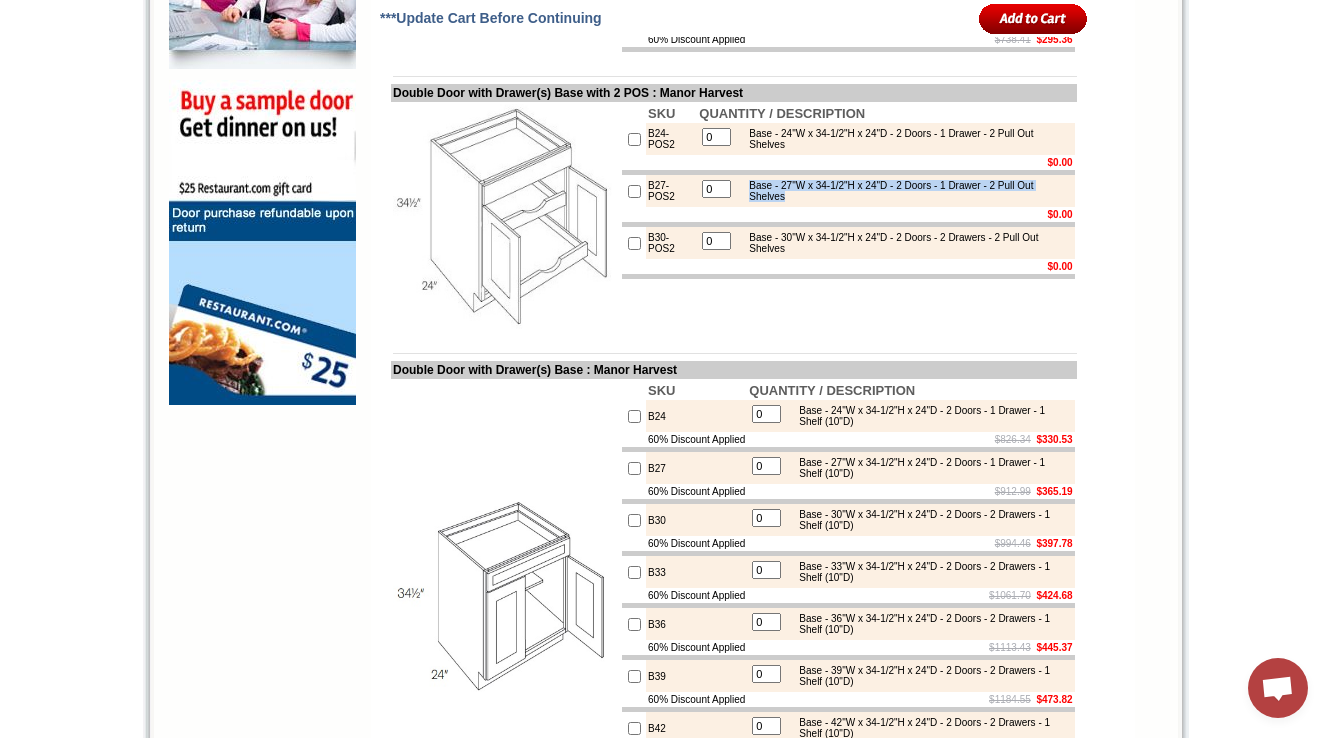 drag, startPoint x: 768, startPoint y: 268, endPoint x: 818, endPoint y: 276, distance: 50.635956 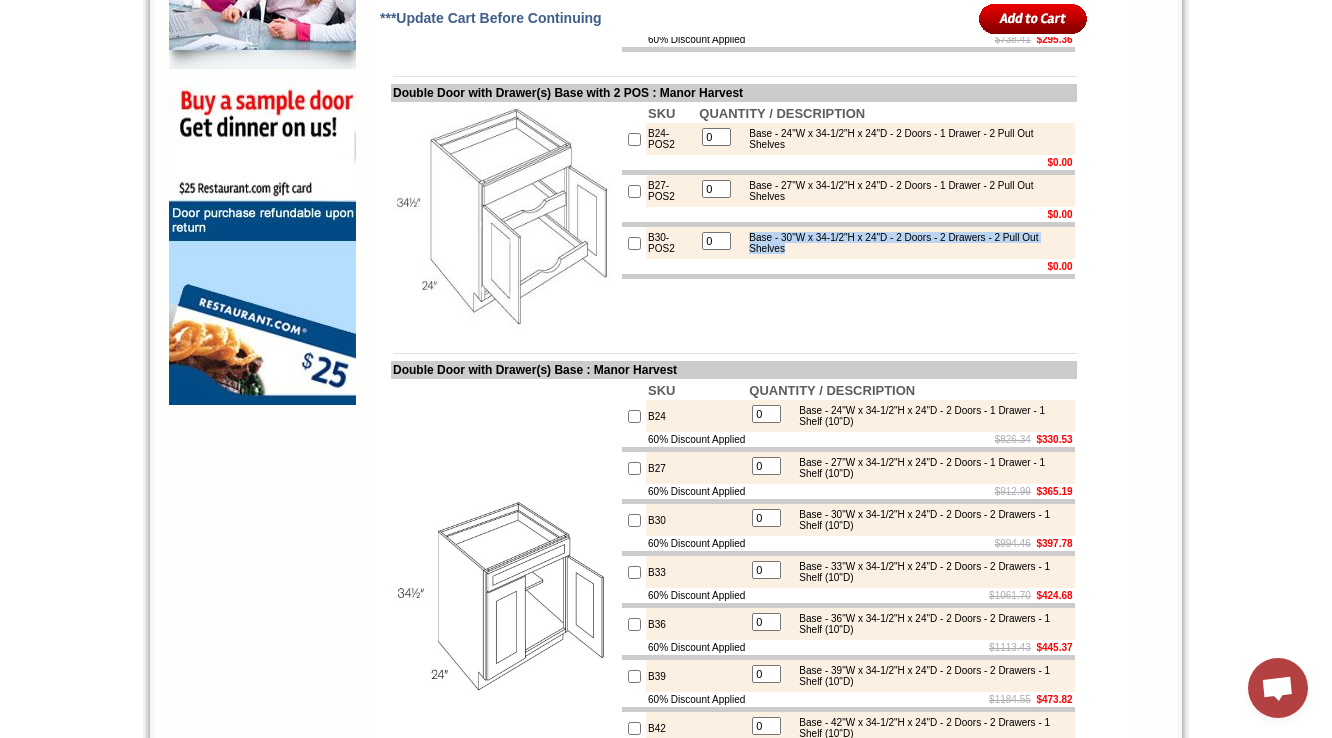 drag, startPoint x: 754, startPoint y: 321, endPoint x: 820, endPoint y: 339, distance: 68.41052 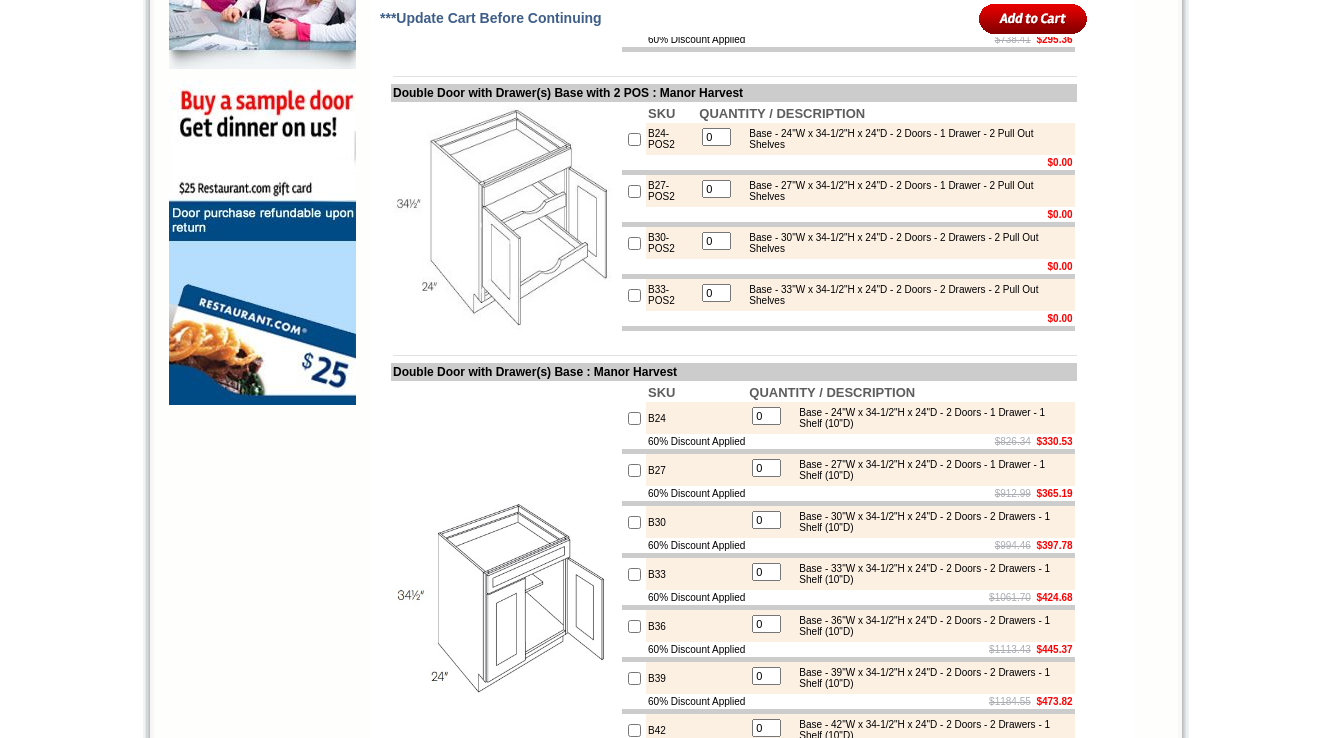 scroll, scrollTop: 1519, scrollLeft: 0, axis: vertical 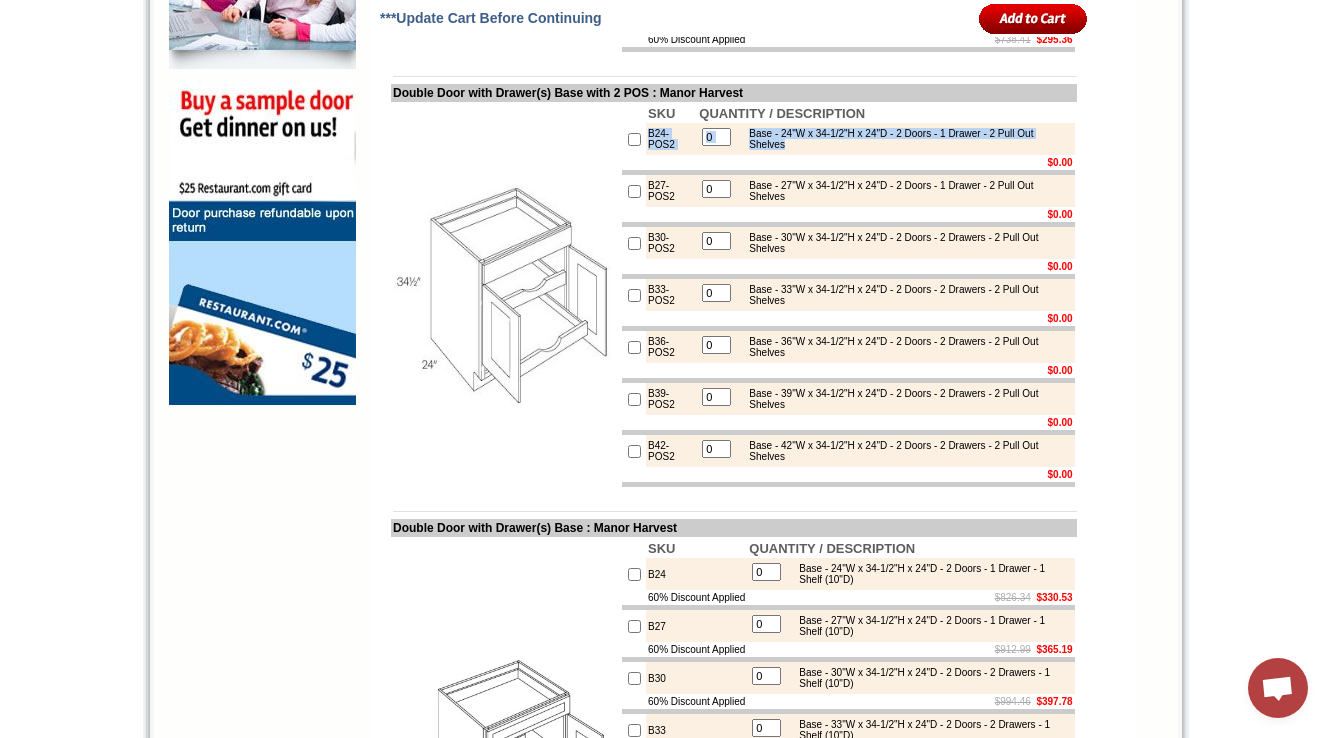 drag, startPoint x: 660, startPoint y: 227, endPoint x: 680, endPoint y: 238, distance: 22.825424 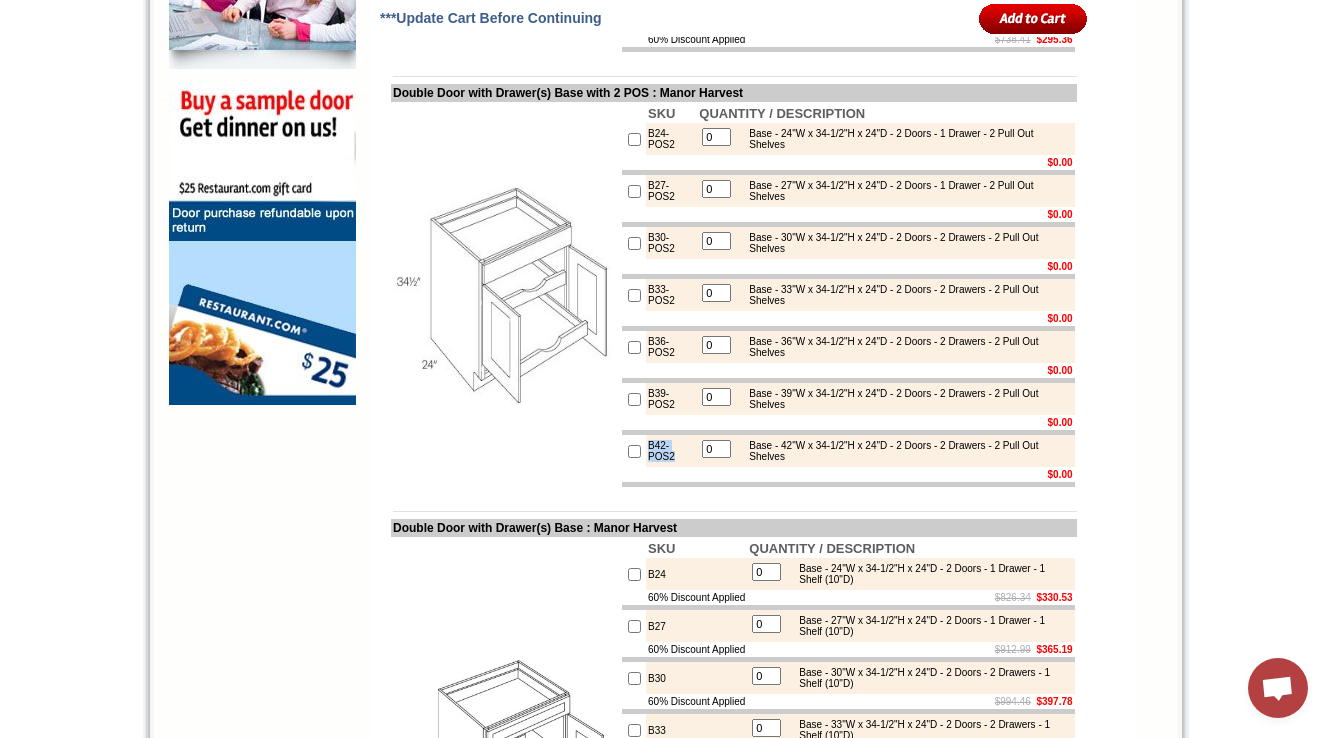 drag, startPoint x: 645, startPoint y: 549, endPoint x: 676, endPoint y: 562, distance: 33.61547 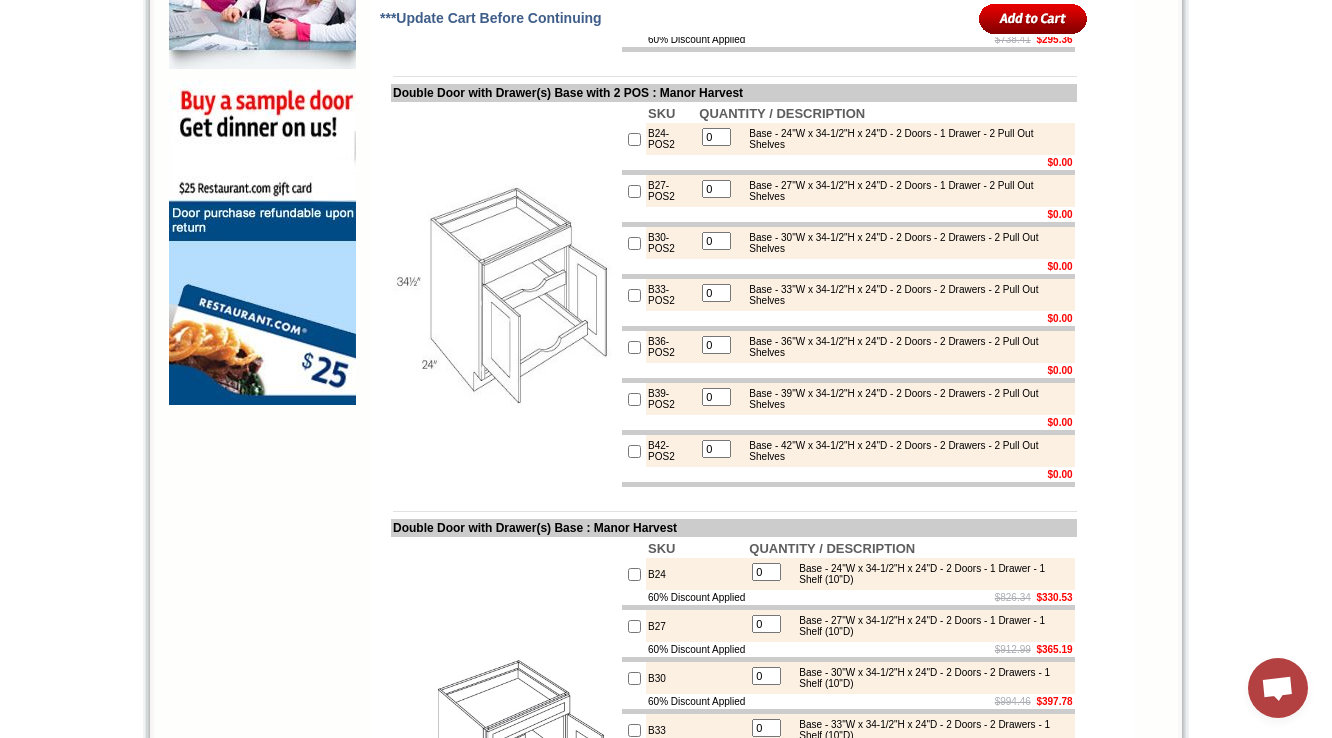click on "B42-POS2" at bounding box center (671, 451) 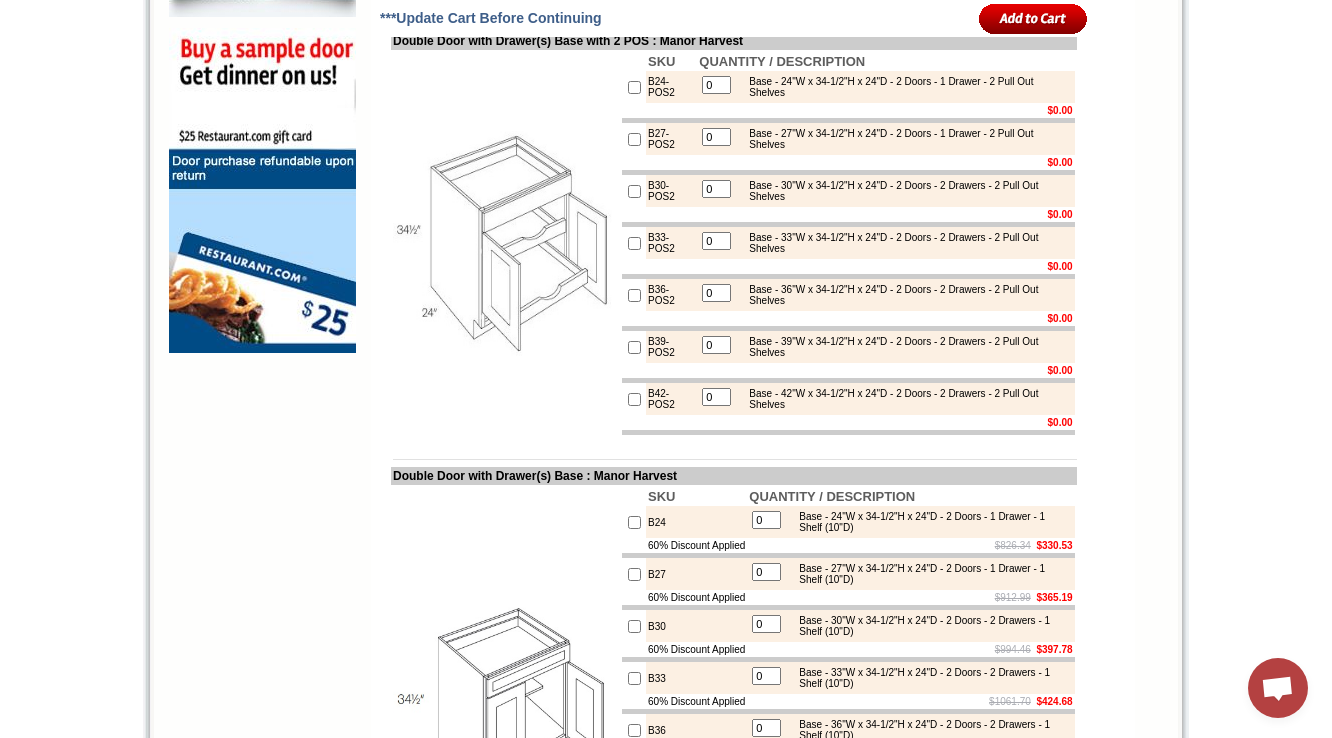 scroll, scrollTop: 1599, scrollLeft: 0, axis: vertical 